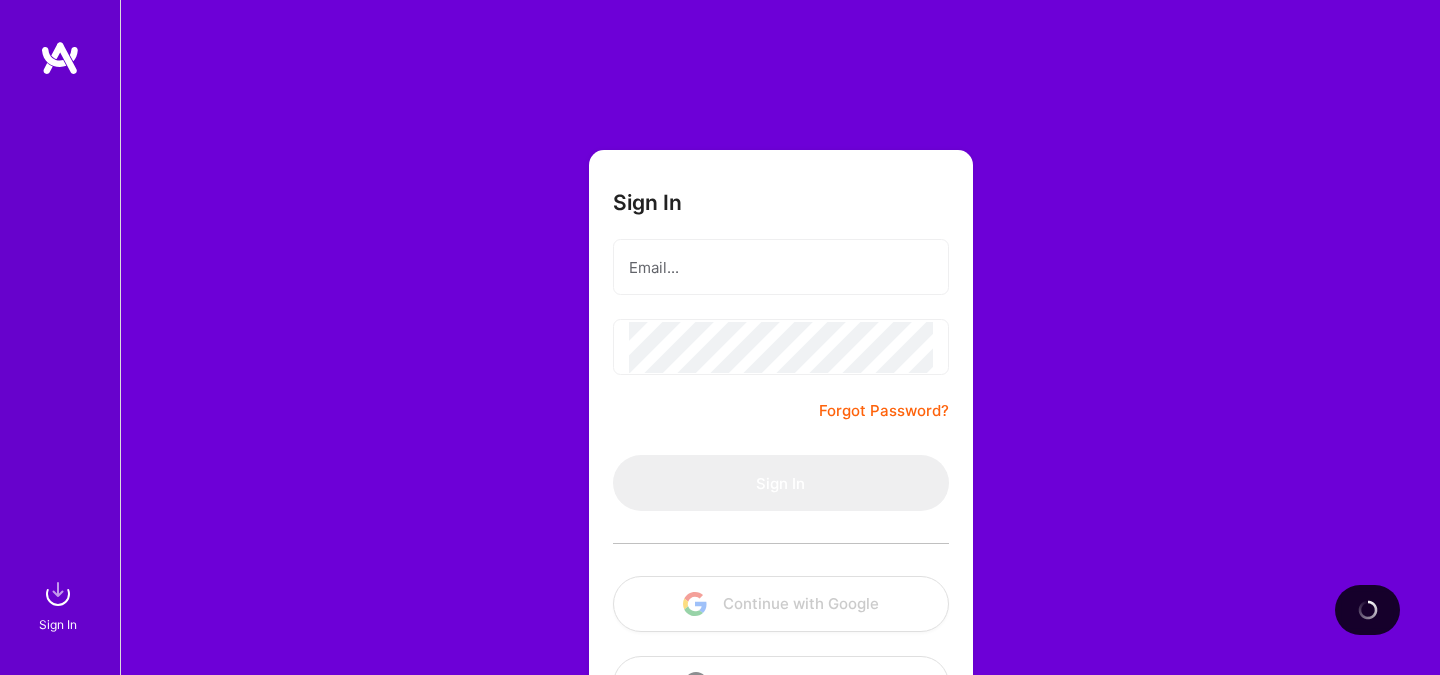 scroll, scrollTop: 0, scrollLeft: 0, axis: both 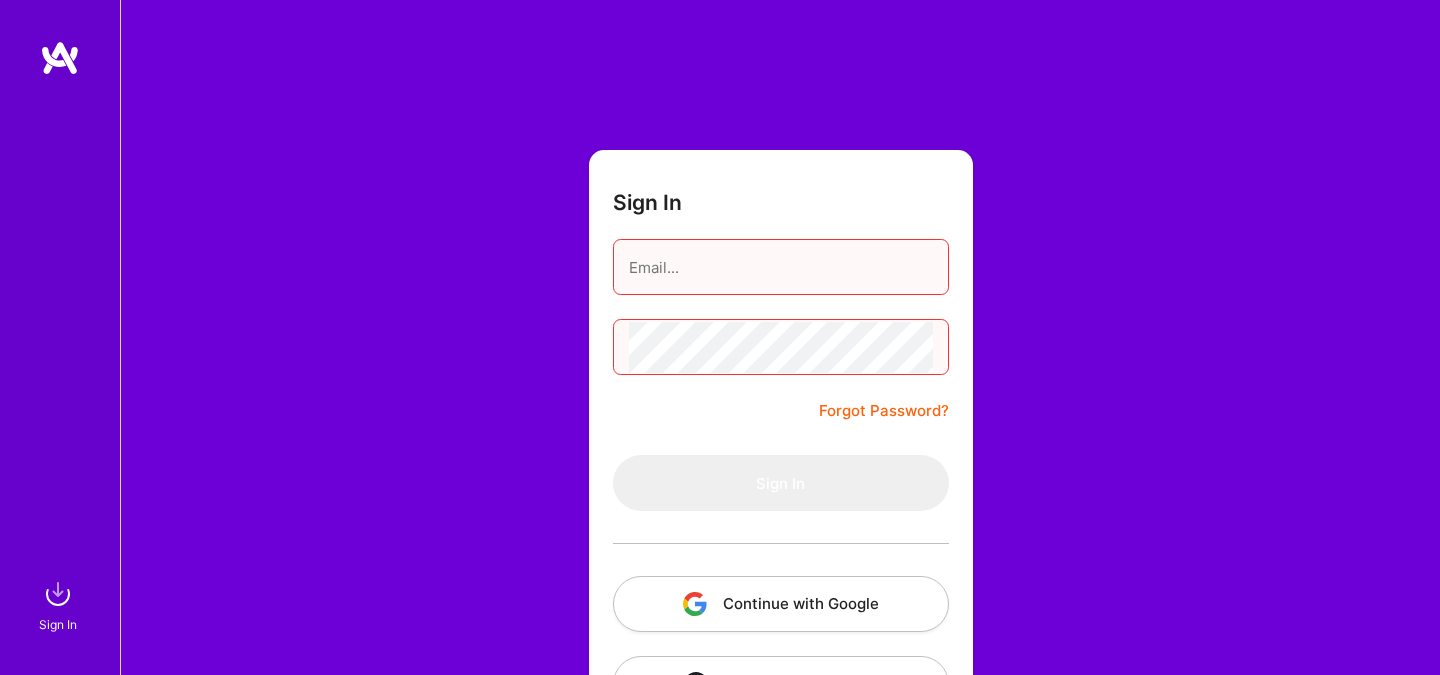 click on "Continue with Google" at bounding box center [781, 604] 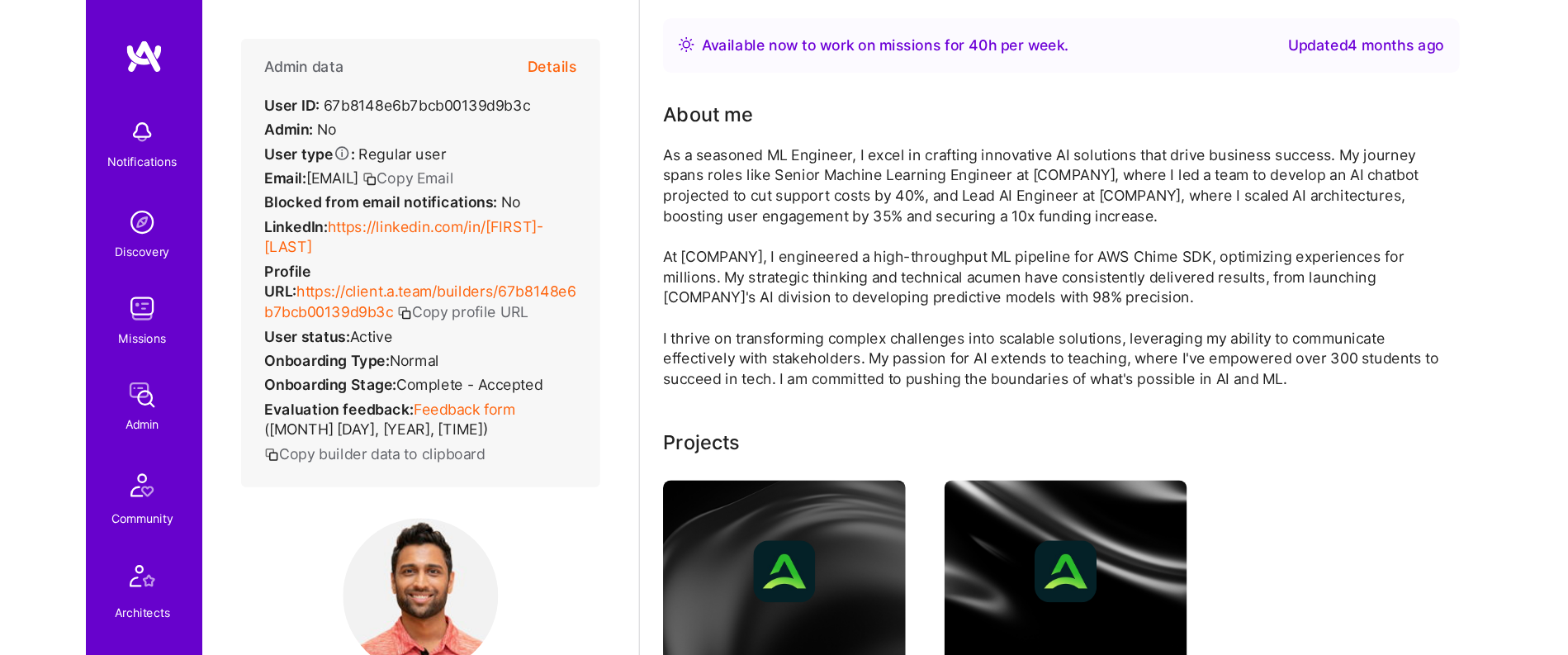 scroll, scrollTop: 102, scrollLeft: 0, axis: vertical 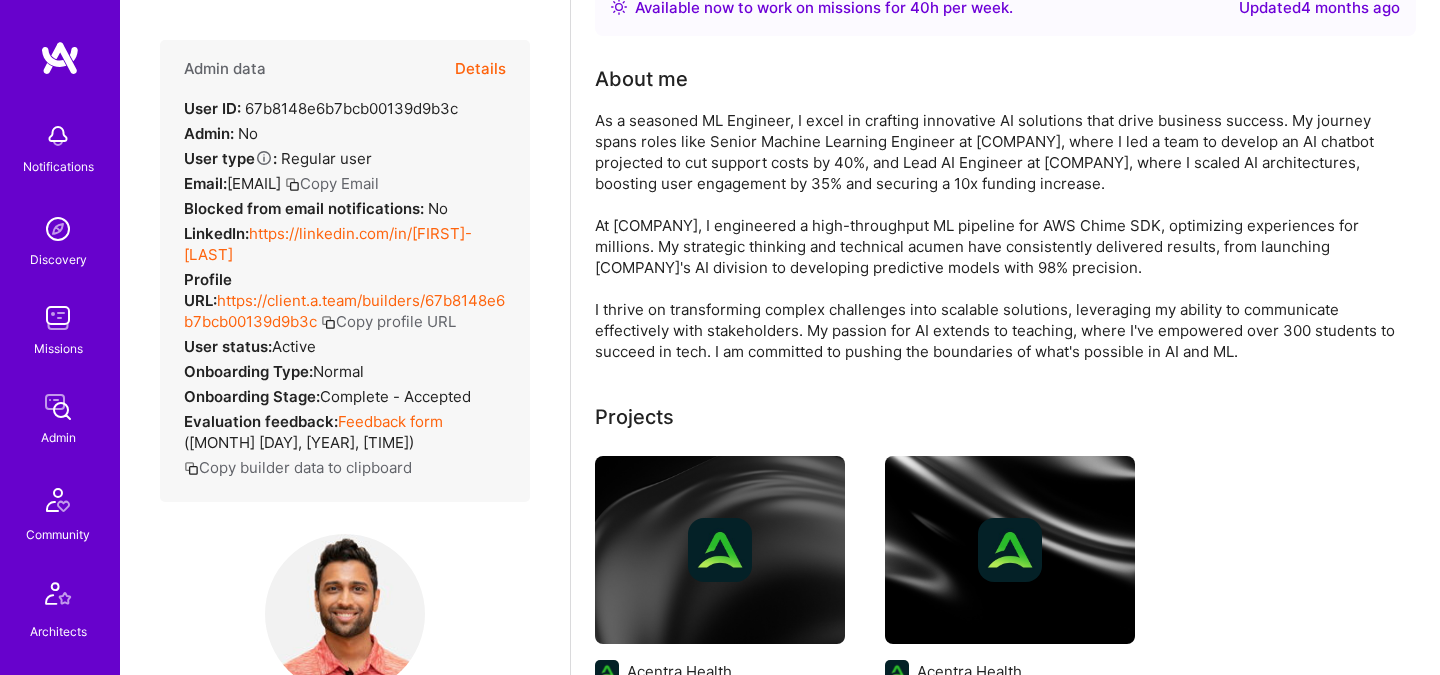 click on "Details" at bounding box center [480, 69] 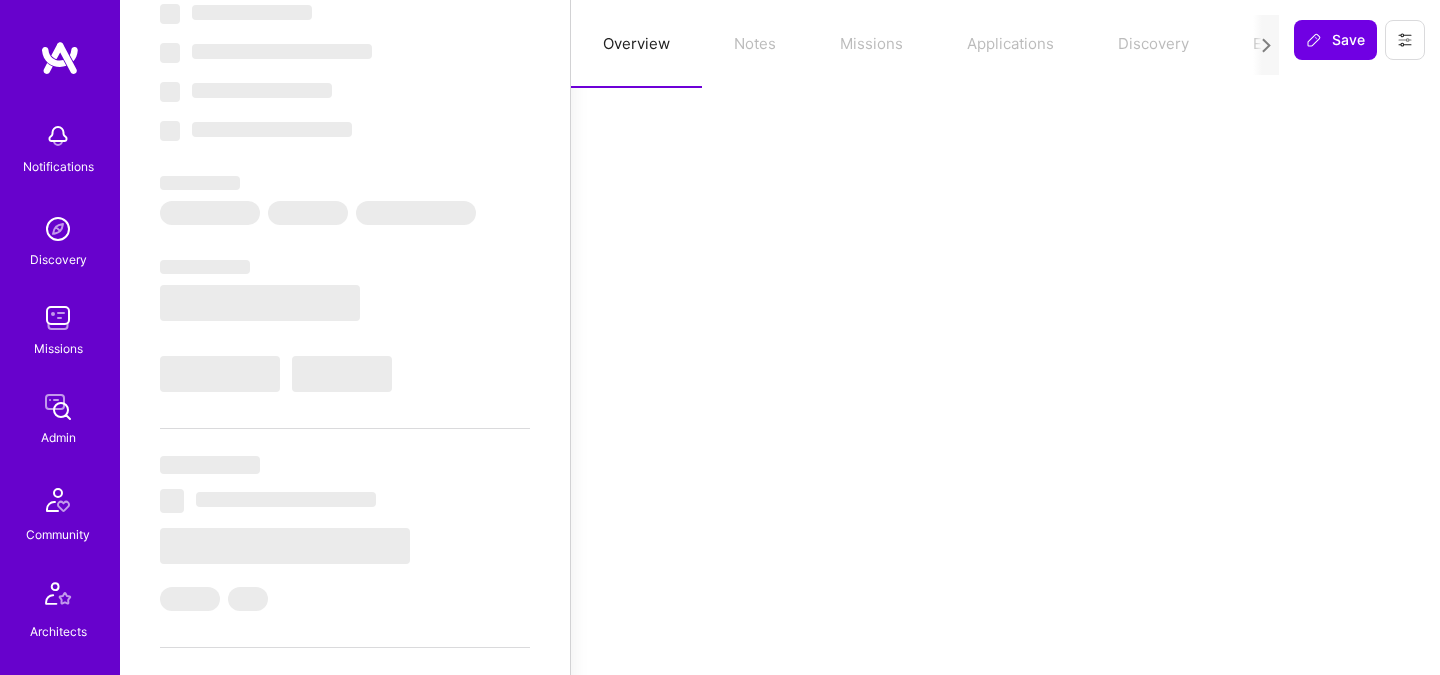 select on "Right Now" 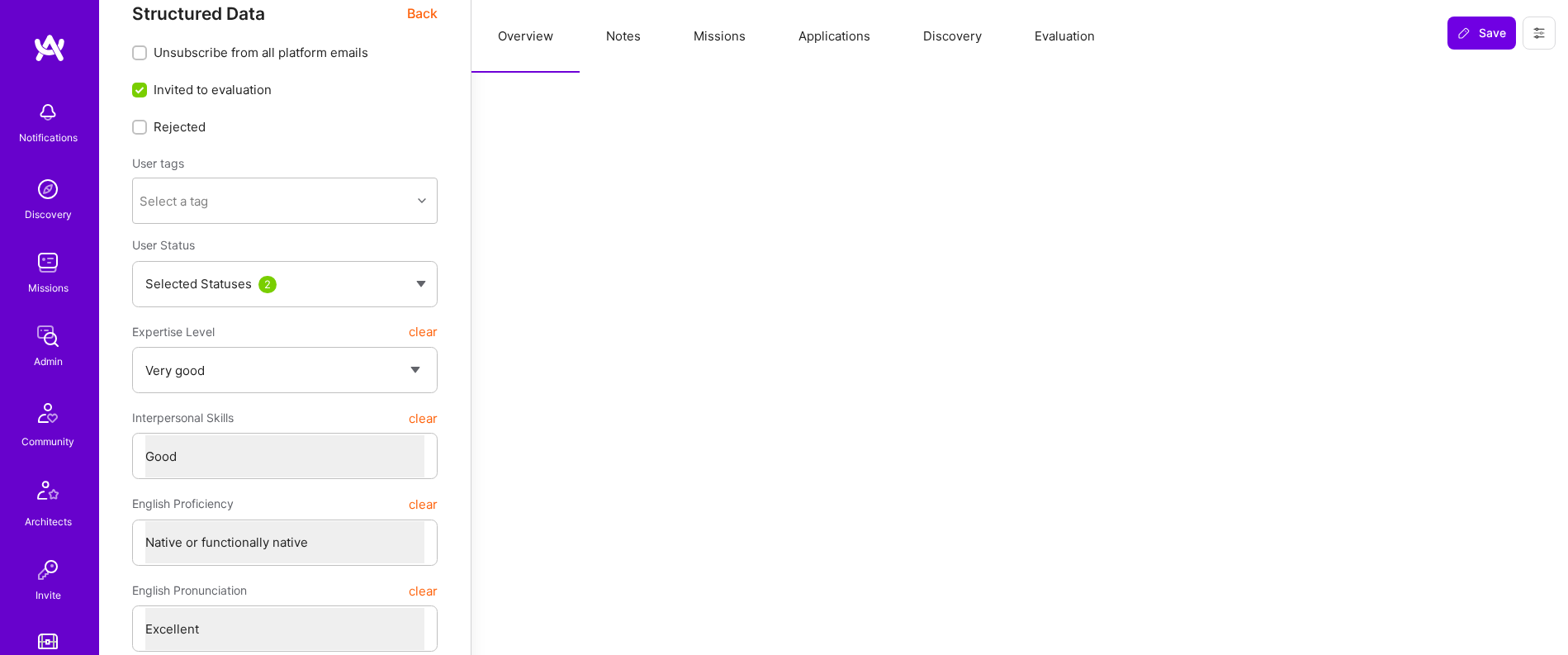 scroll, scrollTop: 0, scrollLeft: 0, axis: both 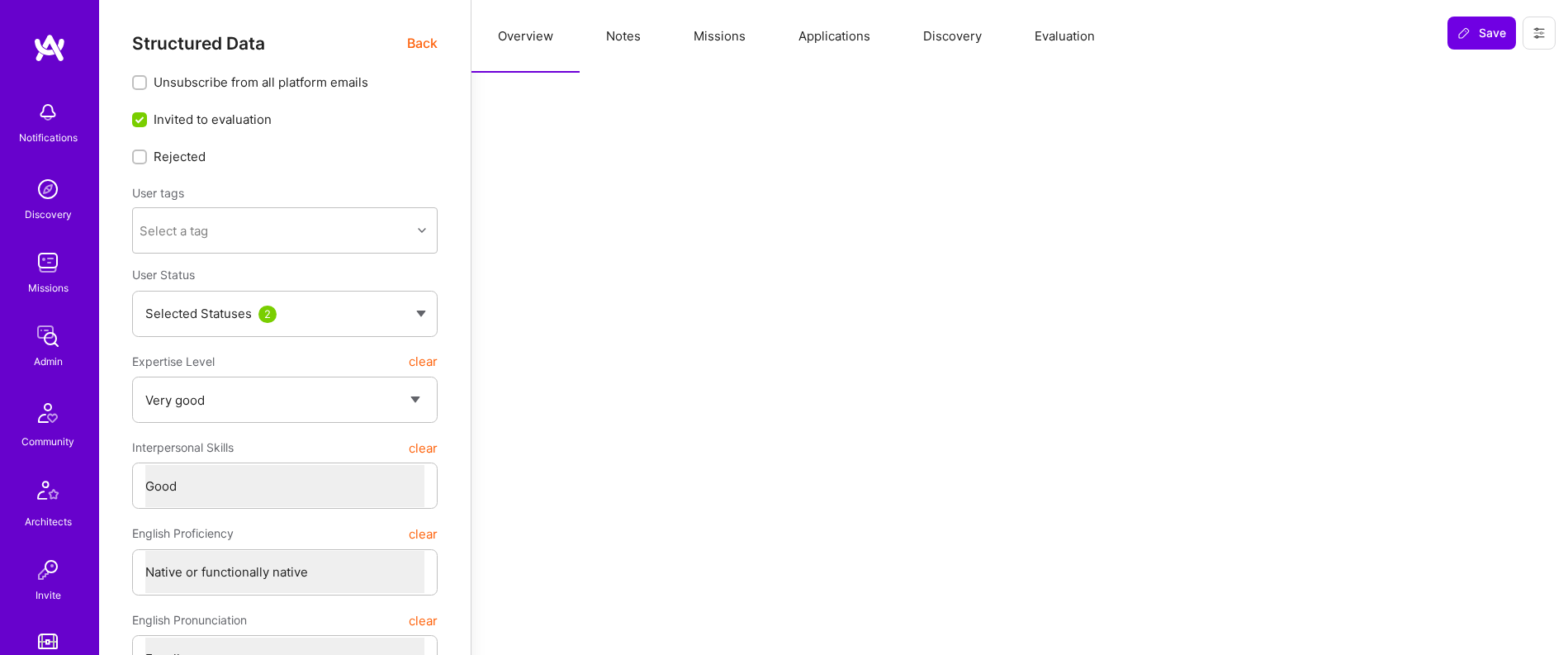 click on "Notes" at bounding box center (623, 36) 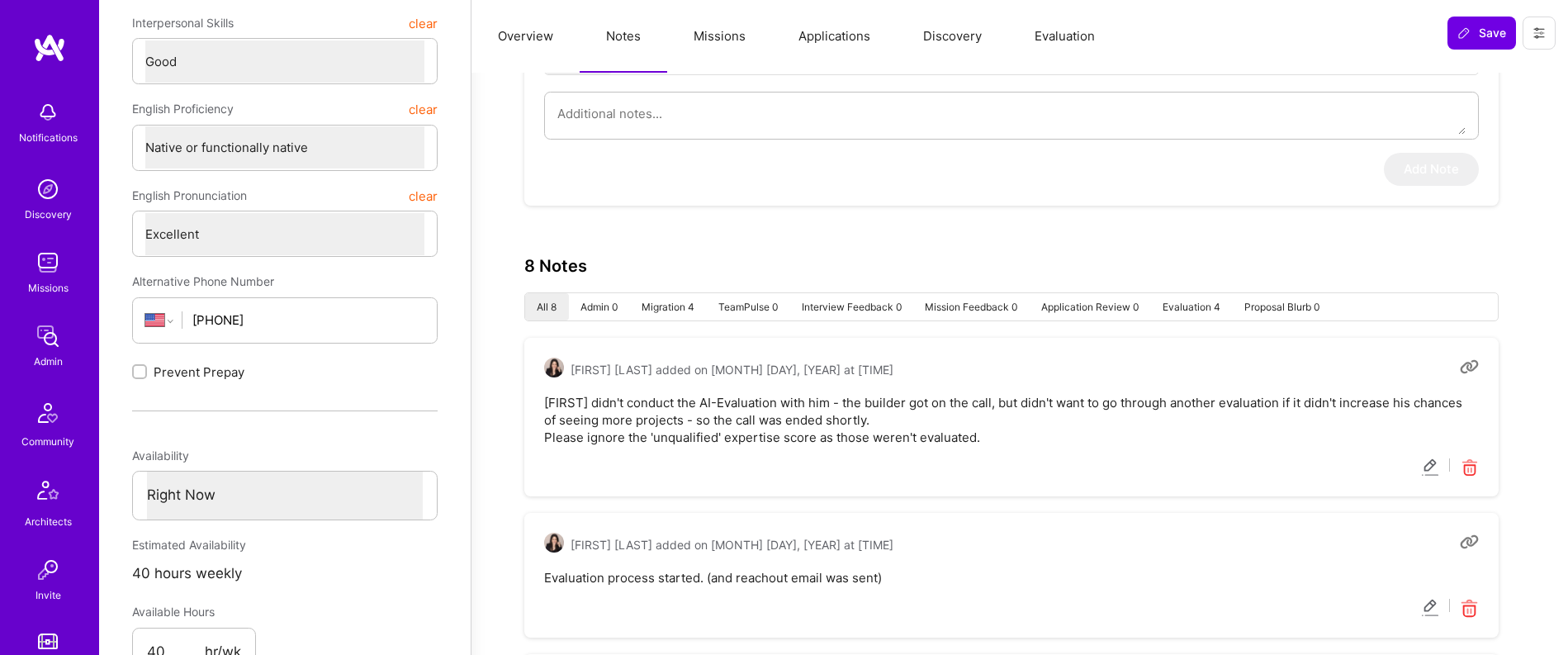 scroll, scrollTop: 432, scrollLeft: 0, axis: vertical 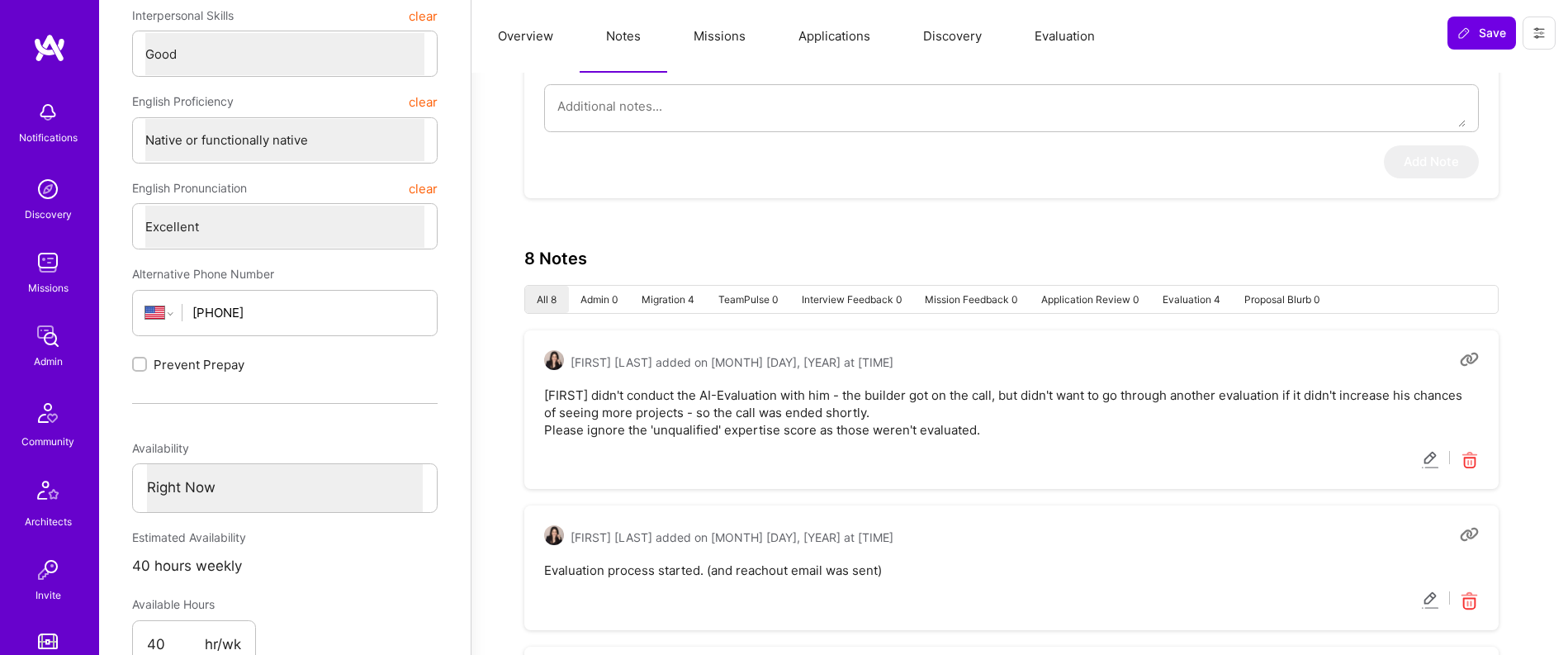 click on "Pedro didn't conduct the AI-Evaluation with him - the builder got on the call, but didn't want to go through another evaluation if it didn't increase his chances of seeing more projects - so the call was ended shortly.
Please ignore the 'unqualified' expertise score as those weren't evaluated." at bounding box center (1011, 412) 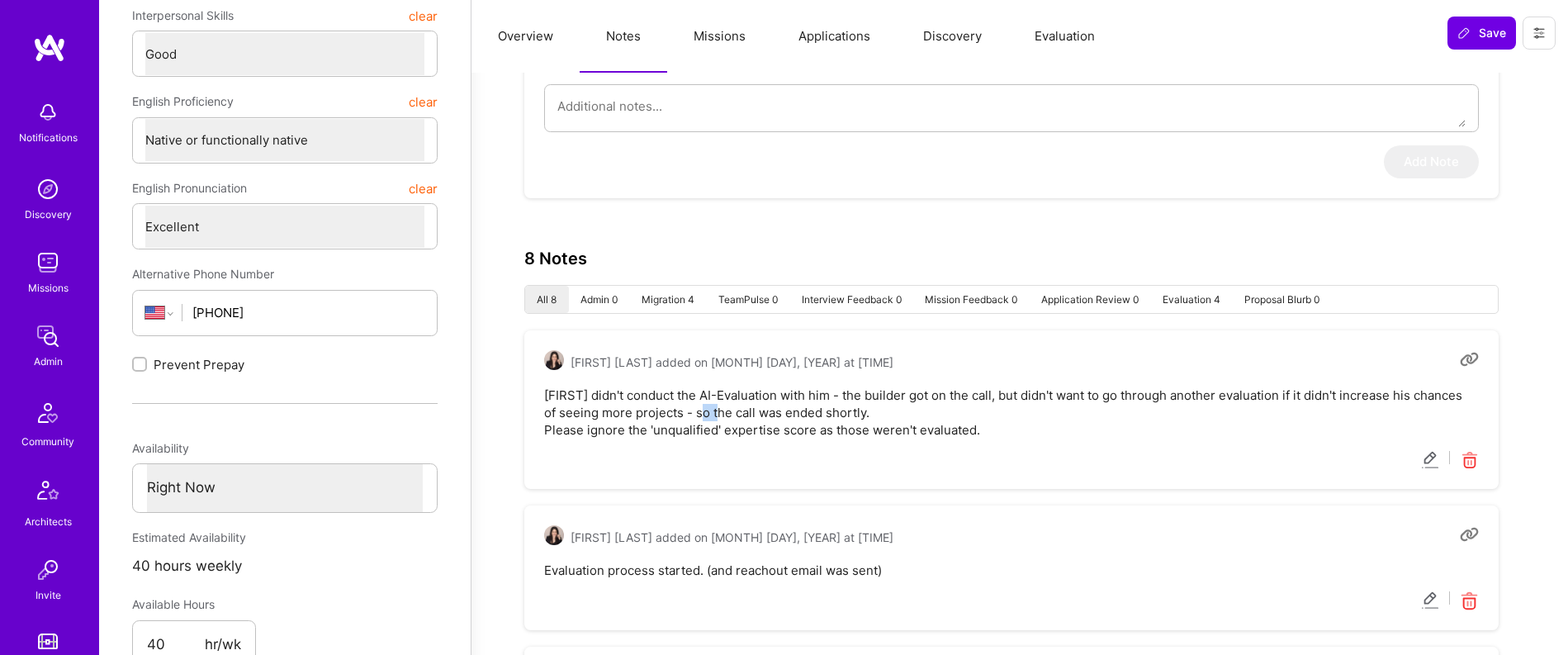 click on "Pedro didn't conduct the AI-Evaluation with him - the builder got on the call, but didn't want to go through another evaluation if it didn't increase his chances of seeing more projects - so the call was ended shortly.
Please ignore the 'unqualified' expertise score as those weren't evaluated." at bounding box center [1011, 412] 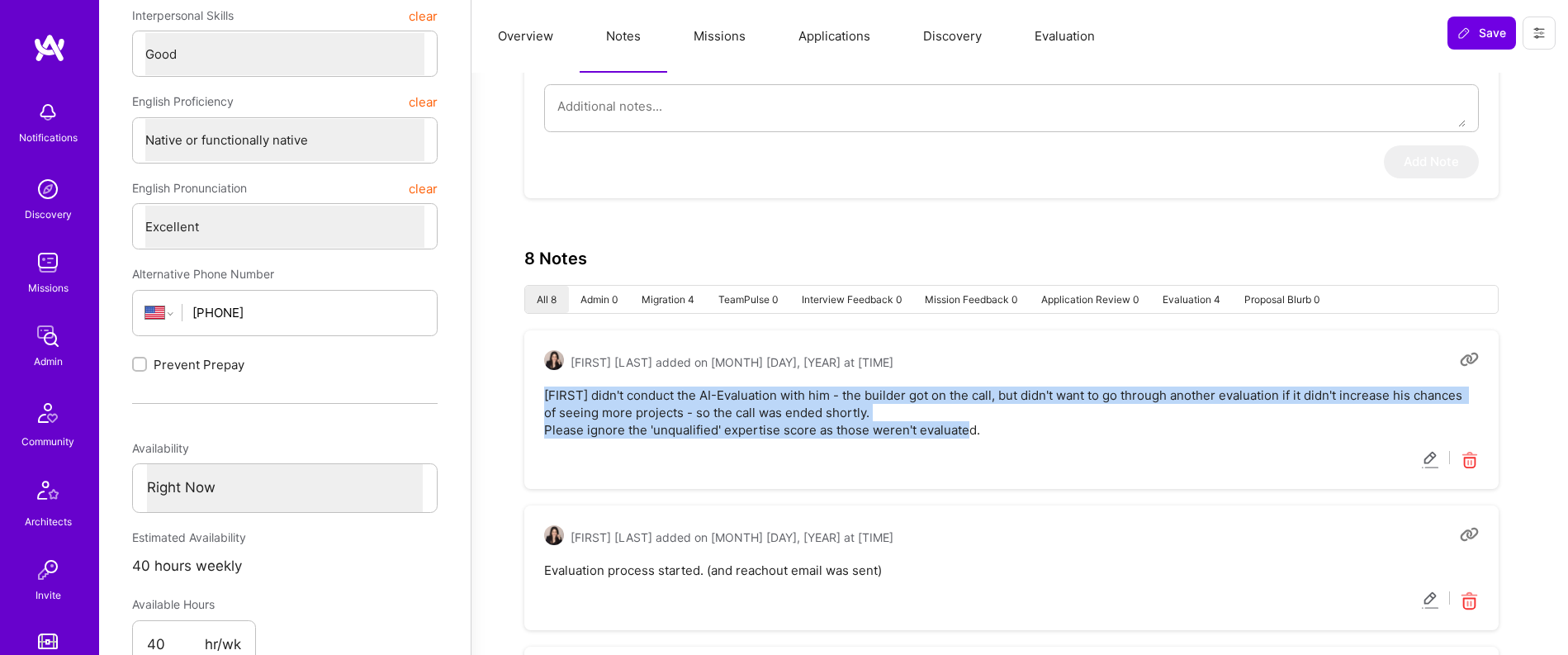 drag, startPoint x: 1004, startPoint y: 439, endPoint x: 547, endPoint y: 393, distance: 459.3093 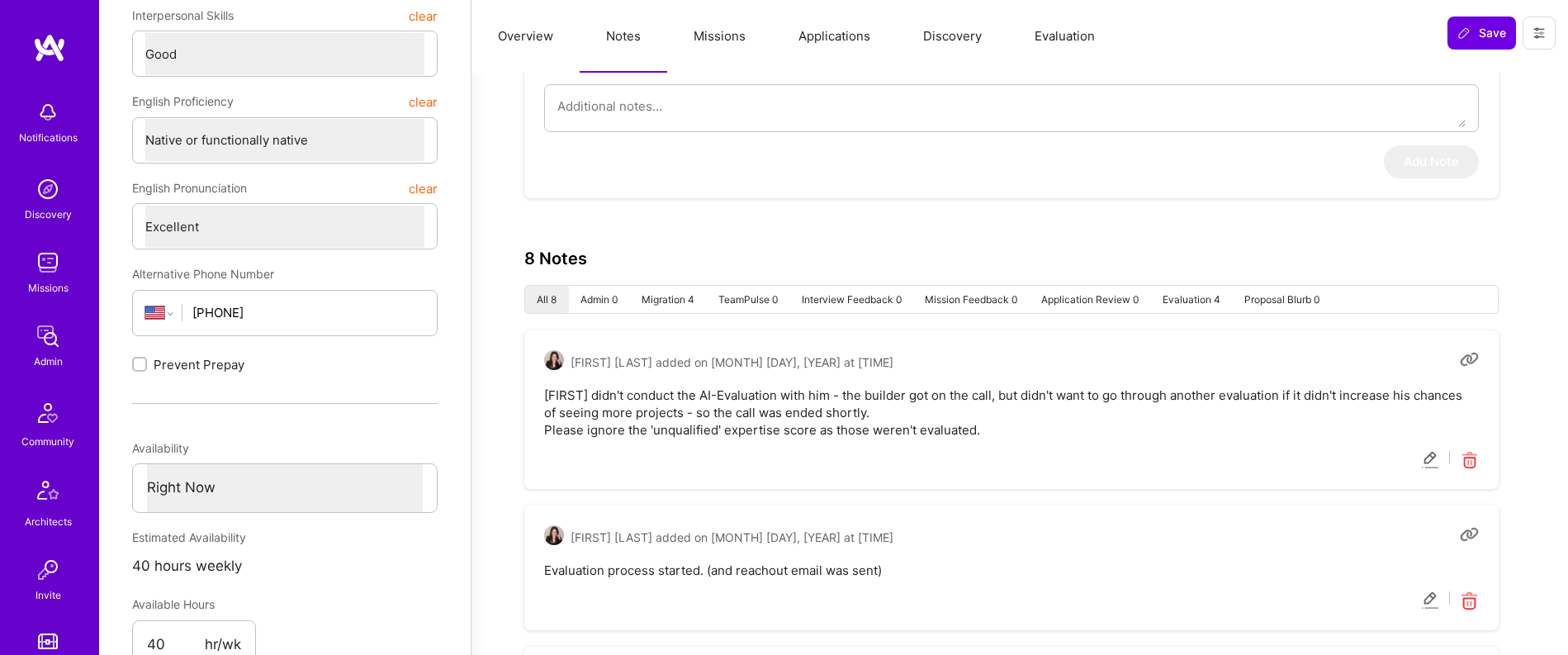click at bounding box center [1430, 460] 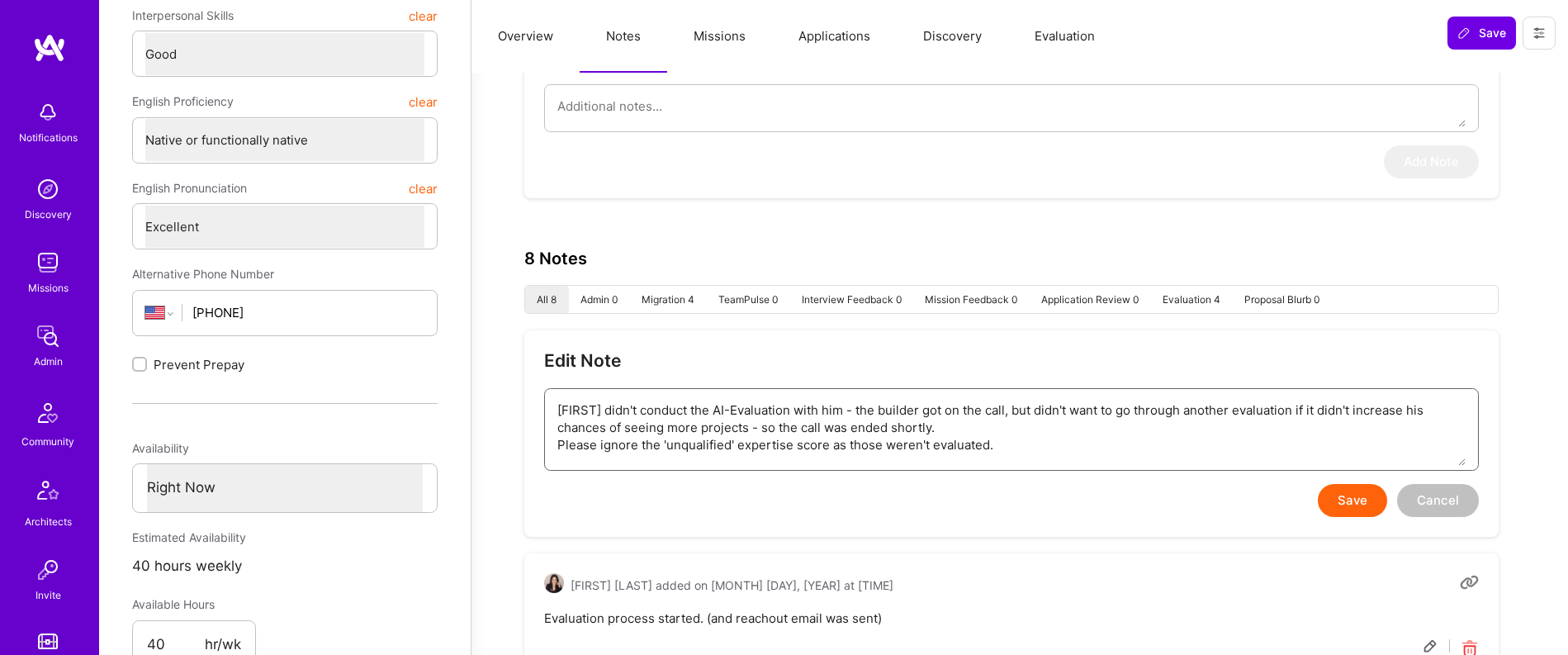 click on "Pedro didn't conduct the AI-Evaluation with him - the builder got on the call, but didn't want to go through another evaluation if it didn't increase his chances of seeing more projects - so the call was ended shortly.
Please ignore the 'unqualified' expertise score as those weren't evaluated." at bounding box center (1011, 427) 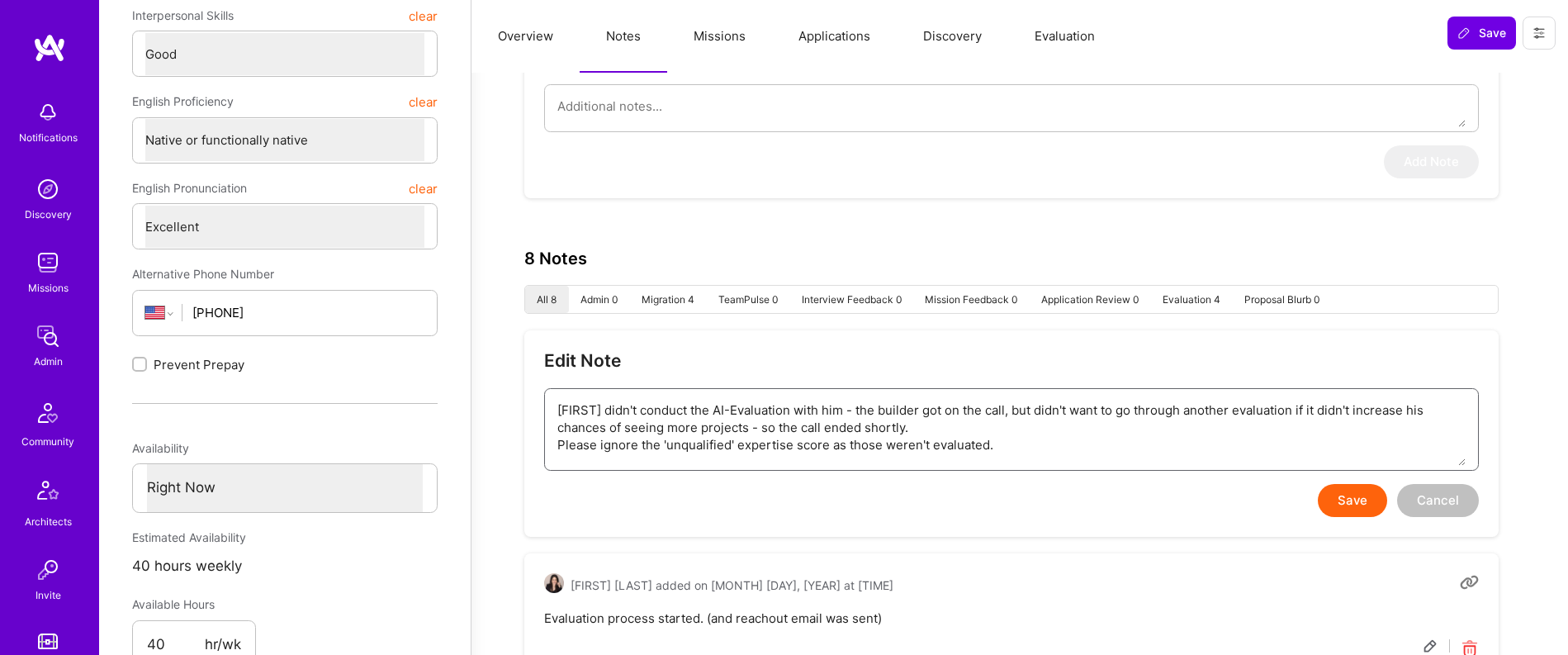 type on "x" 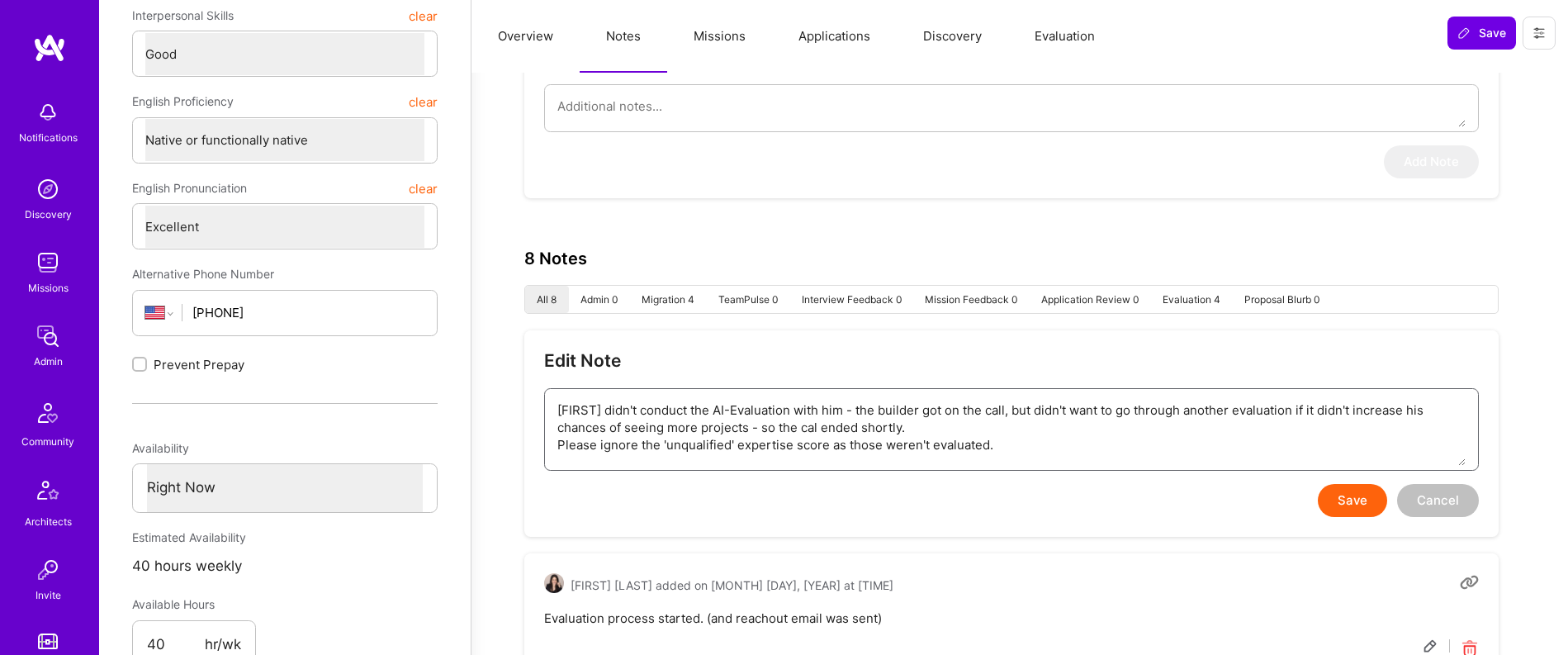 type on "x" 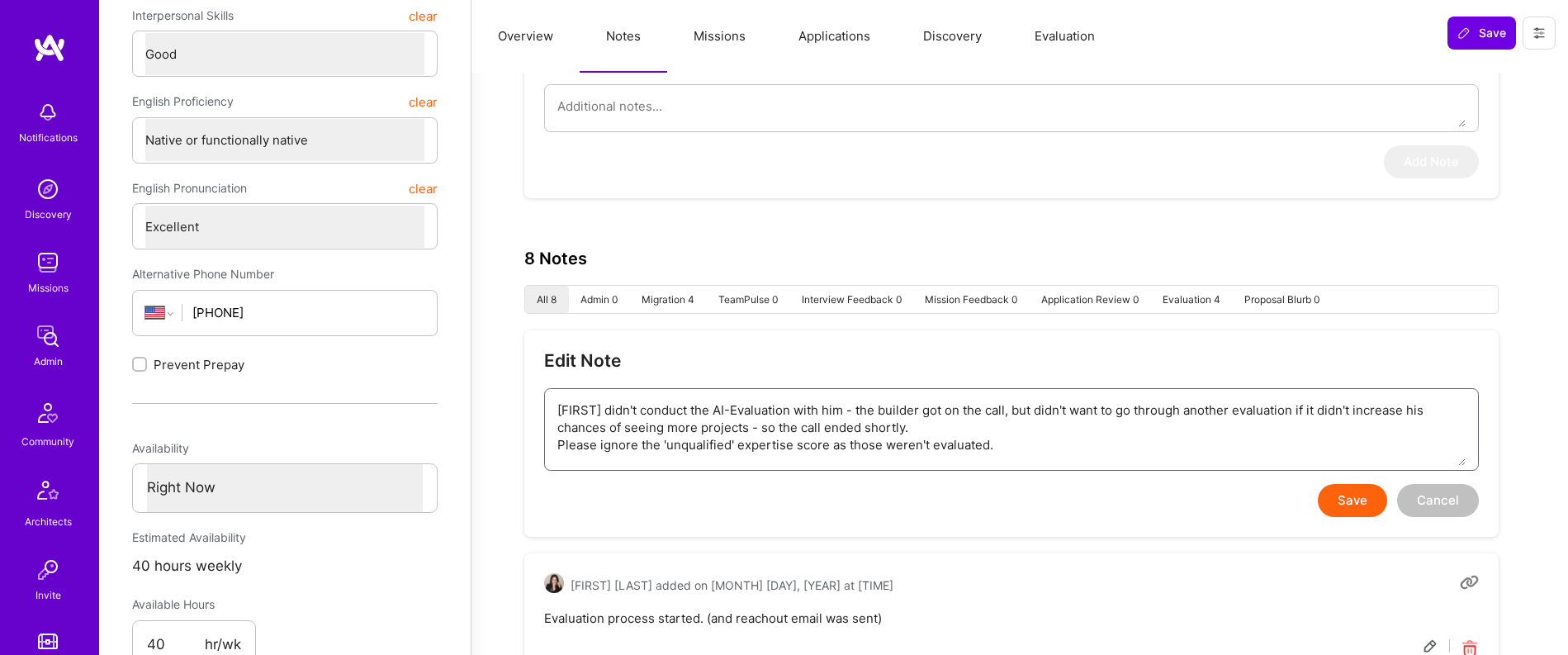 type on "Pedro didn't conduct the AI-Evaluation with him - the builder got on the call, but didn't want to go through another evaluation if it didn't increase his chances of seeing more projects - so the call ended shortly.
Please ignore the 'unqualified' expertise score as those weren't evaluated." 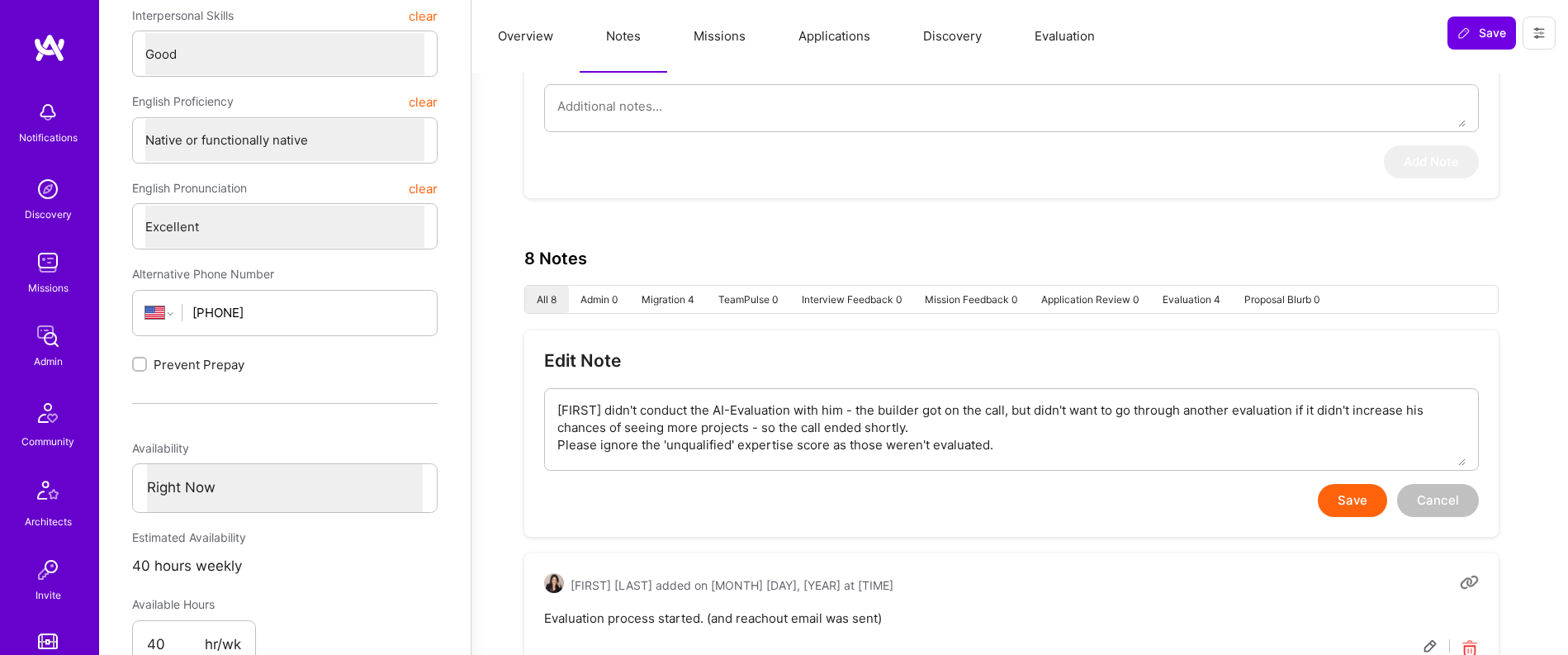 click on "Save" at bounding box center [1352, 501] 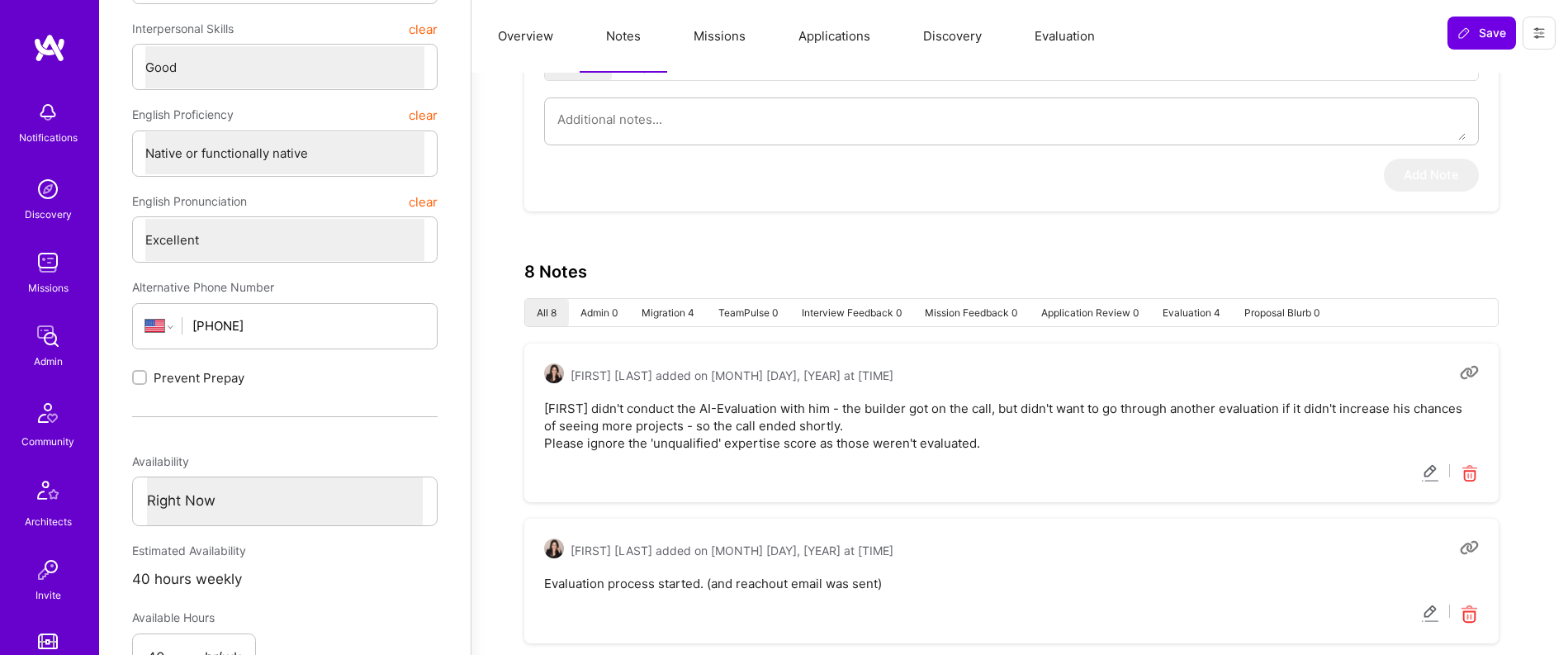scroll, scrollTop: 536, scrollLeft: 0, axis: vertical 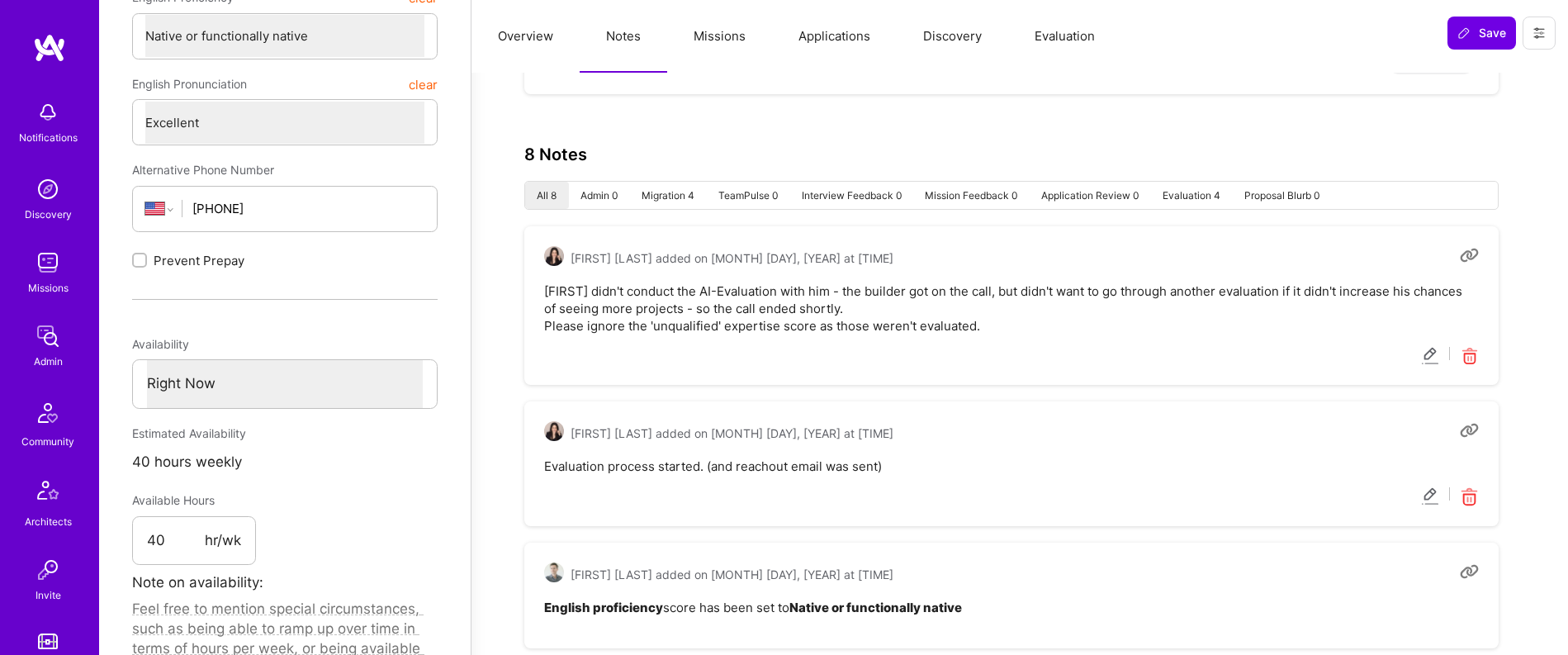 click at bounding box center (1430, 356) 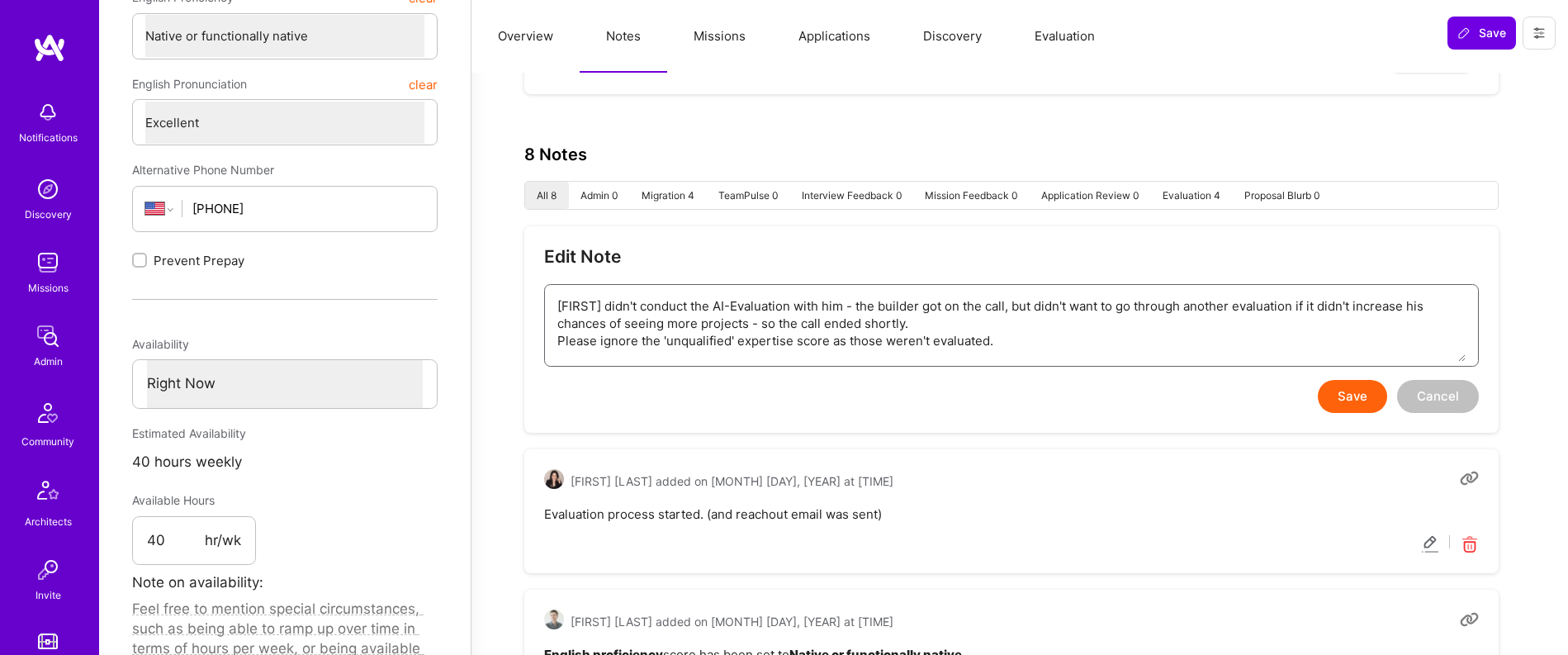click on "Pedro didn't conduct the AI-Evaluation with him - the builder got on the call, but didn't want to go through another evaluation if it didn't increase his chances of seeing more projects - so the call ended shortly.
Please ignore the 'unqualified' expertise score as those weren't evaluated." at bounding box center (1011, 323) 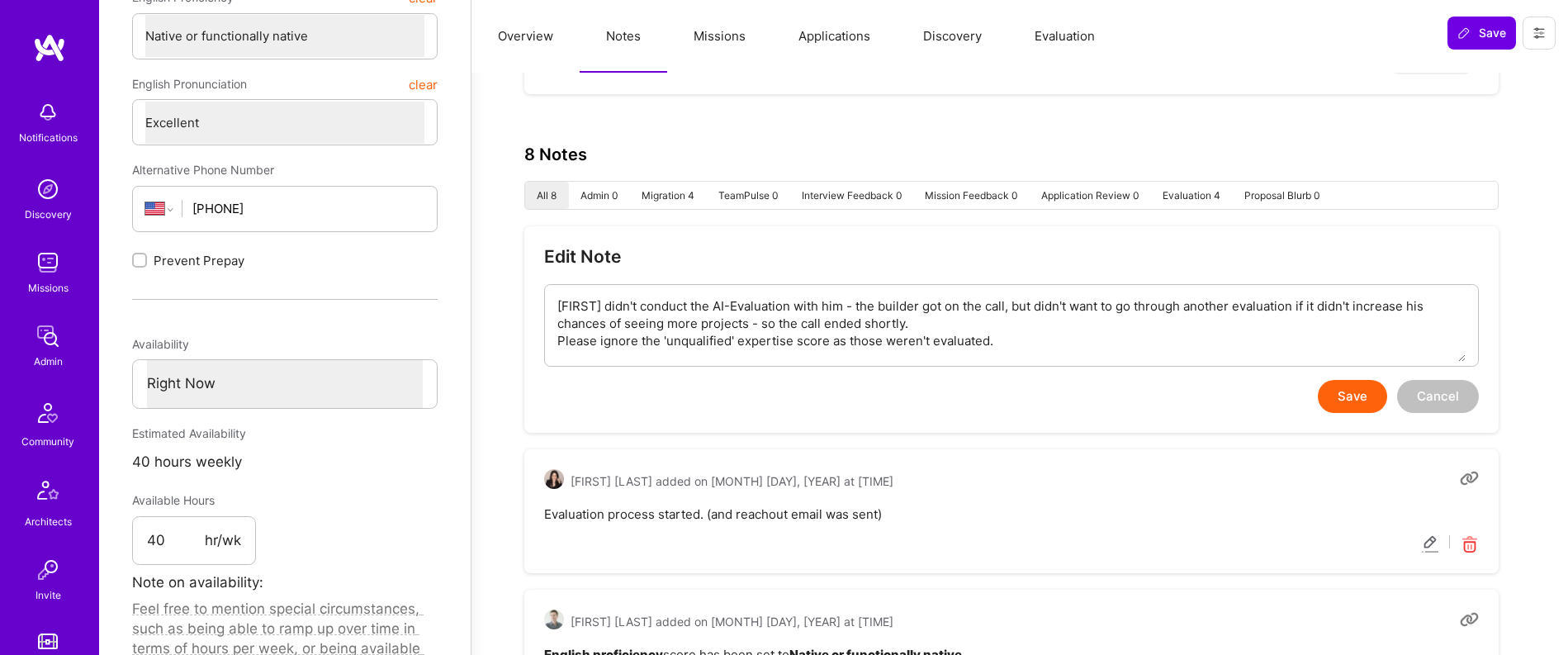 click on "Save" at bounding box center [1352, 396] 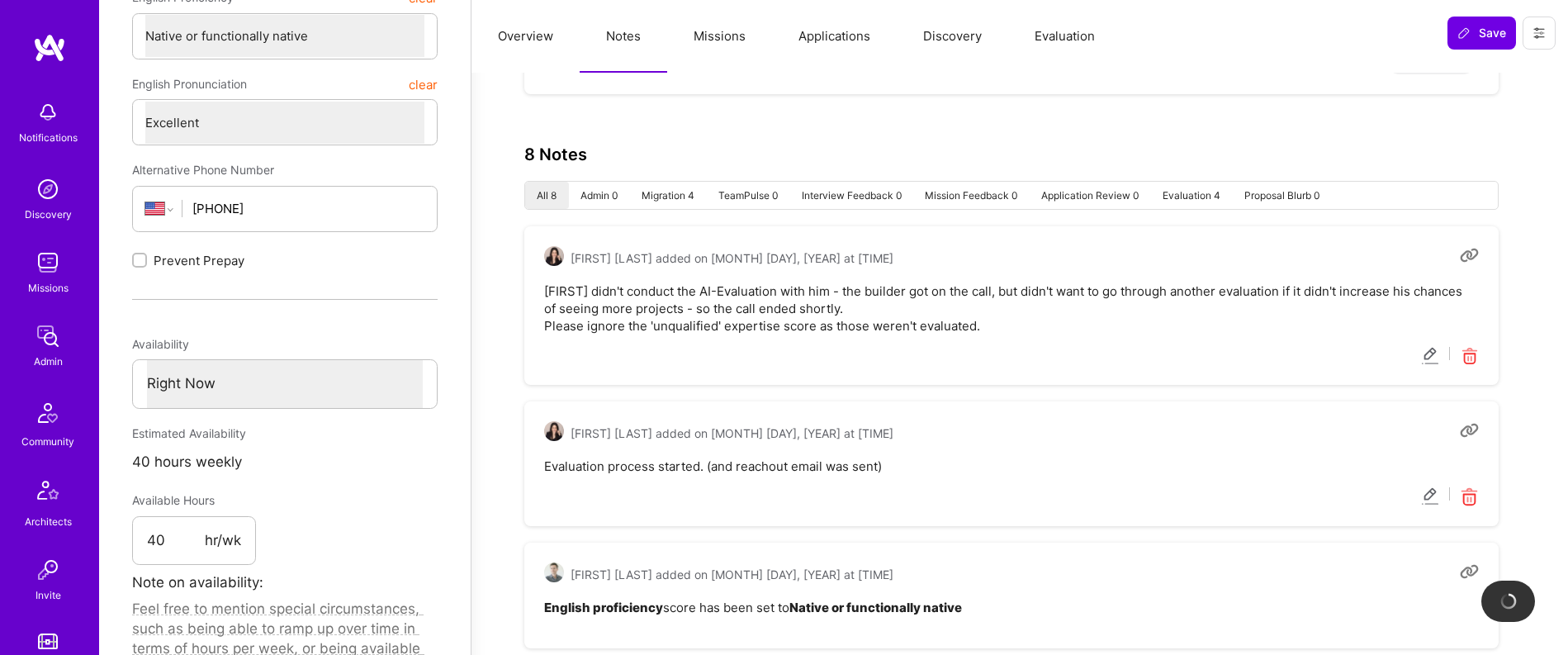 type on "x" 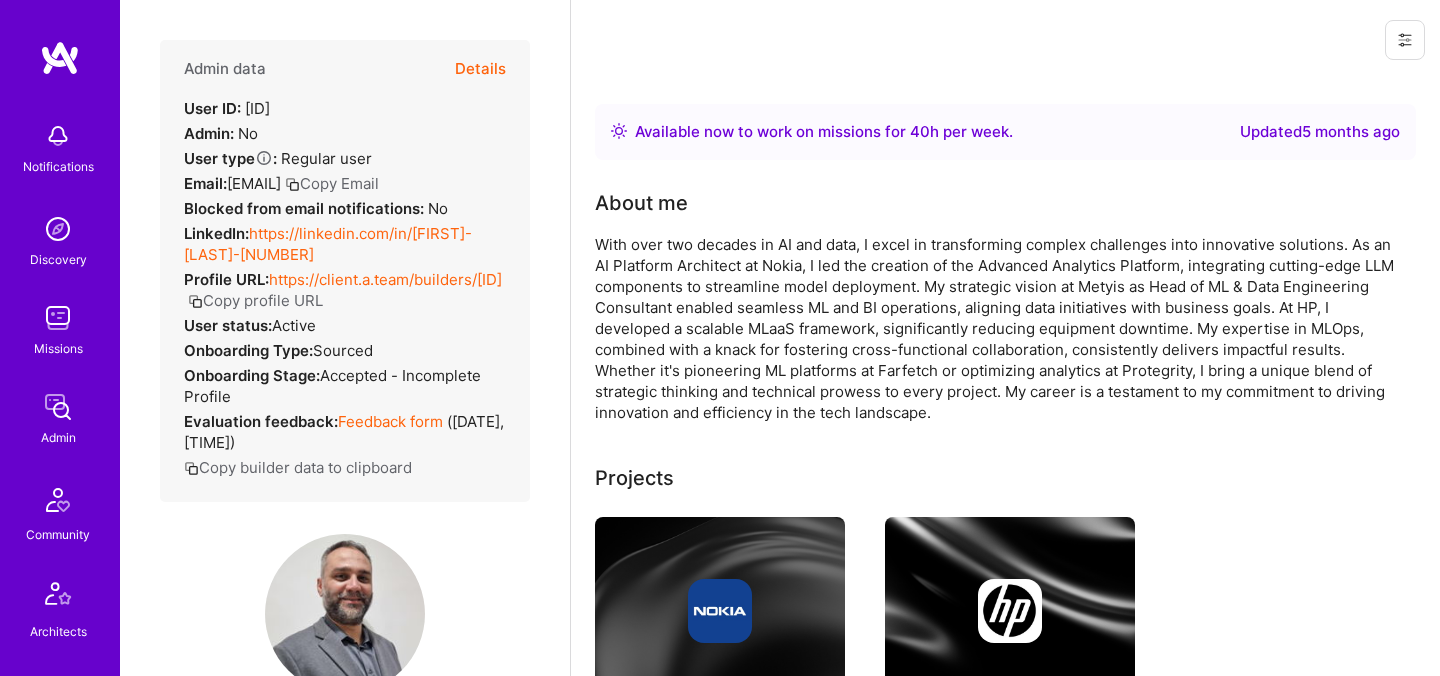 scroll, scrollTop: 0, scrollLeft: 0, axis: both 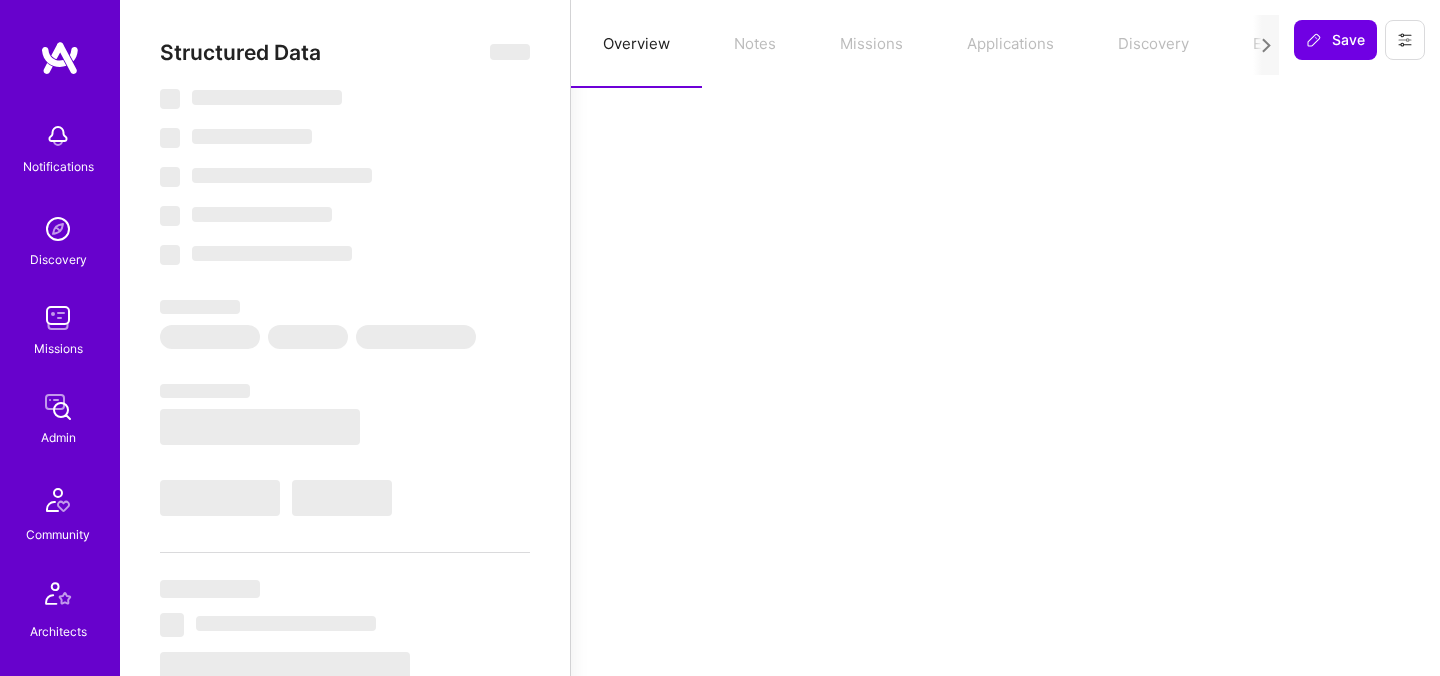 click on "Overview Notes Missions Applications Discovery Evaluation" at bounding box center (925, 44) 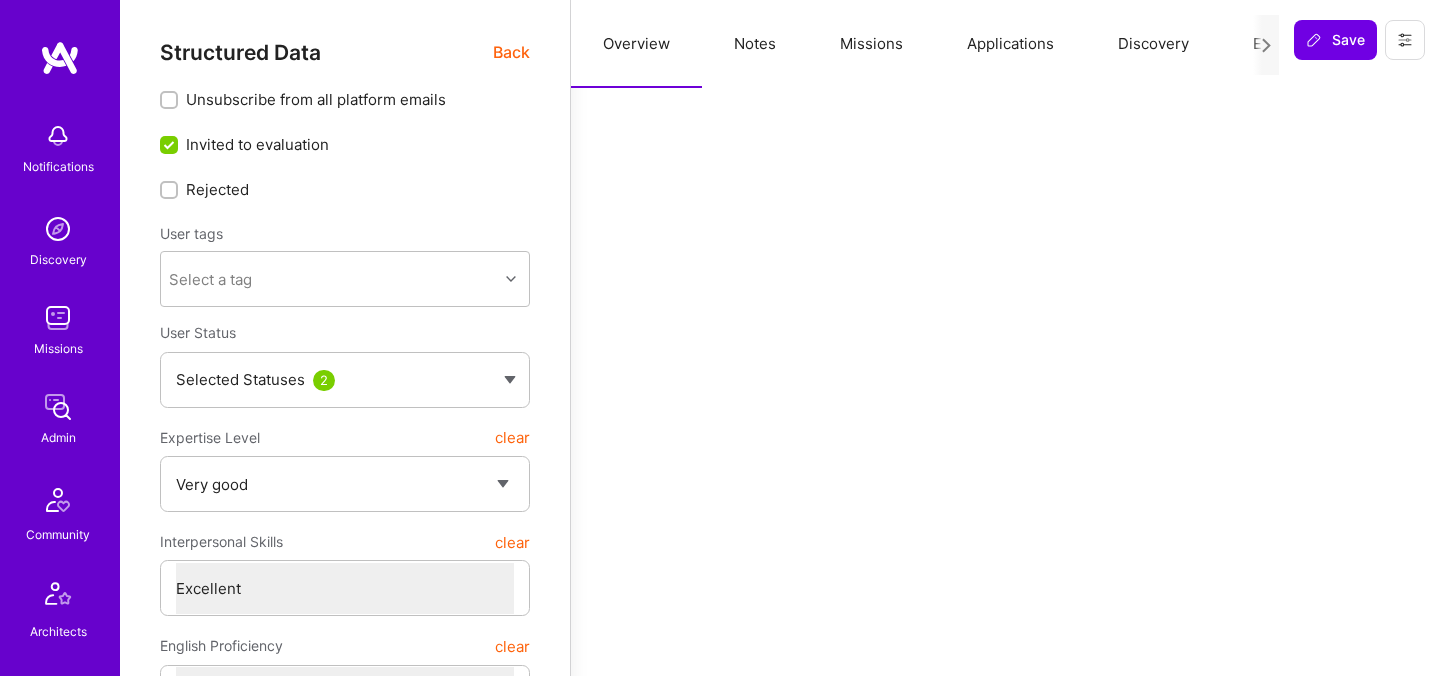 click on "Notes" at bounding box center (755, 44) 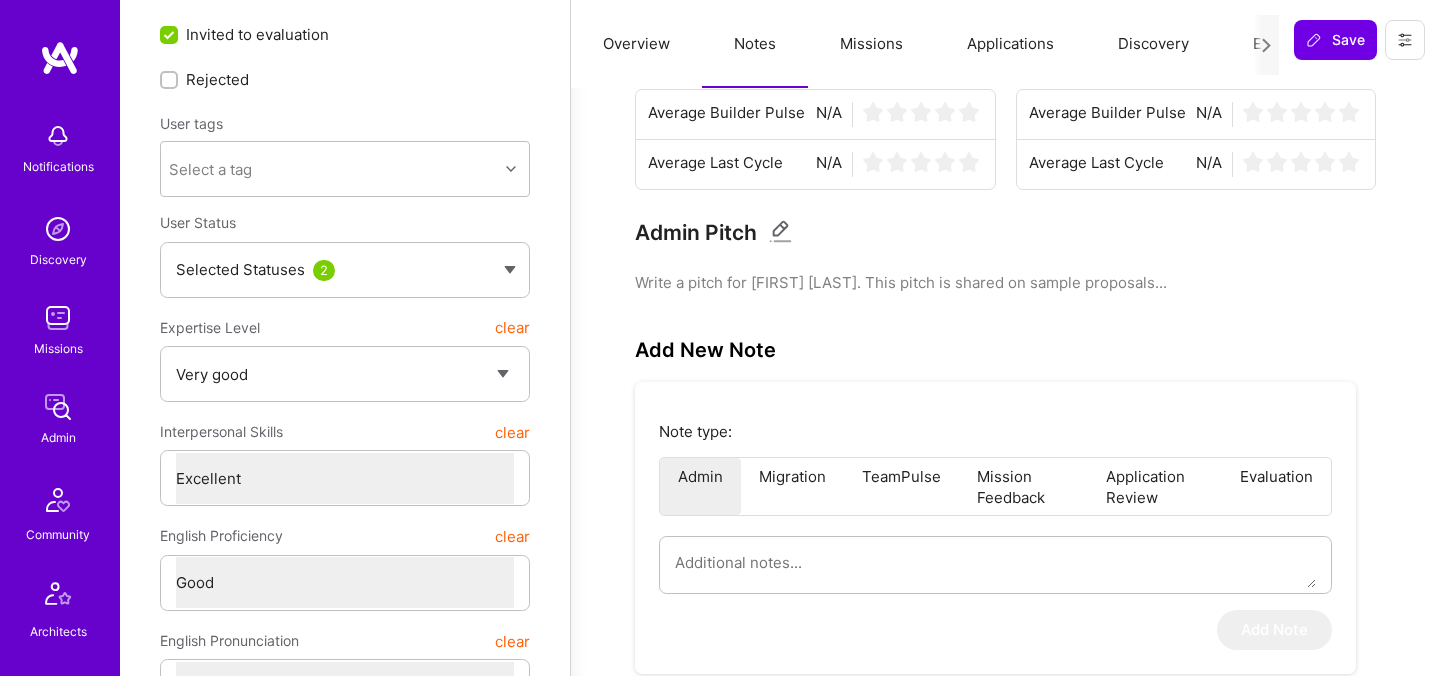 scroll, scrollTop: 184, scrollLeft: 0, axis: vertical 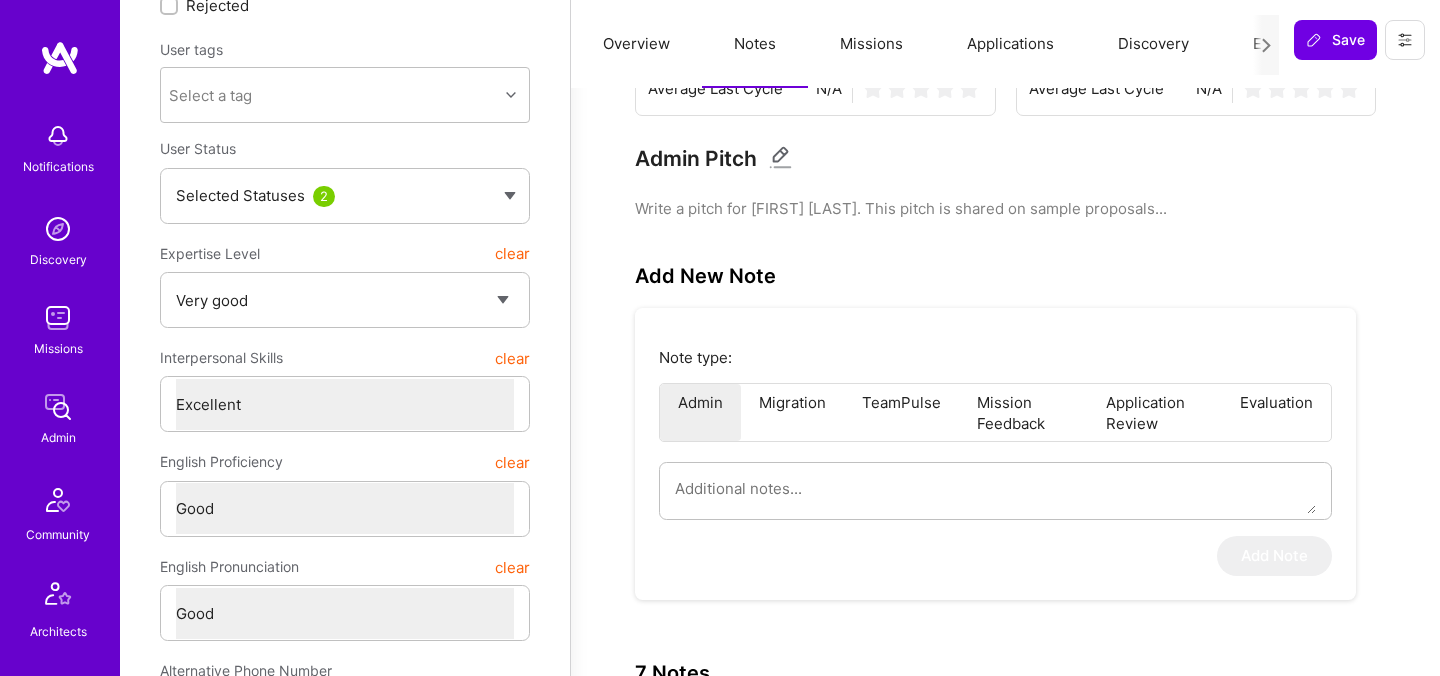 click on "Evaluation" at bounding box center [1276, 412] 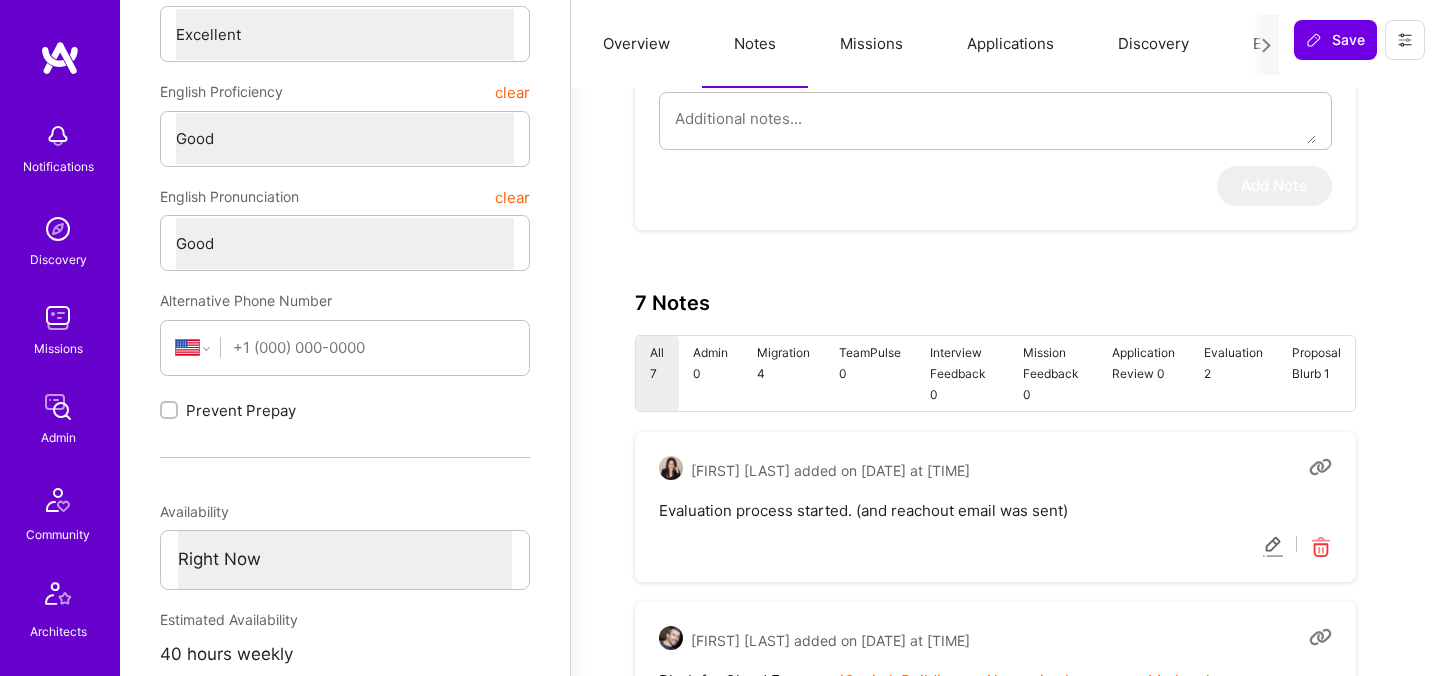 scroll, scrollTop: 493, scrollLeft: 0, axis: vertical 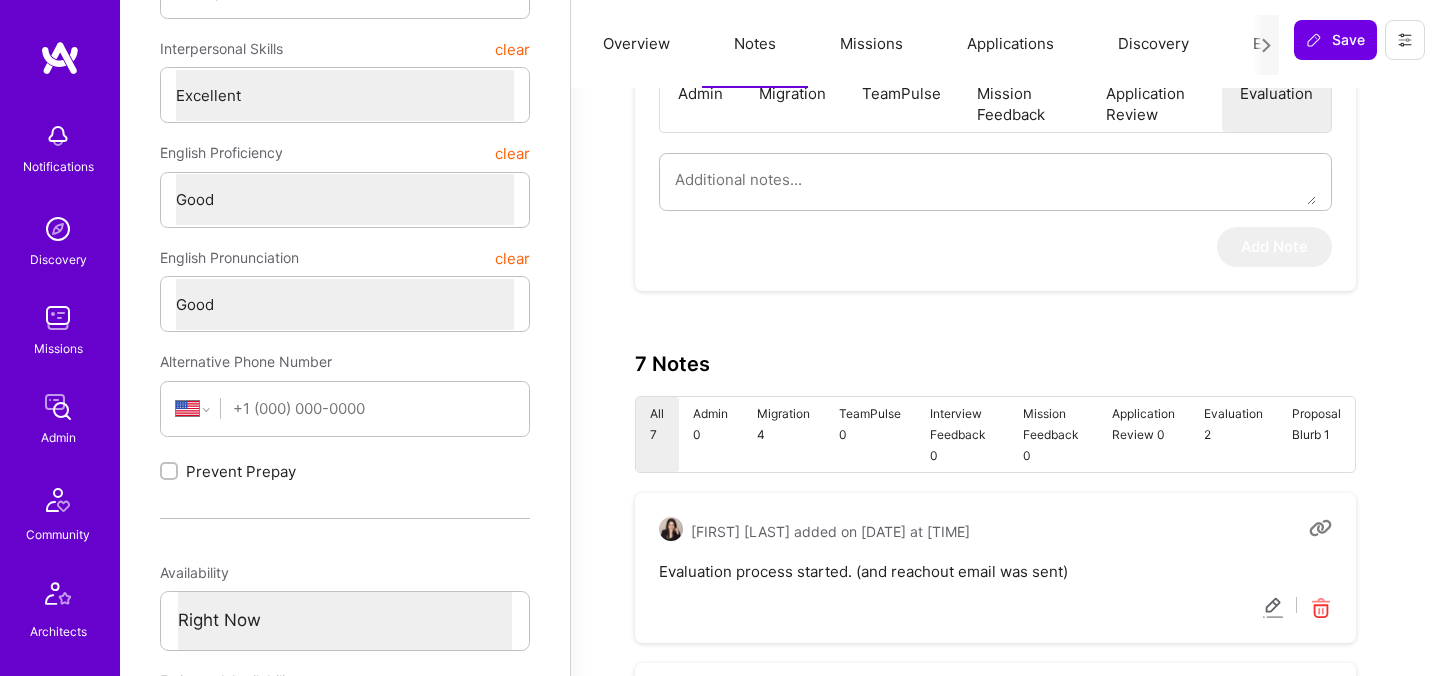 click on "Builder ratings Average Builder Pulse N/A Average Last Cycle N/A Client ratings Average Builder Pulse N/A Average Last Cycle N/A Admin Pitch Write a pitch for Luciano Alves. This pitch is shared on sample proposals... Add New Note Note type: Admin Migration TeamPulse Mission Feedback Application Review Evaluation Add Note 7 Notes All 7 Admin 0 Migration 4 TeamPulse 0 Interview Feedback 0 Mission Feedback 0 Application Review 0 Evaluation 2 Proposal Blurb 1 Adi Sofer  added on July 29, 2025 at 8:28 PM Evaluation process started. (and reachout email was sent) Dor Groner  added on March 20, 2025 at 6:37 PM Blurb for Cloud Expert on  iCapital: Building an Alternative Investment Marketplace Mostafa D  added on March 20, 2025 at 4:17 AM Interpersonal skills  score has been set to  Excellent Mostafa D  added on March 20, 2025 at 4:17 AM English pronunciation  score has been set to  Good Mostafa D  added on March 20, 2025 at 4:17 AM English proficiency  score has been set to  Good Expertise level Very good" at bounding box center (1005, 694) 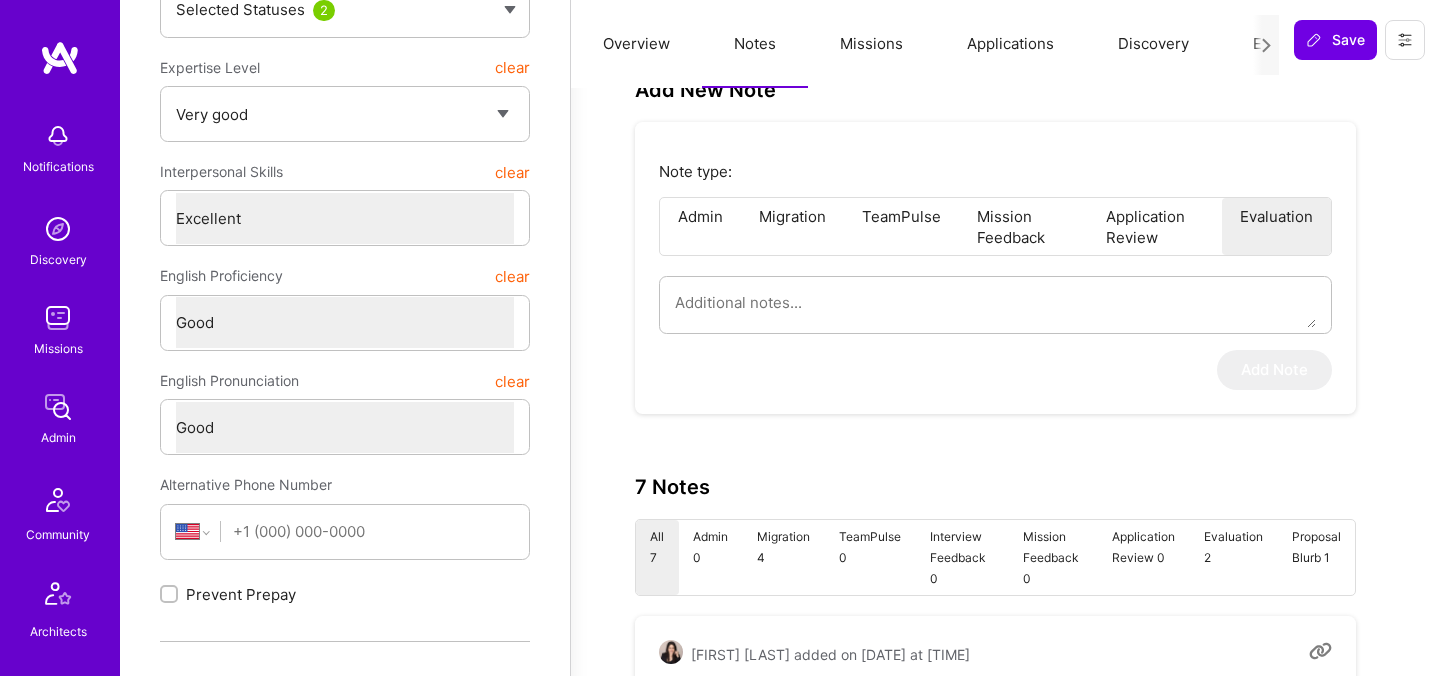 scroll, scrollTop: 361, scrollLeft: 0, axis: vertical 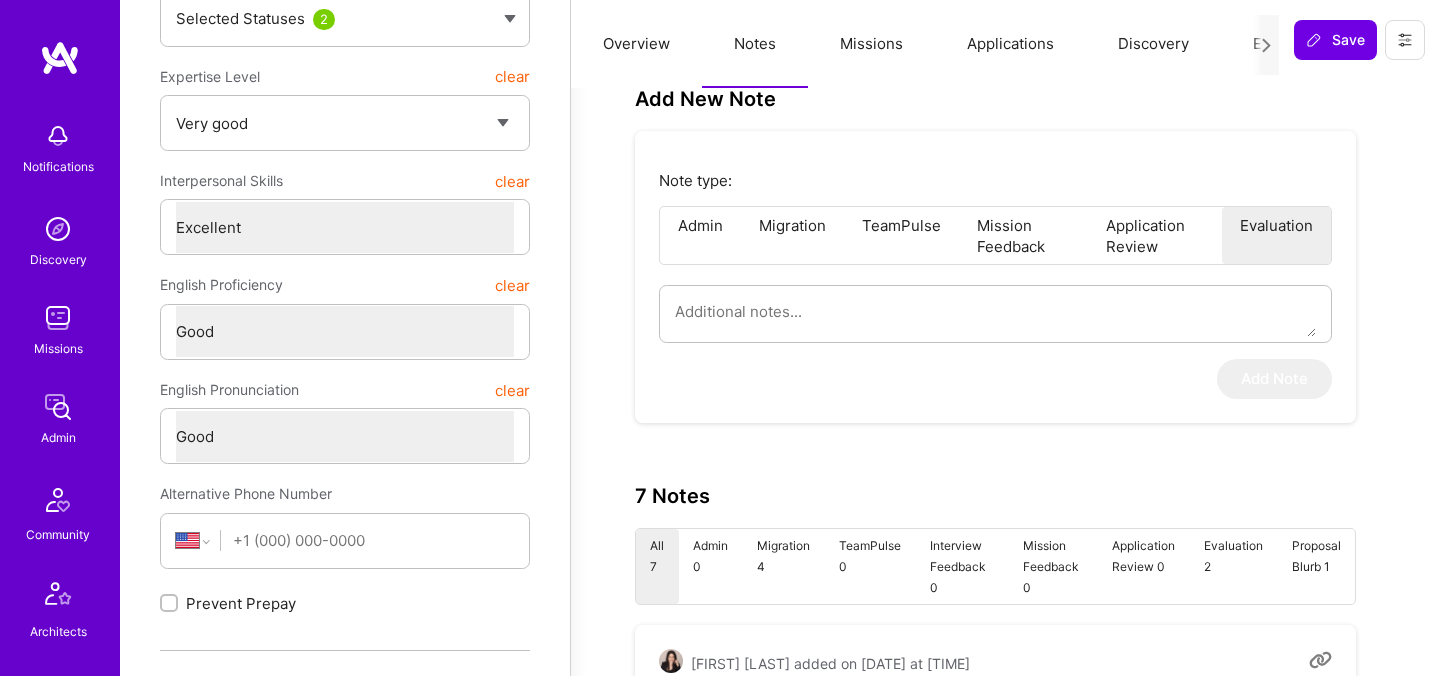 click on "Admin" at bounding box center [700, 235] 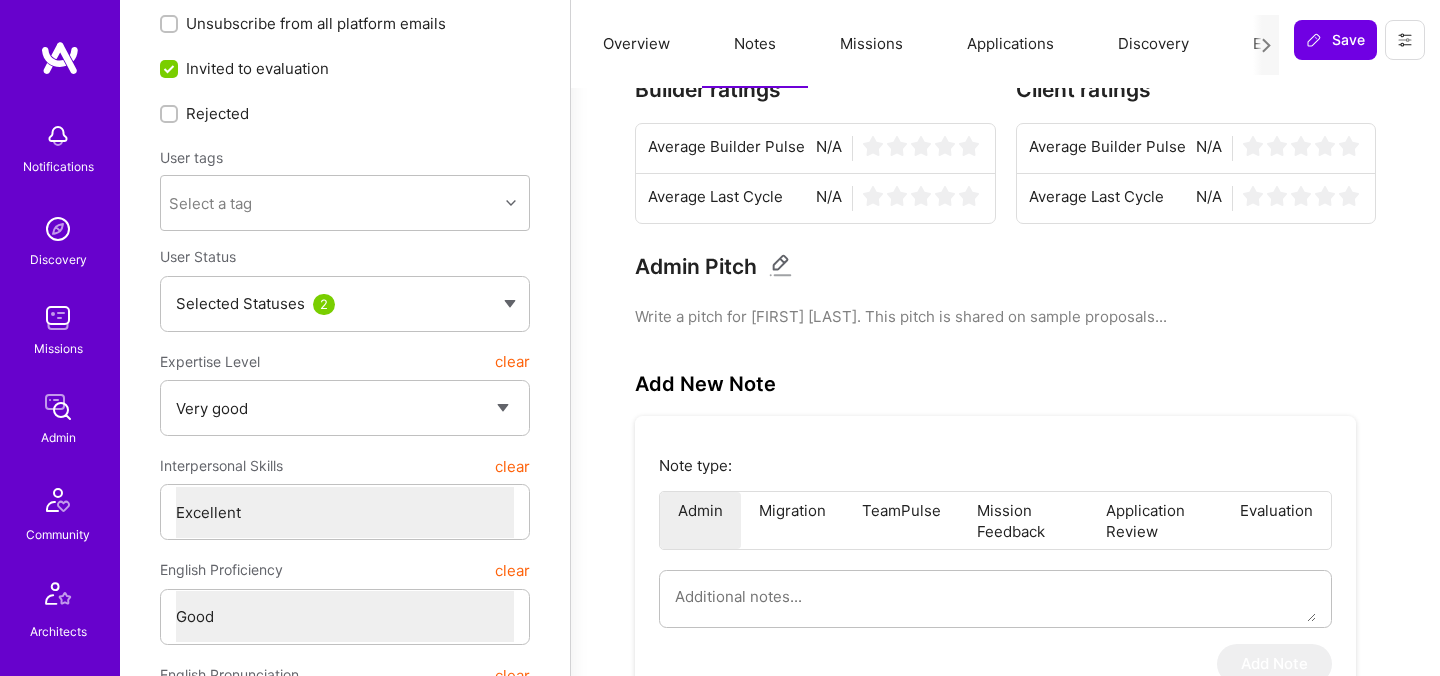 scroll, scrollTop: 85, scrollLeft: 0, axis: vertical 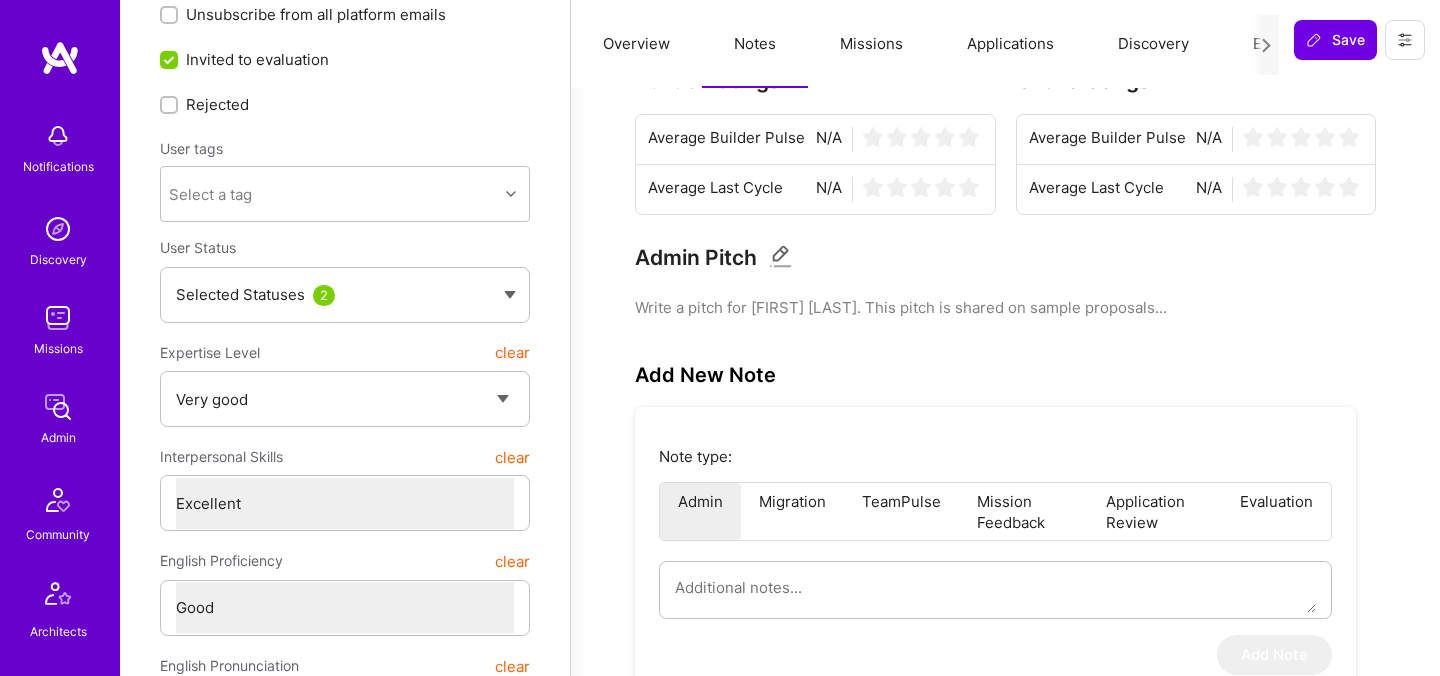 click on "Write a pitch for Luciano Alves. This pitch is shared on sample proposals..." at bounding box center [1005, 307] 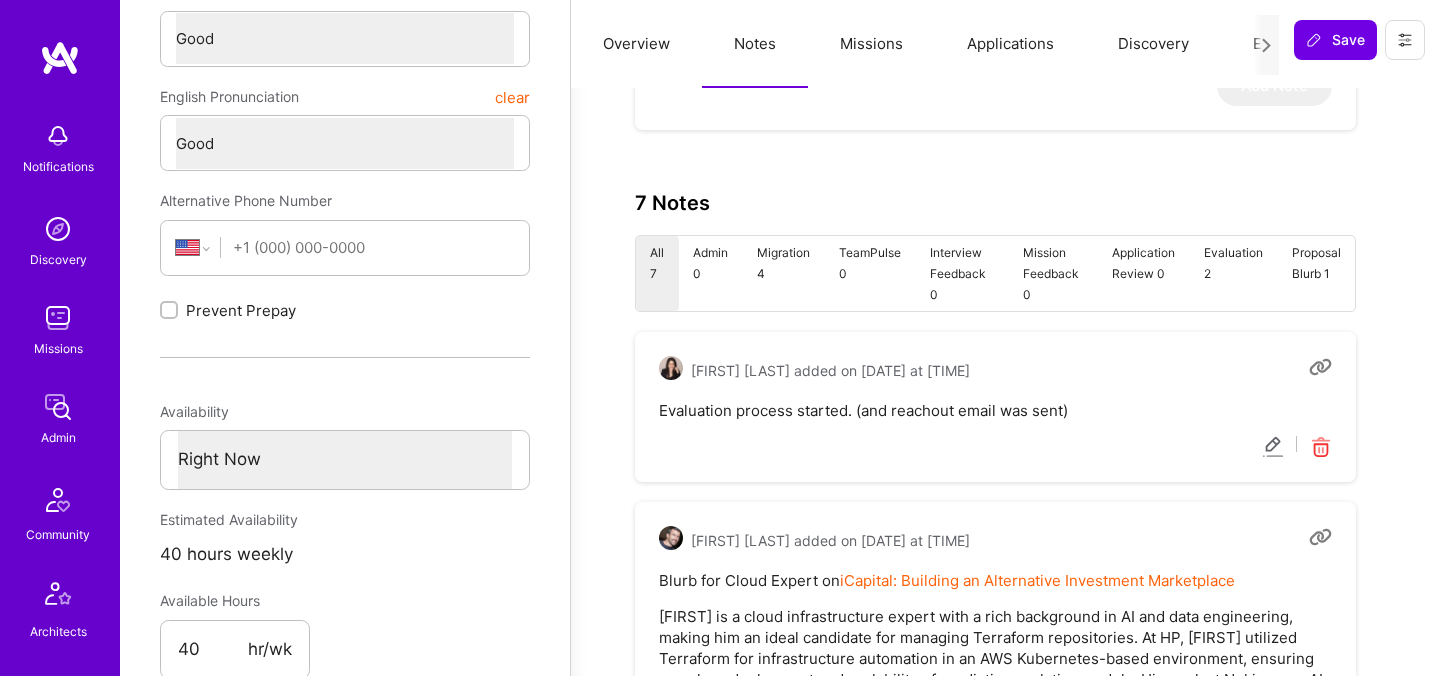 scroll, scrollTop: 624, scrollLeft: 0, axis: vertical 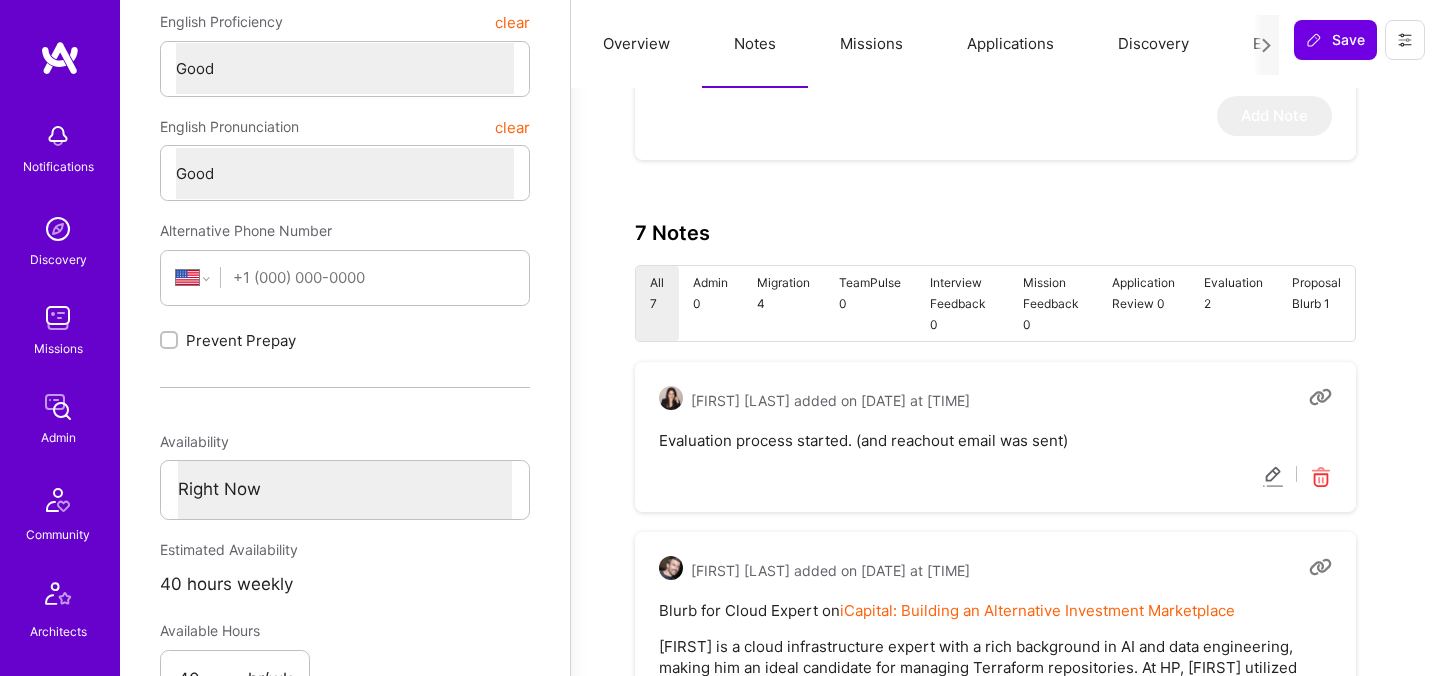 click on "Overview" at bounding box center (636, 44) 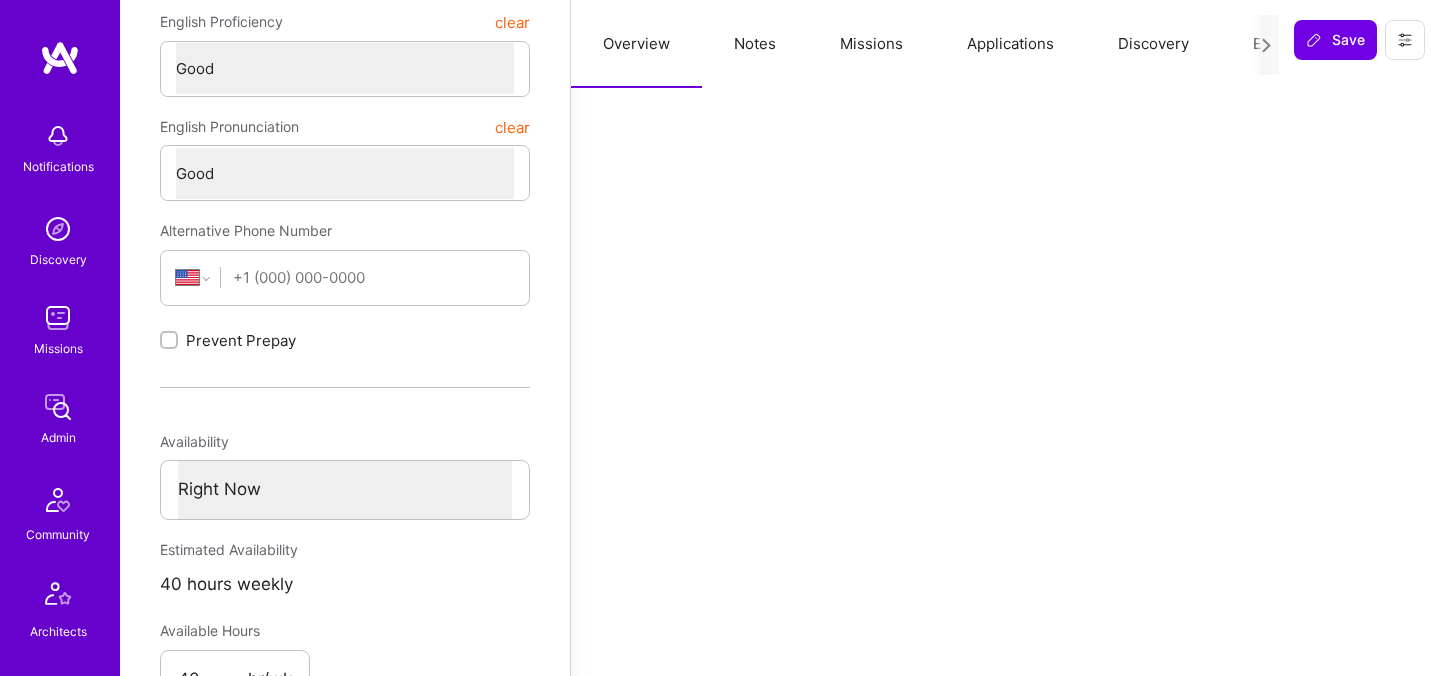 click on "Evaluation" at bounding box center (1289, 44) 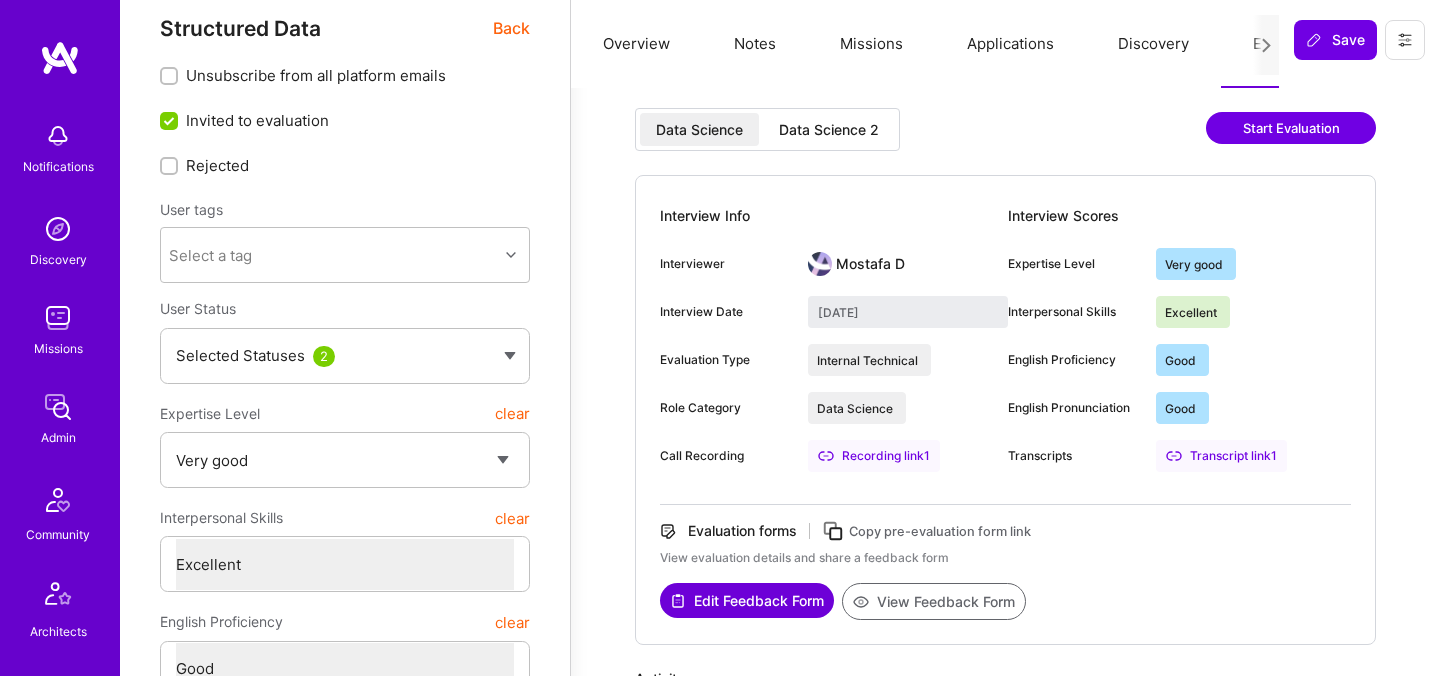scroll, scrollTop: 0, scrollLeft: 0, axis: both 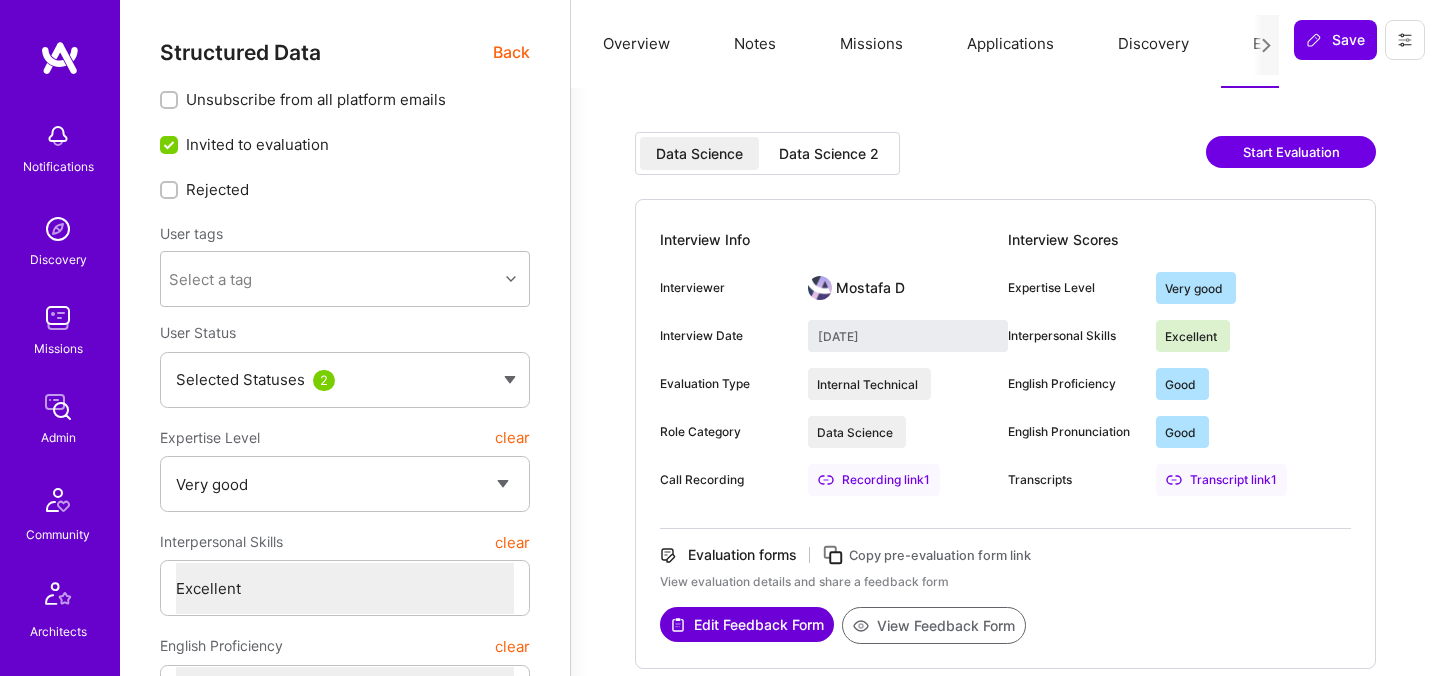 click on "Data Science 2" at bounding box center [829, 154] 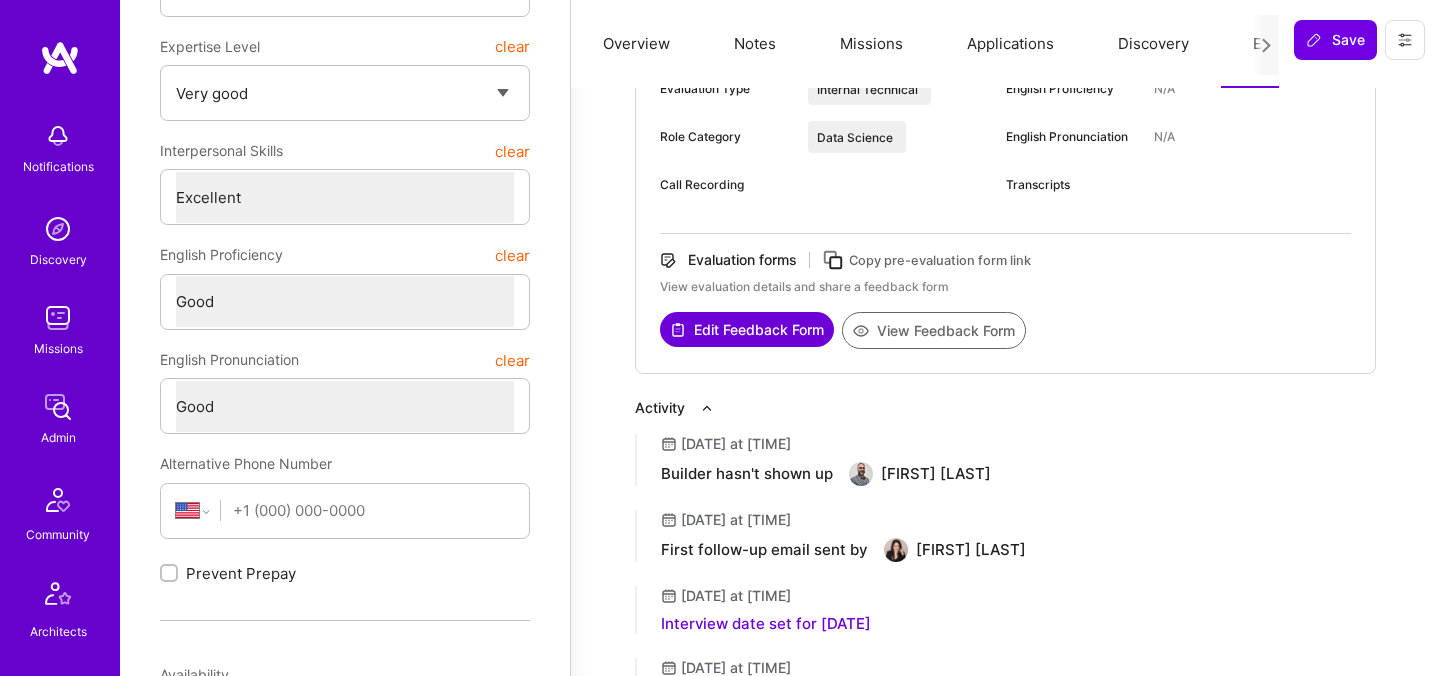 scroll, scrollTop: 369, scrollLeft: 0, axis: vertical 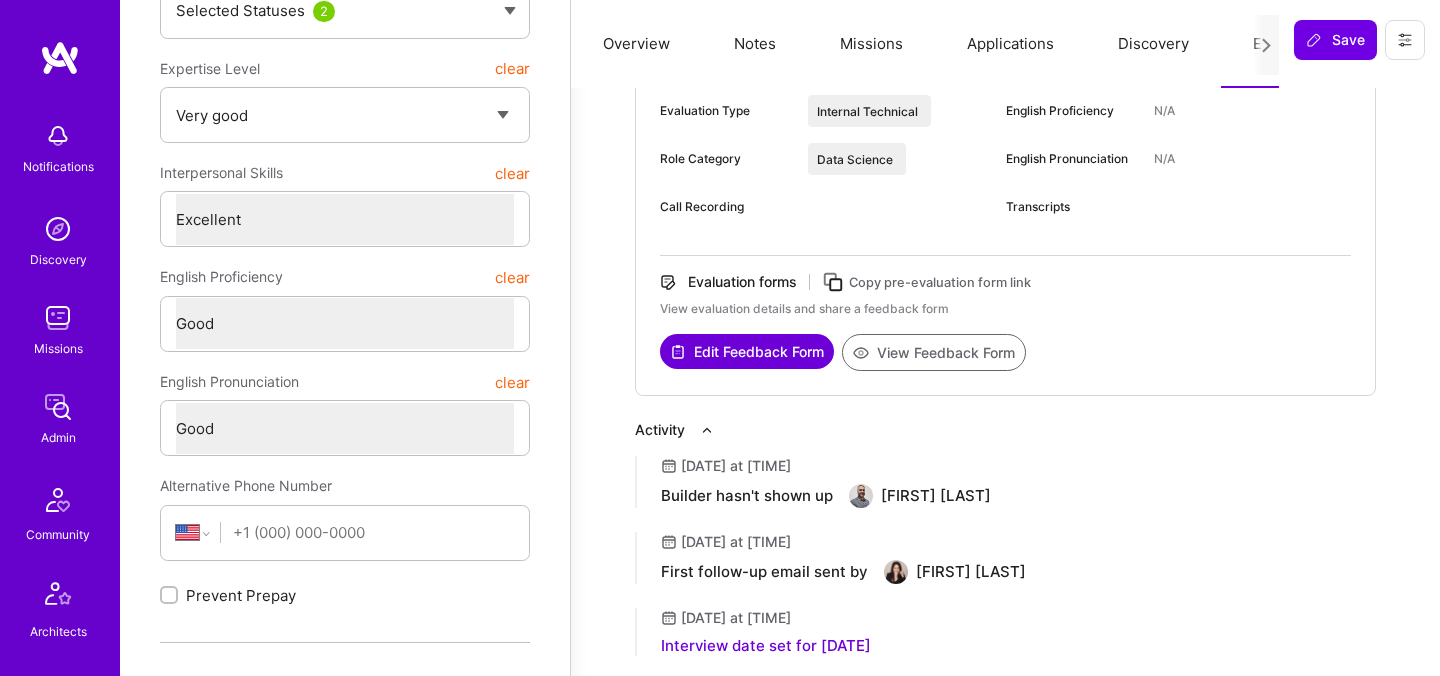 click on "Missions" at bounding box center [871, 44] 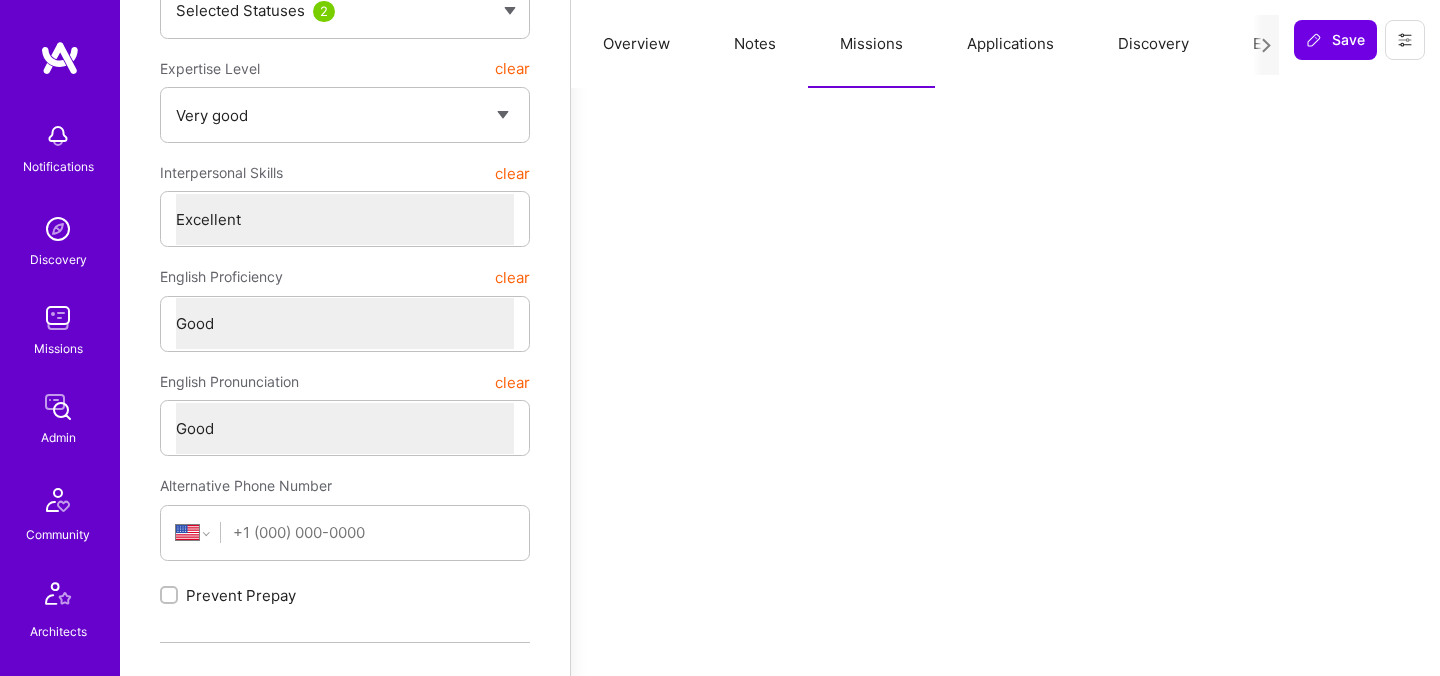 click on "Notes" at bounding box center (755, 44) 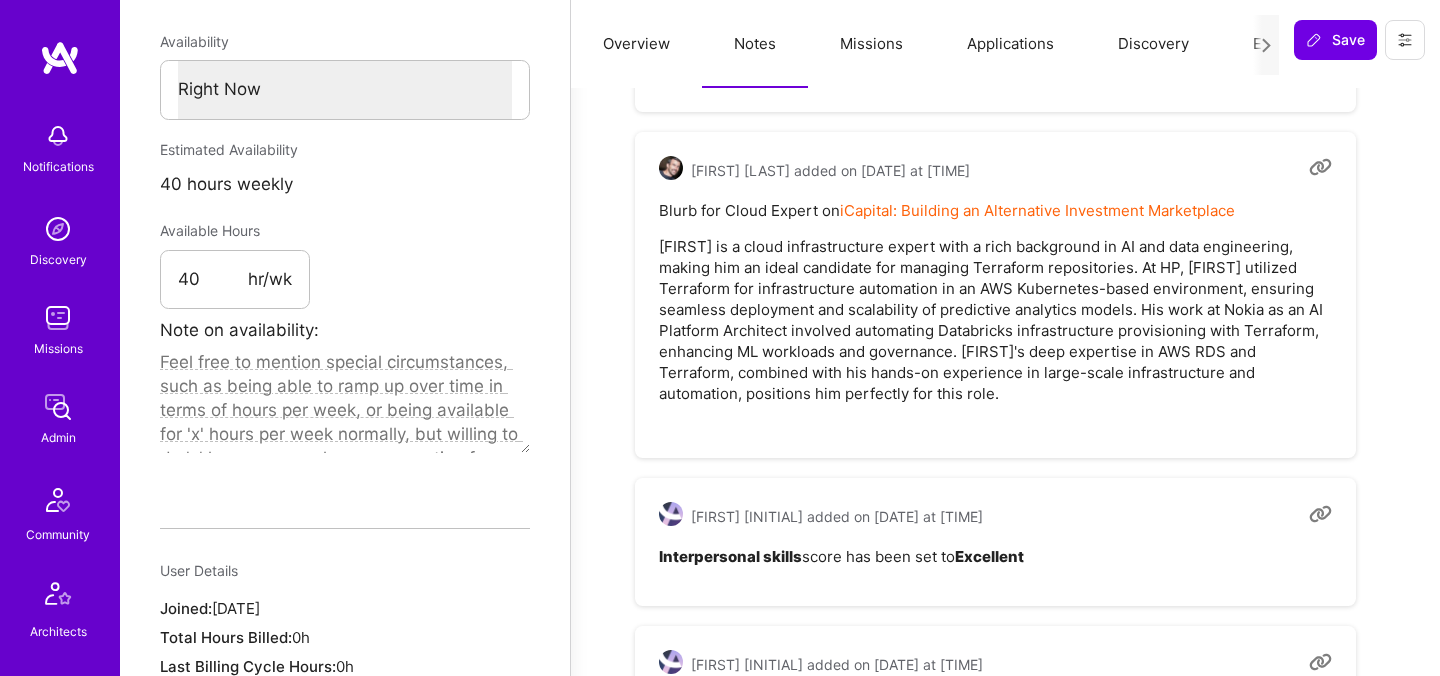 scroll, scrollTop: 1027, scrollLeft: 0, axis: vertical 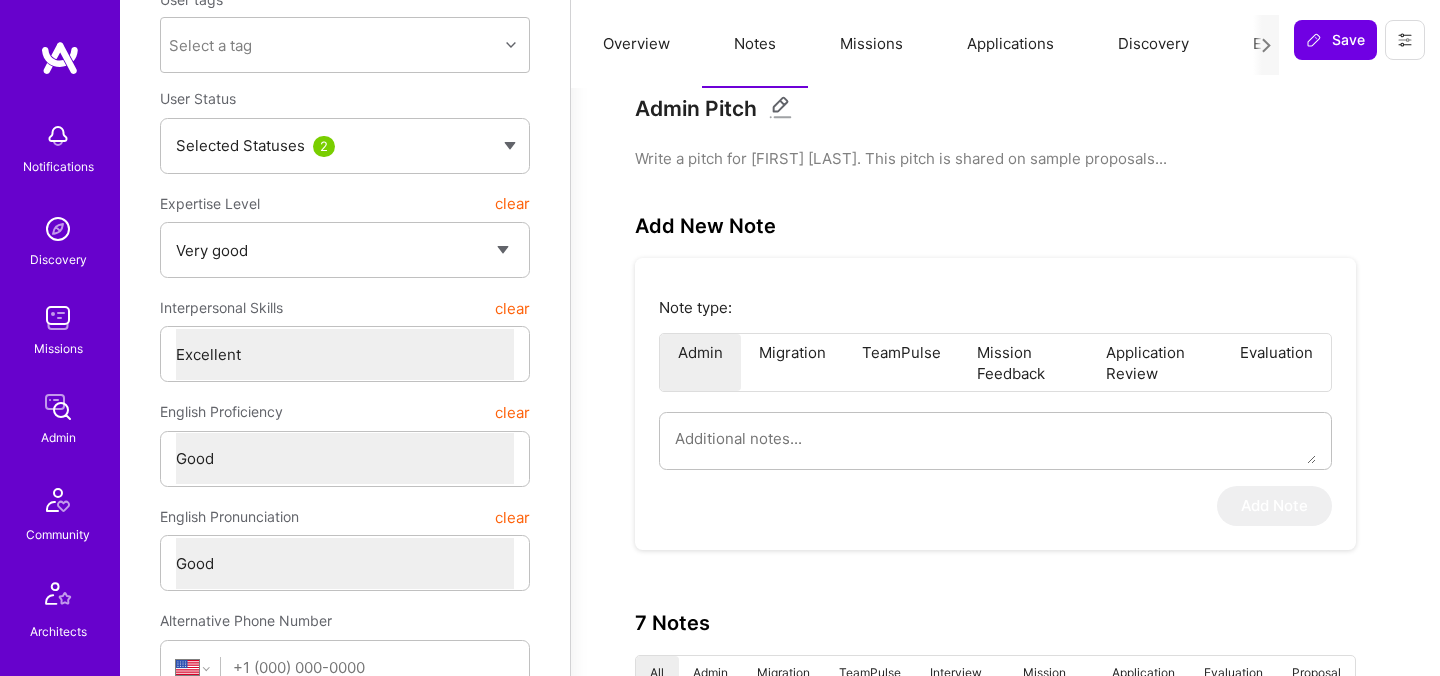 click at bounding box center [995, 441] 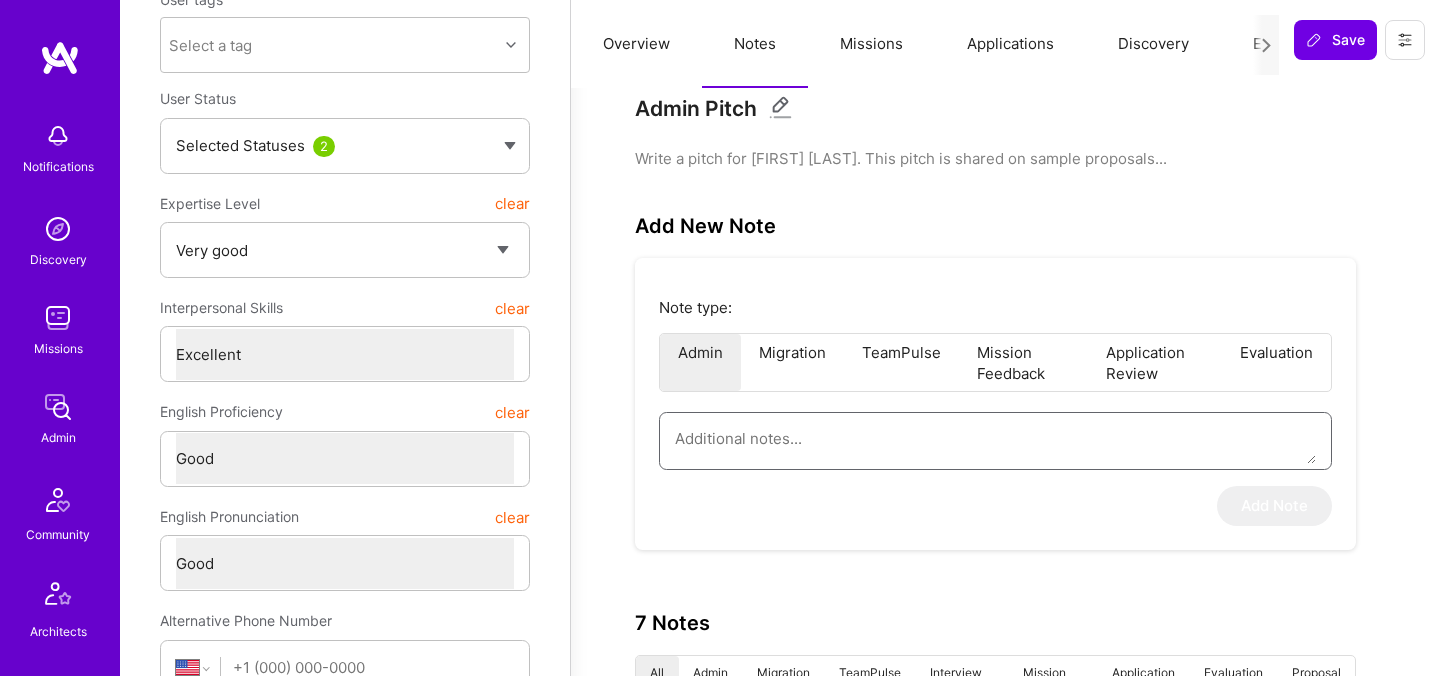paste on "Didn't show up to the AI-Evaluation interview on July 15 - sent him an email to reschedule" 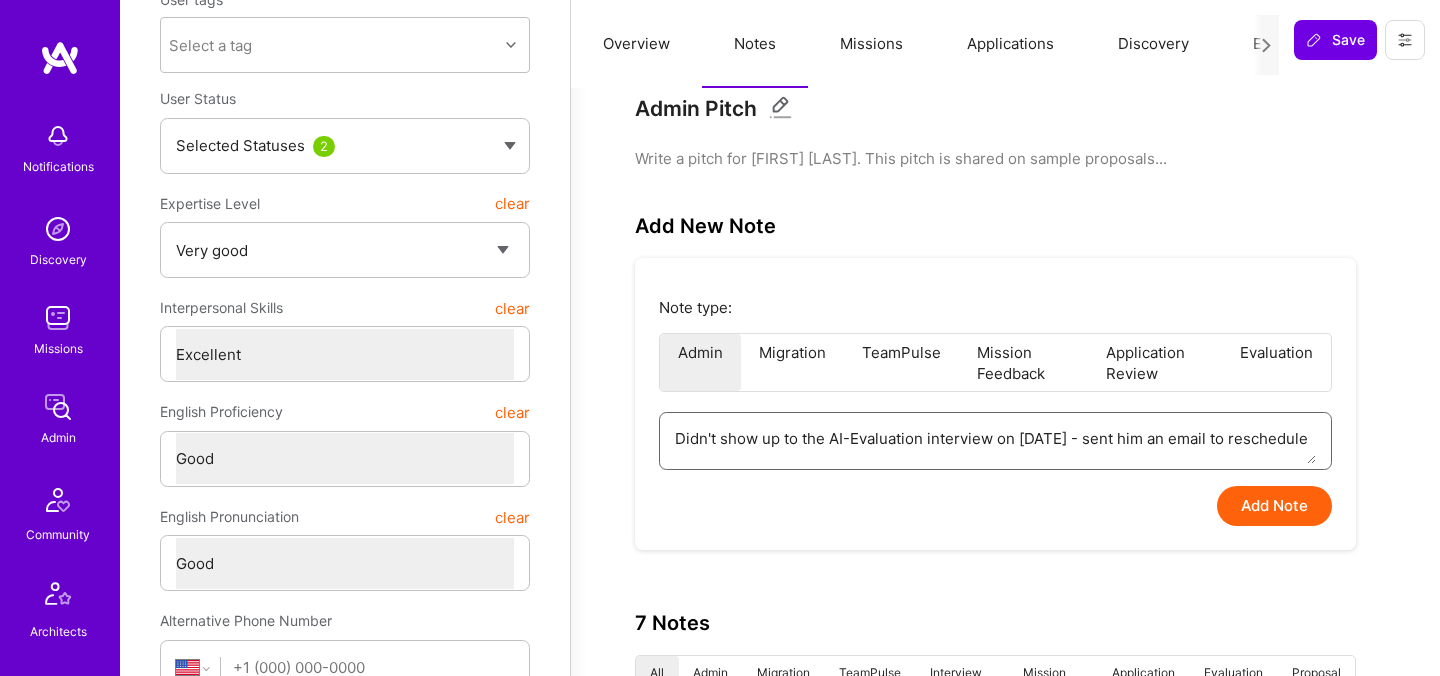 click on "Didn't show up to the AI-Evaluation interview on July 15 - sent him an email to reschedule" at bounding box center [995, 438] 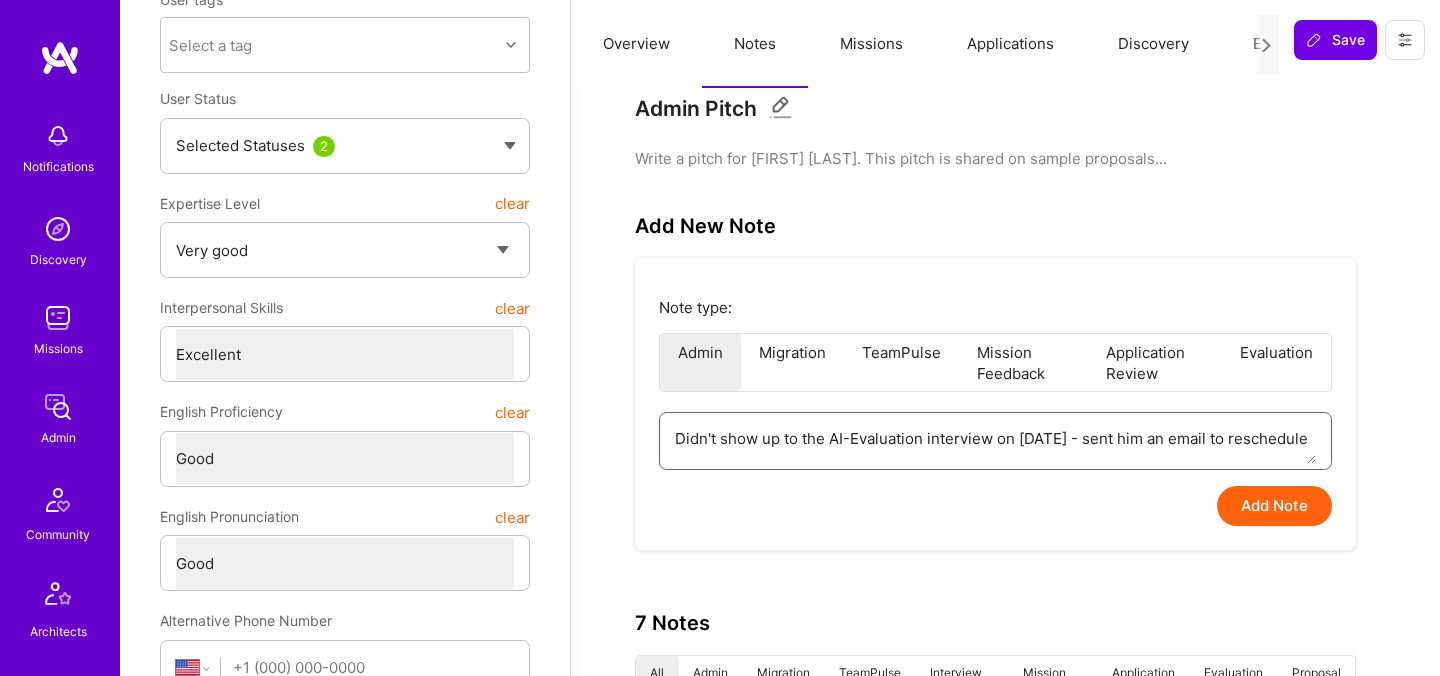 type on "x" 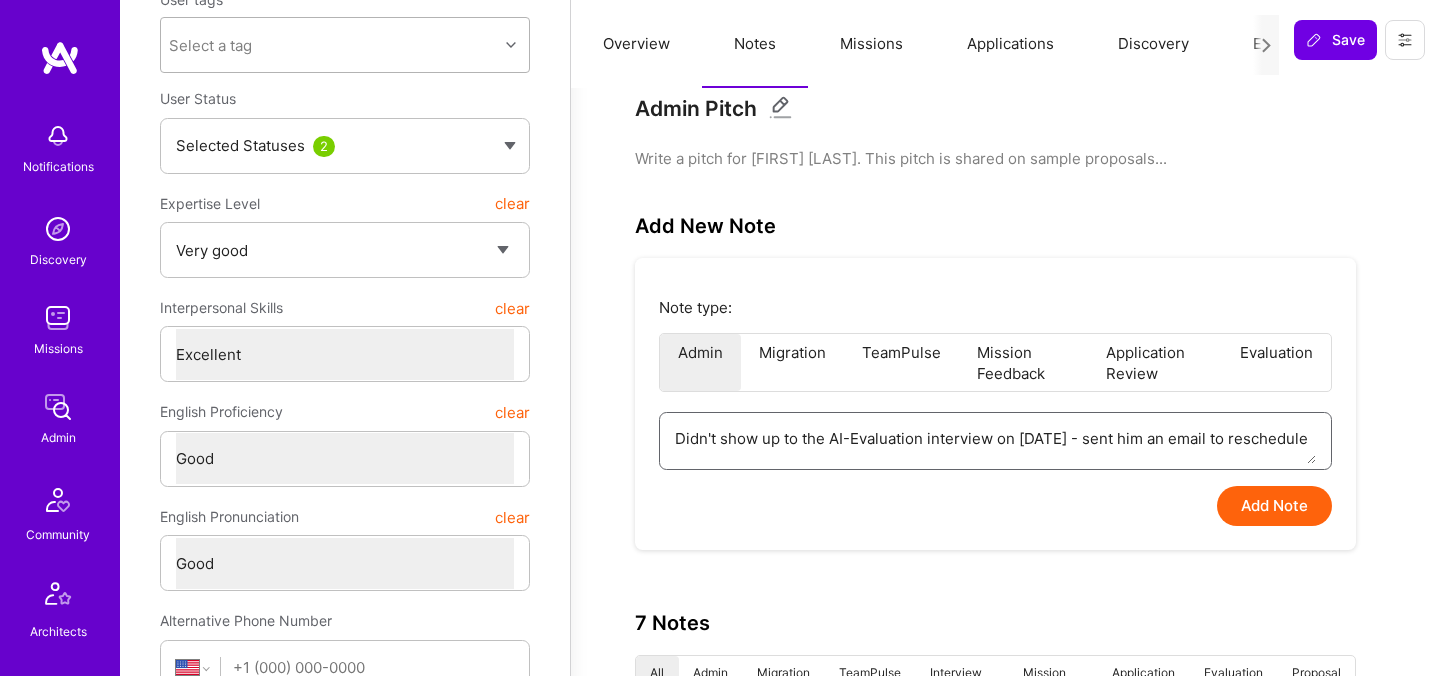 type on "Didn't show up to the AI-Evaluation interview on July 30 - sent him an email to reschedule" 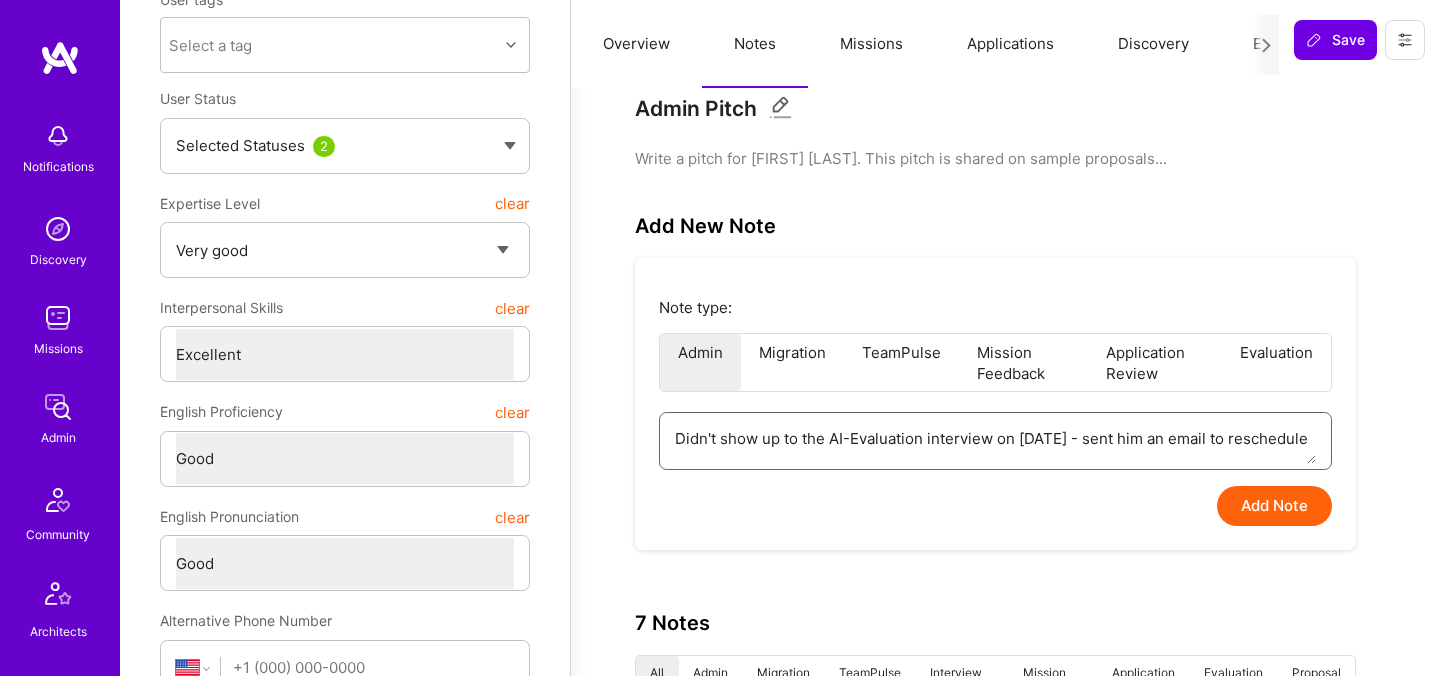 type on "x" 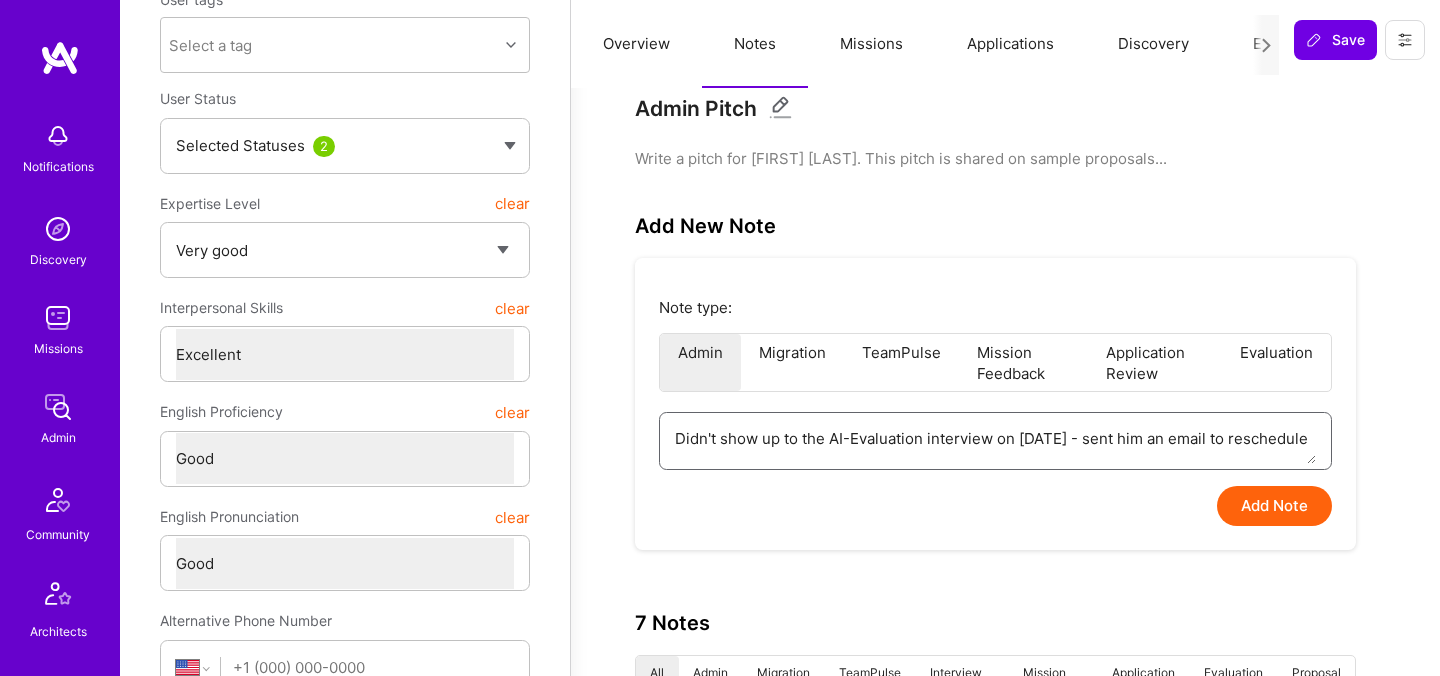 type on "x" 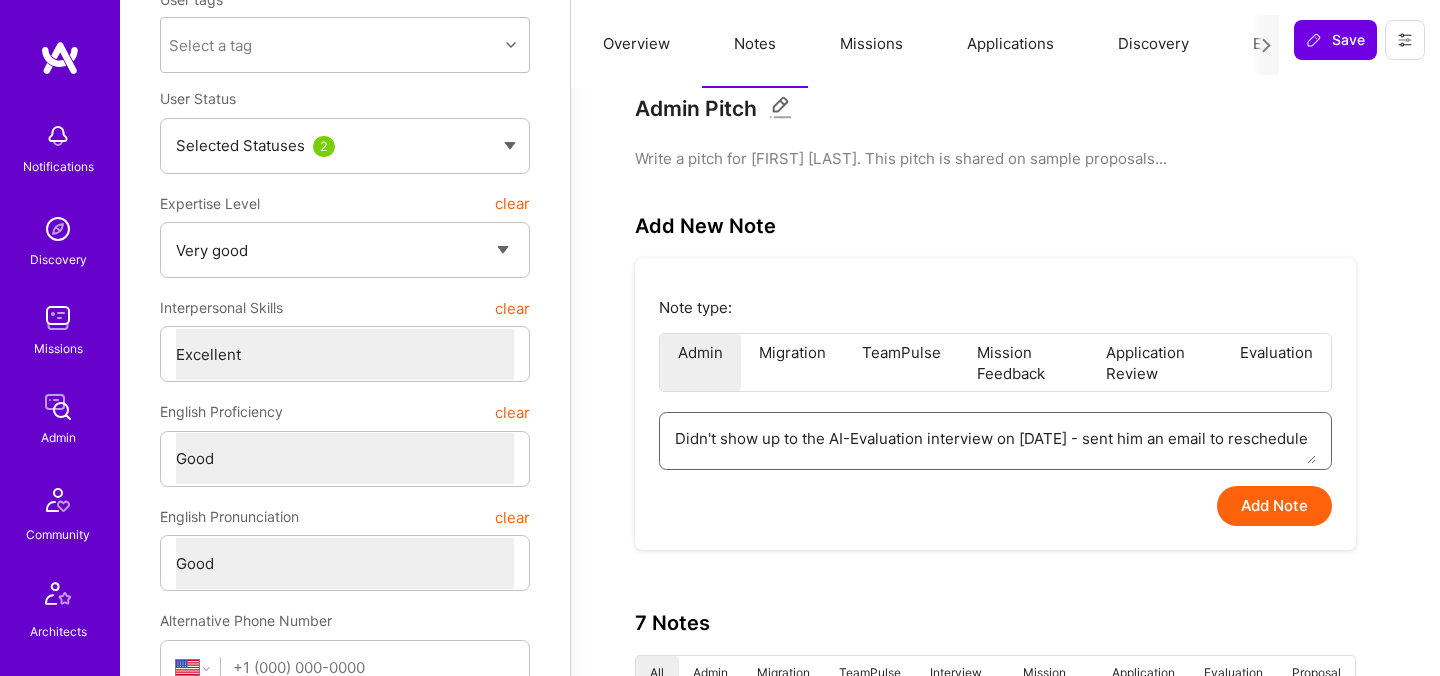 type on "x" 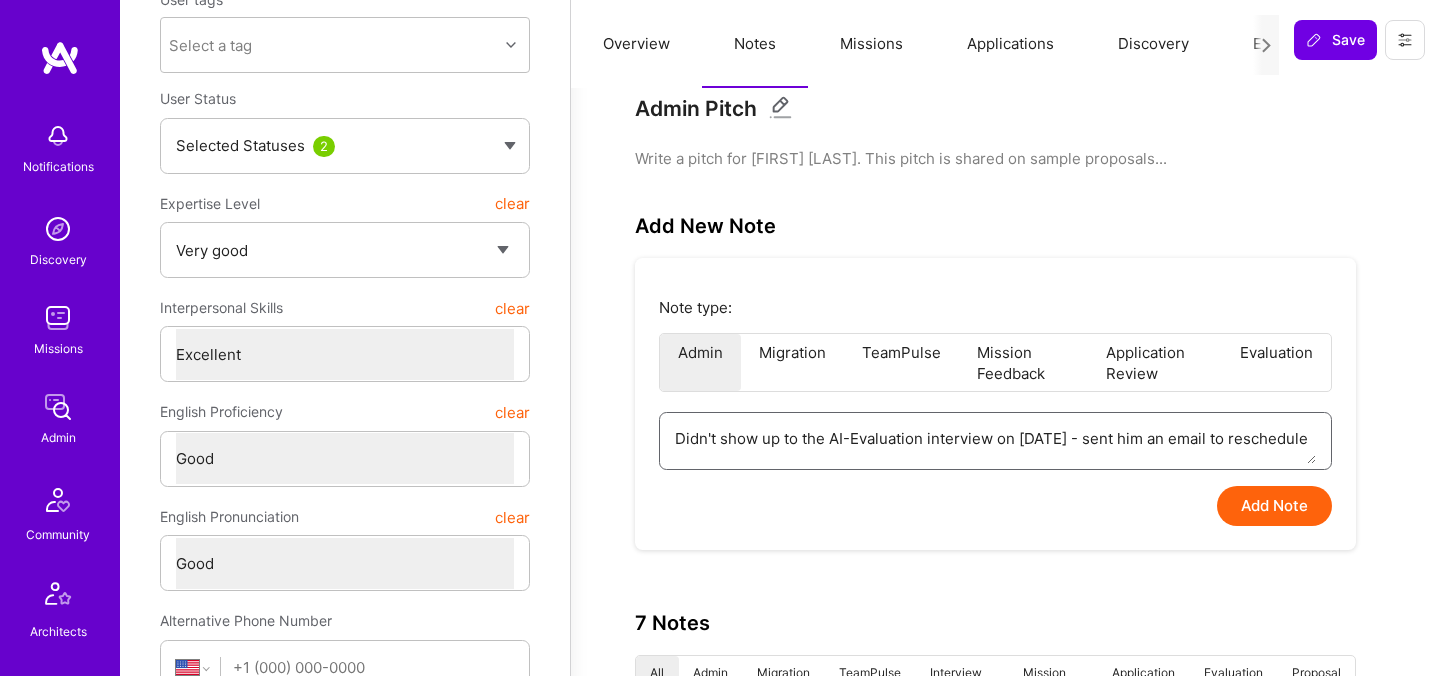type on "x" 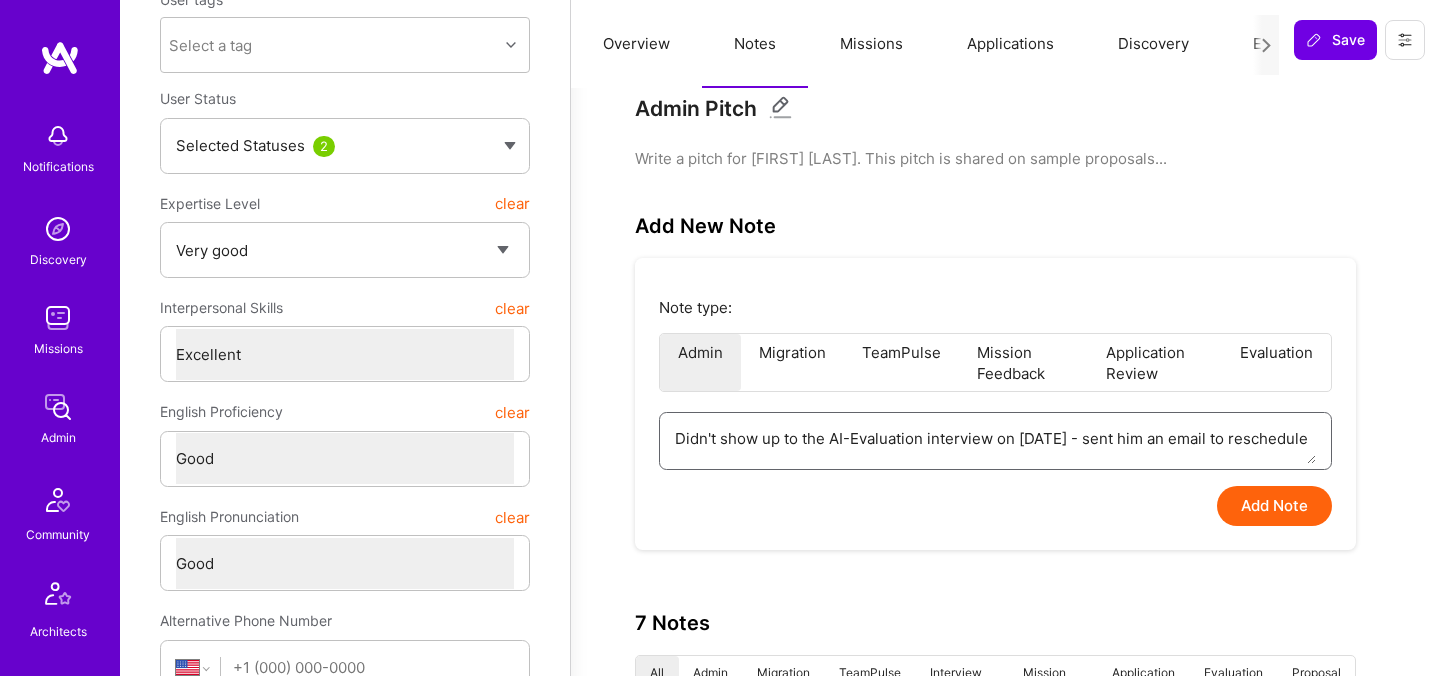 type on "x" 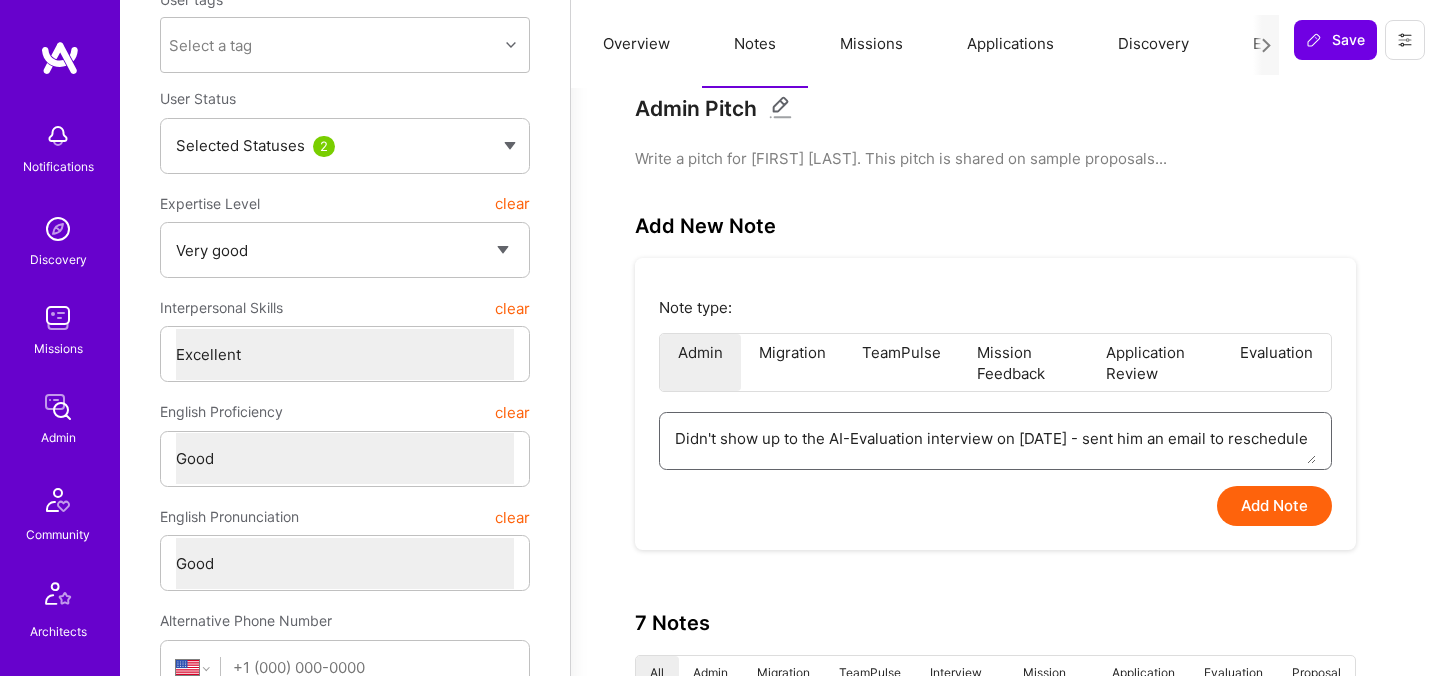 type on "x" 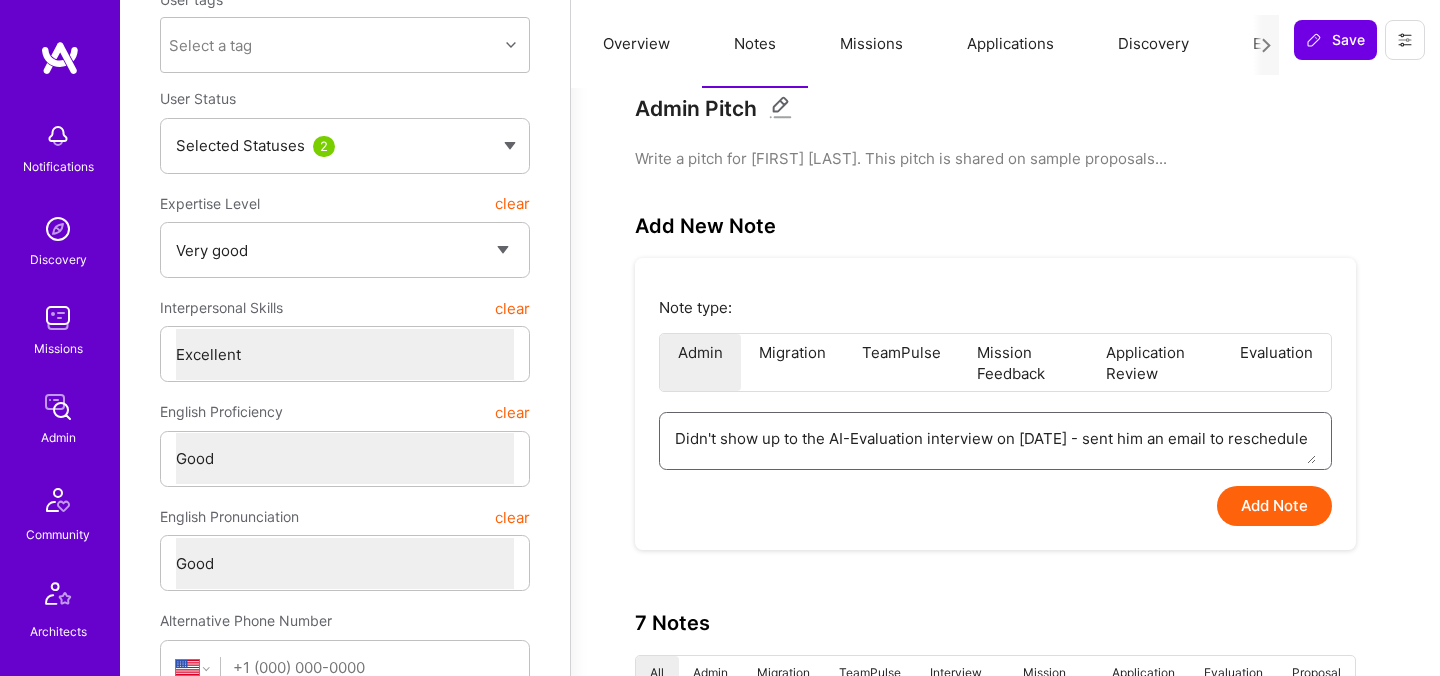 type on "x" 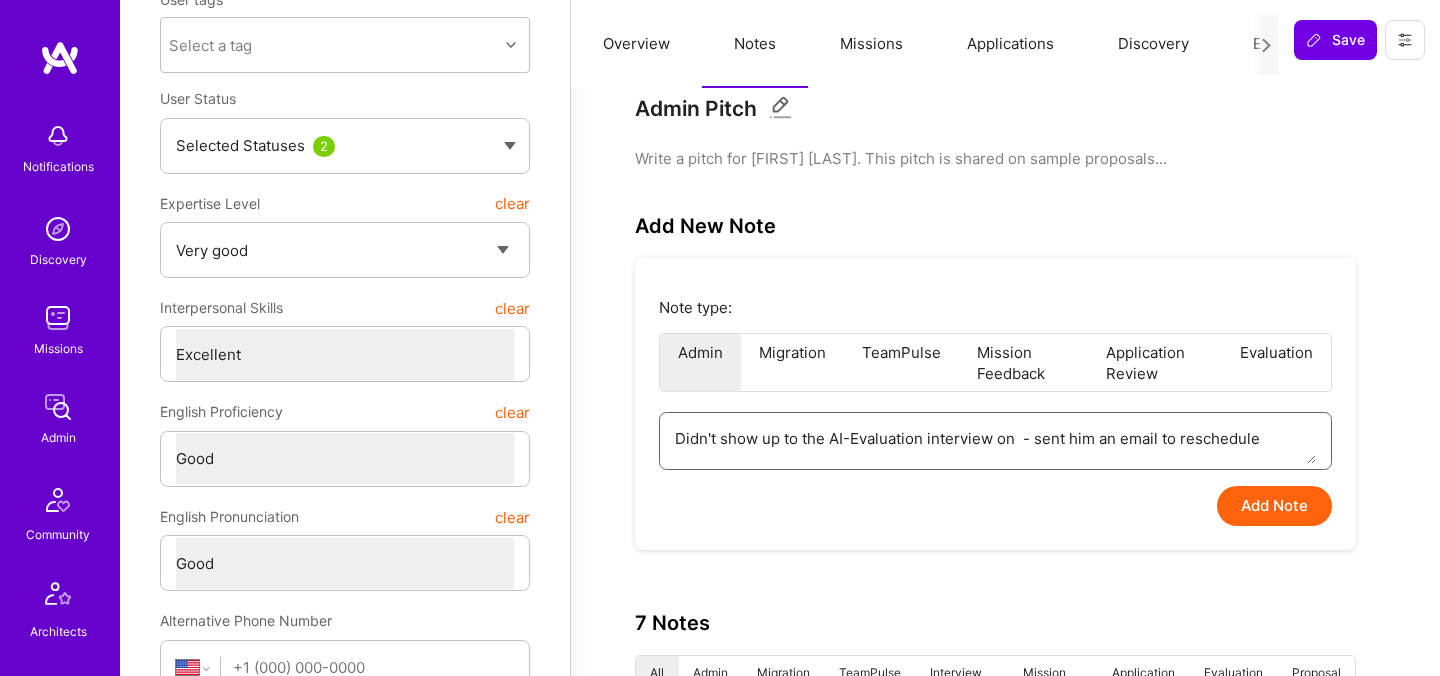 type on "x" 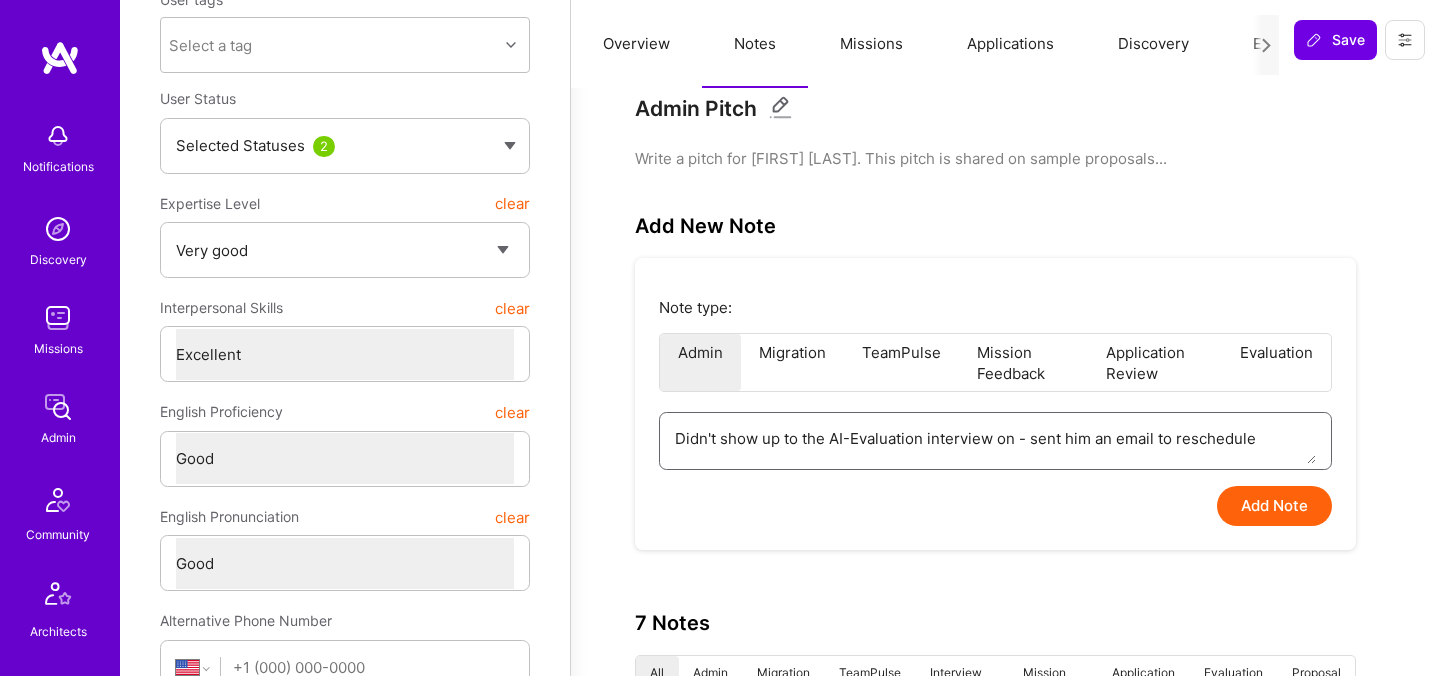 type on "x" 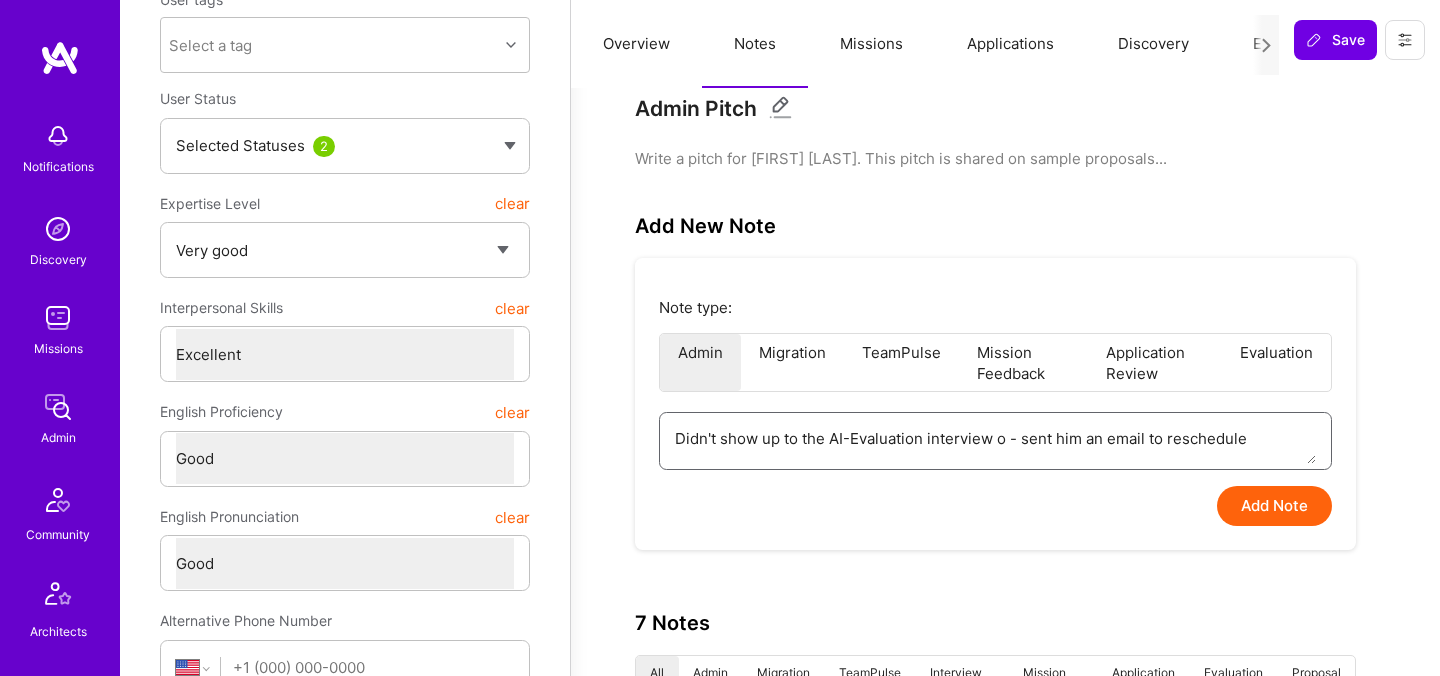 type on "x" 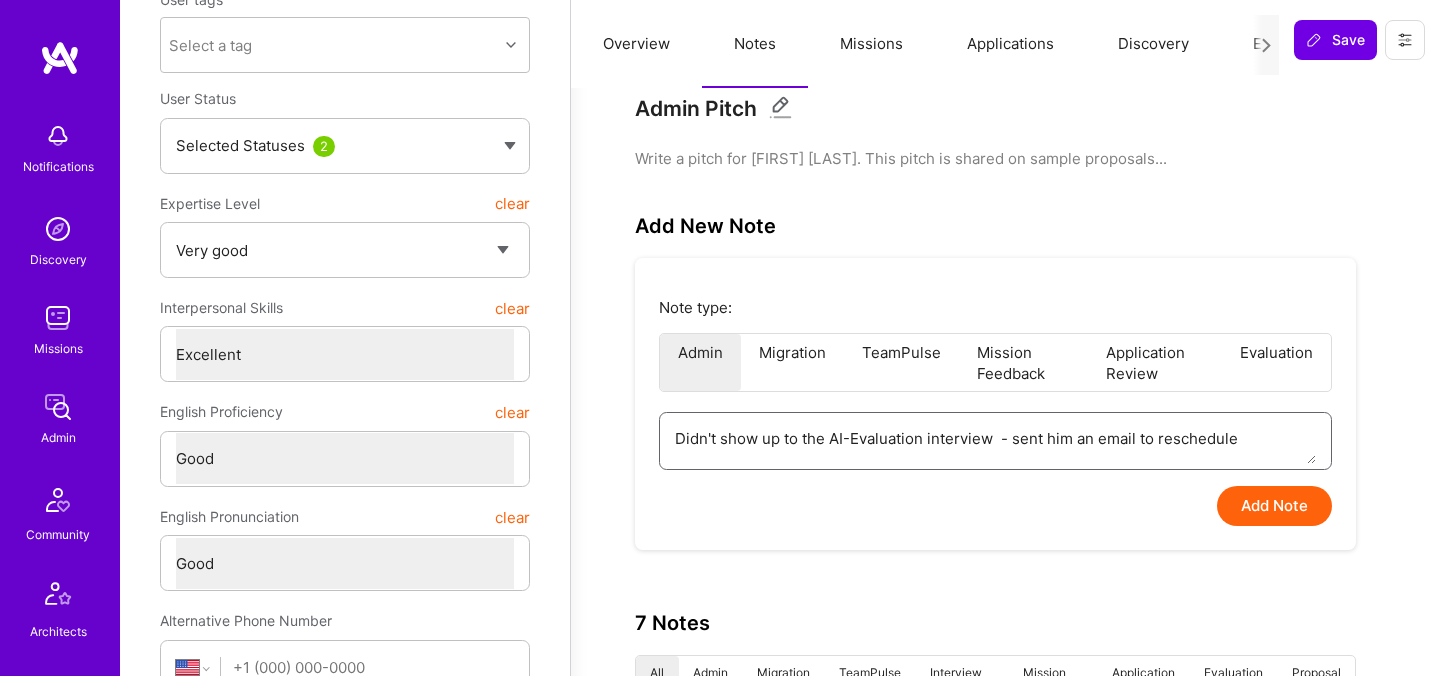 type on "x" 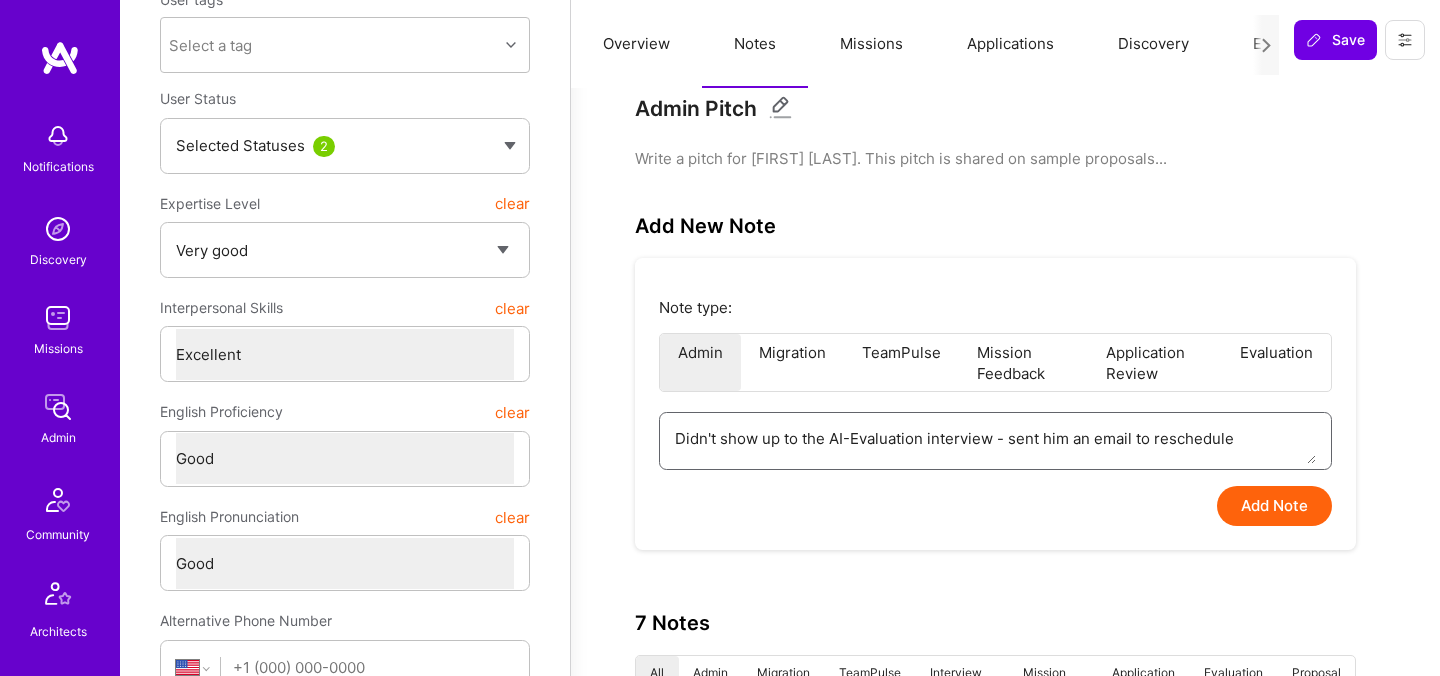 type on "Didn't show up to the AI-Evaluation interview - sent him an email to reschedule" 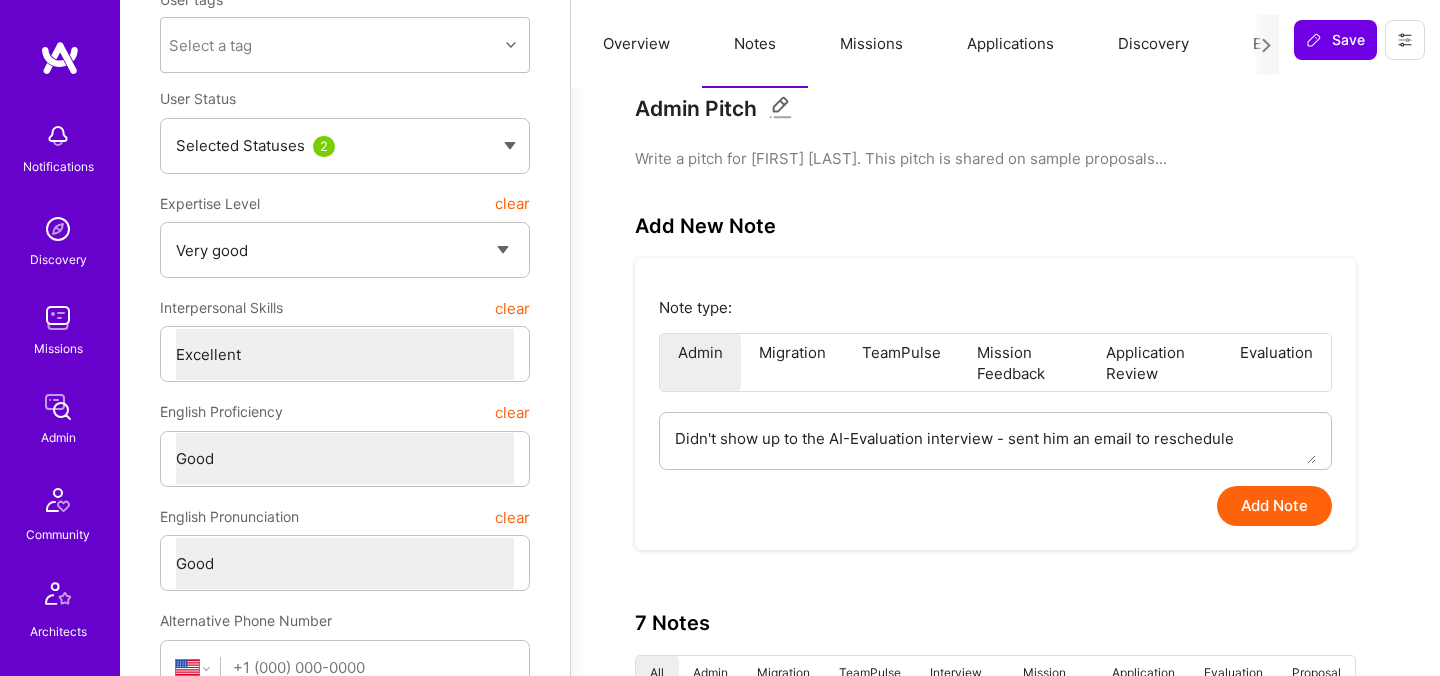 click on "Add Note" at bounding box center (1274, 506) 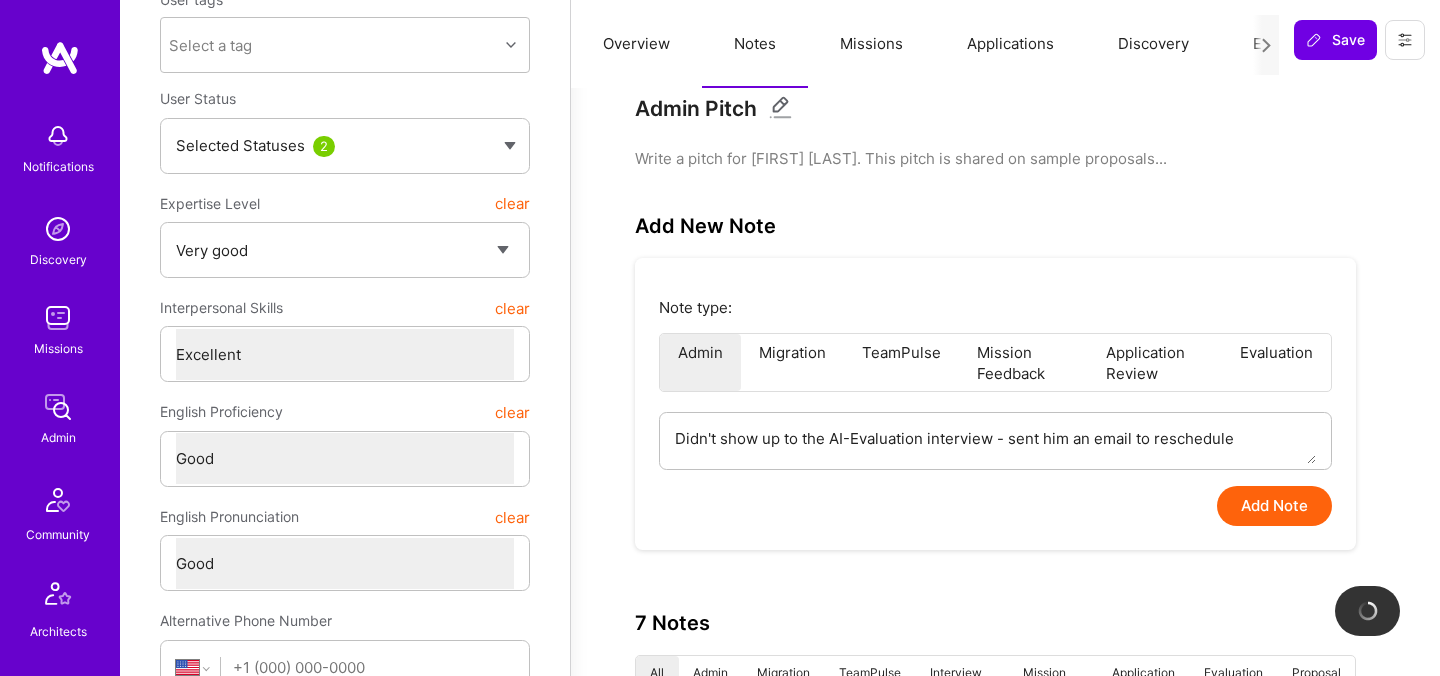 type on "x" 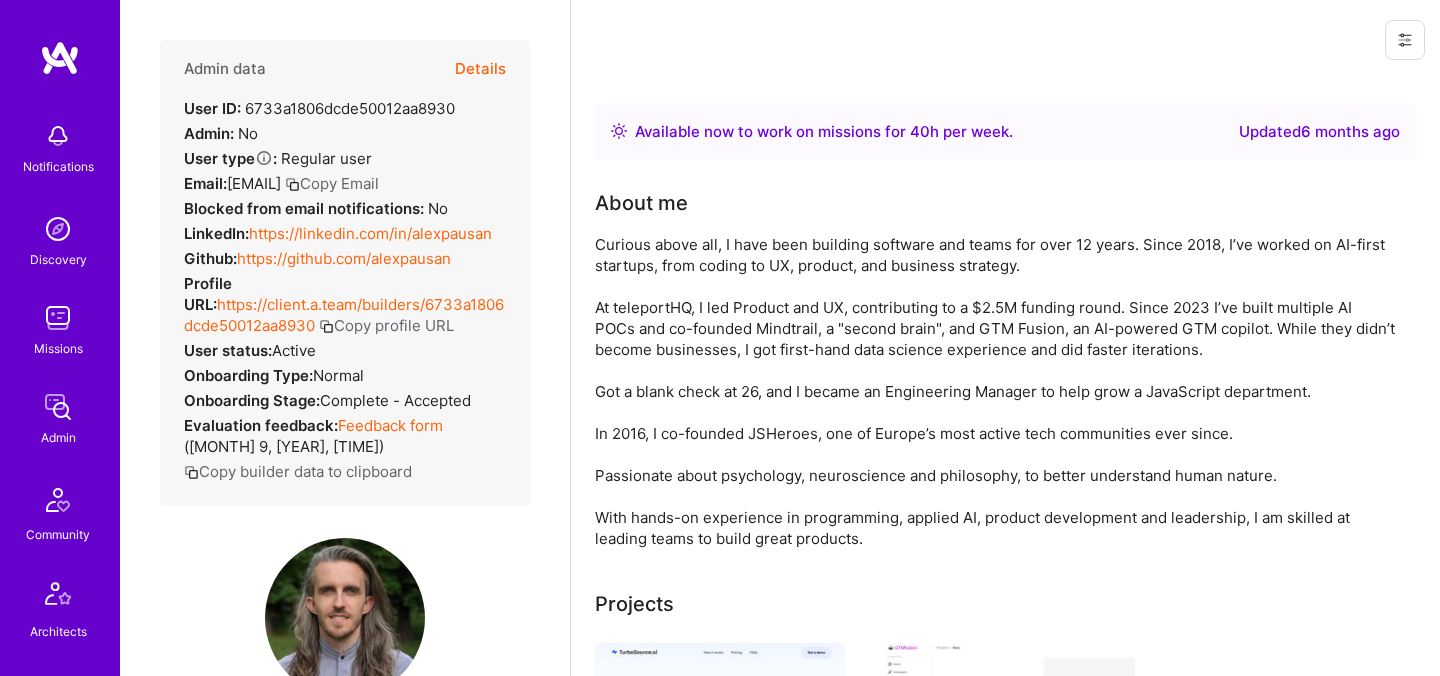 scroll, scrollTop: 0, scrollLeft: 0, axis: both 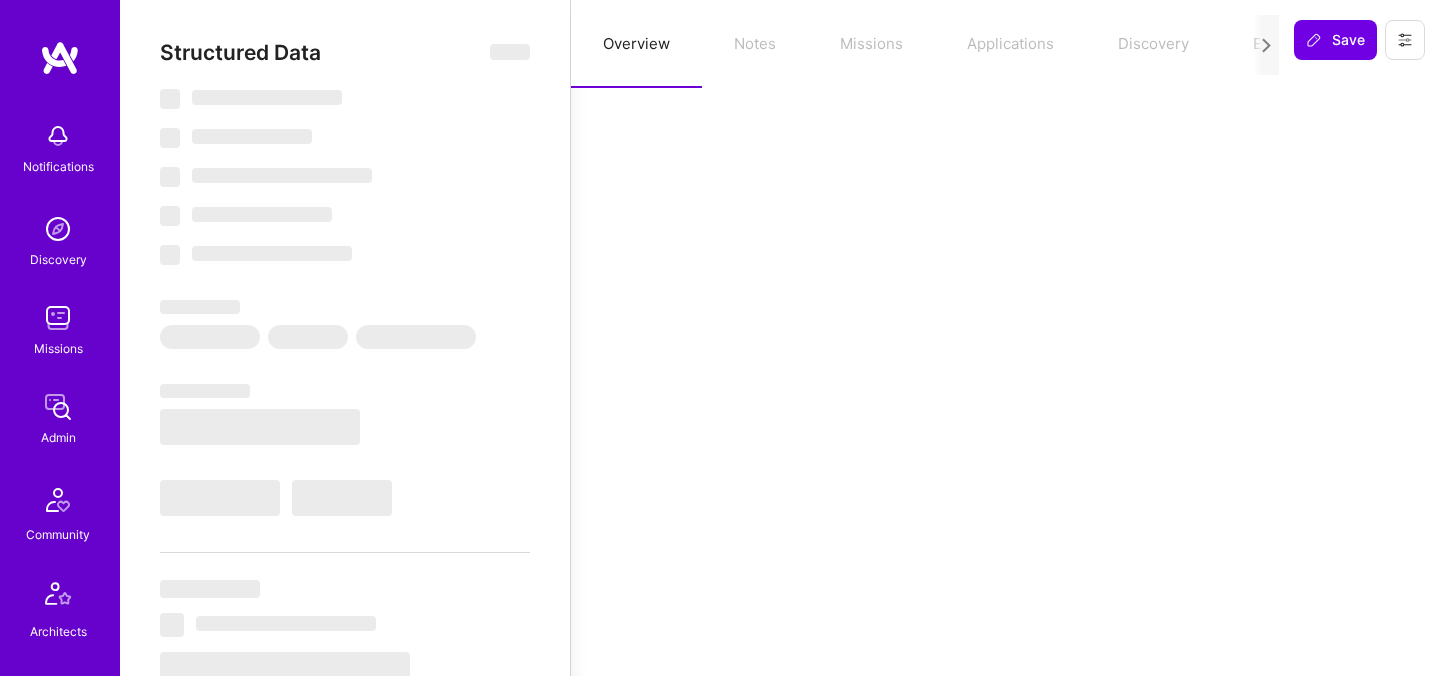 select on "Right Now" 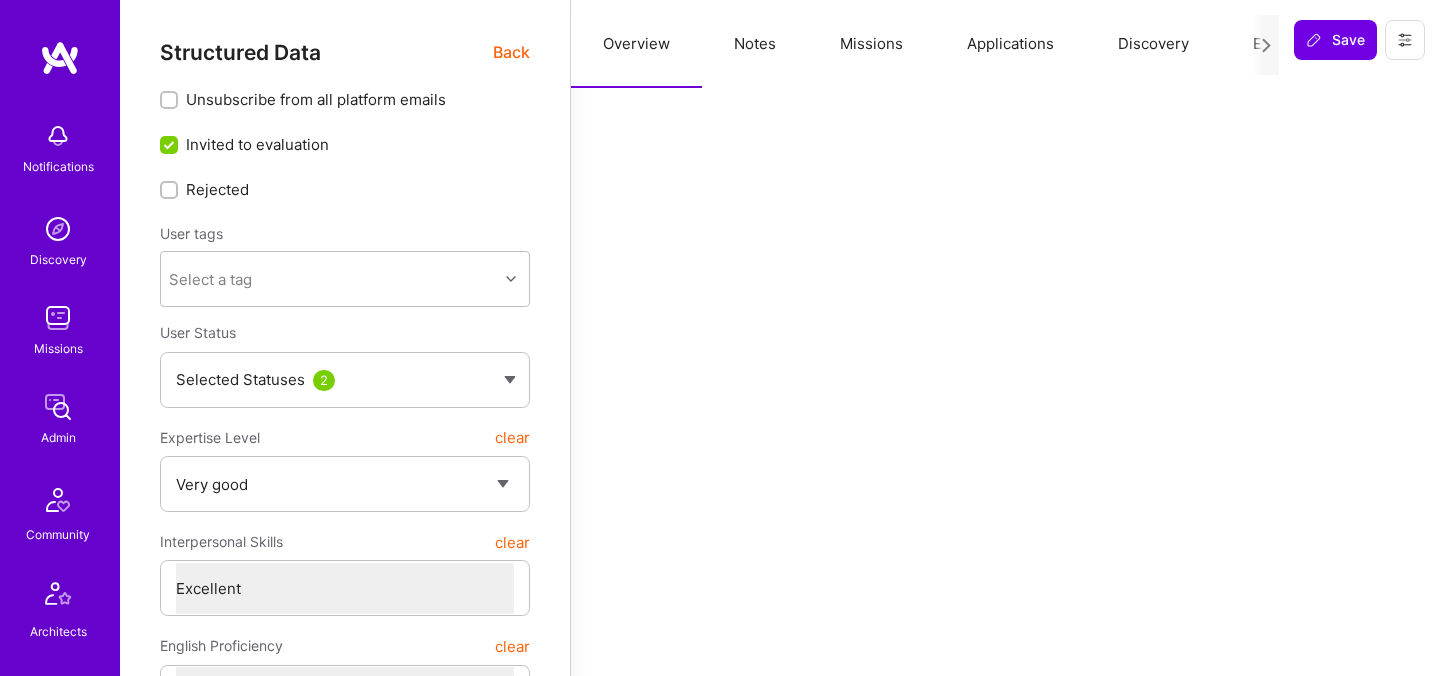 click on "Notes" at bounding box center [755, 44] 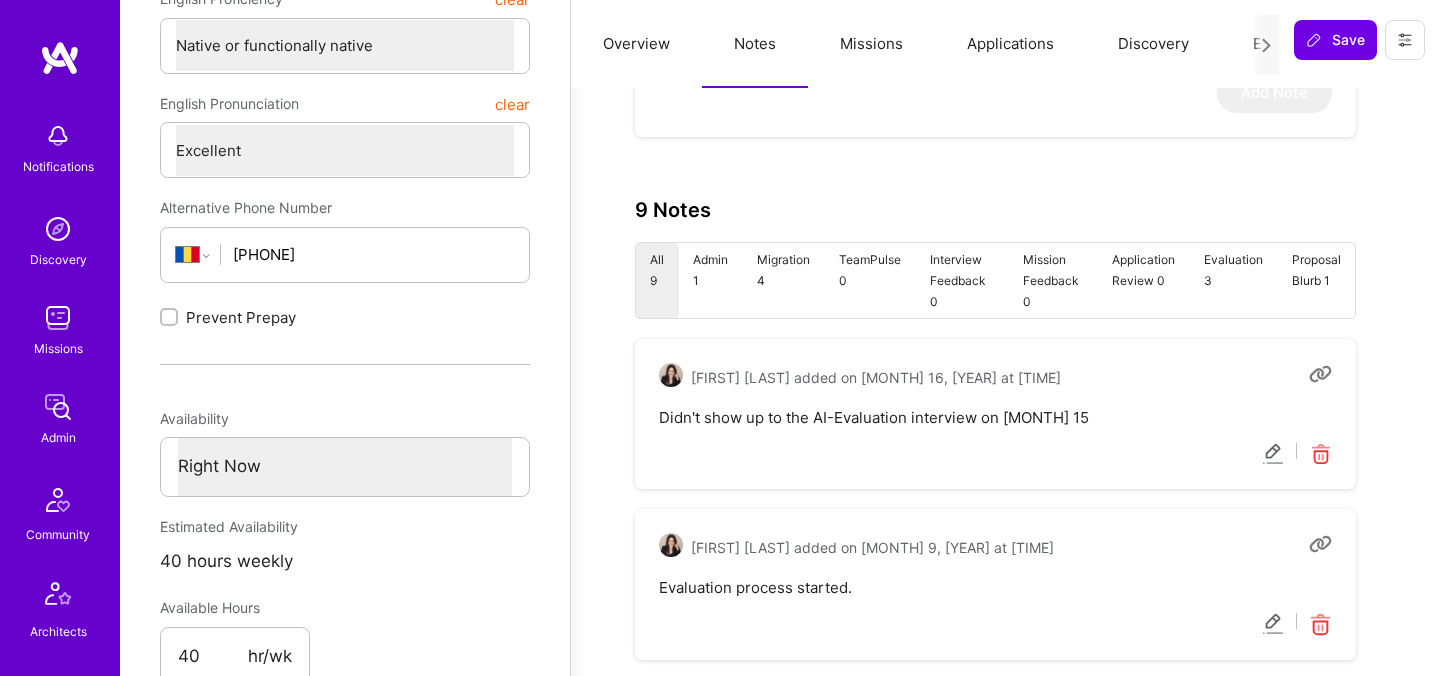 scroll, scrollTop: 670, scrollLeft: 0, axis: vertical 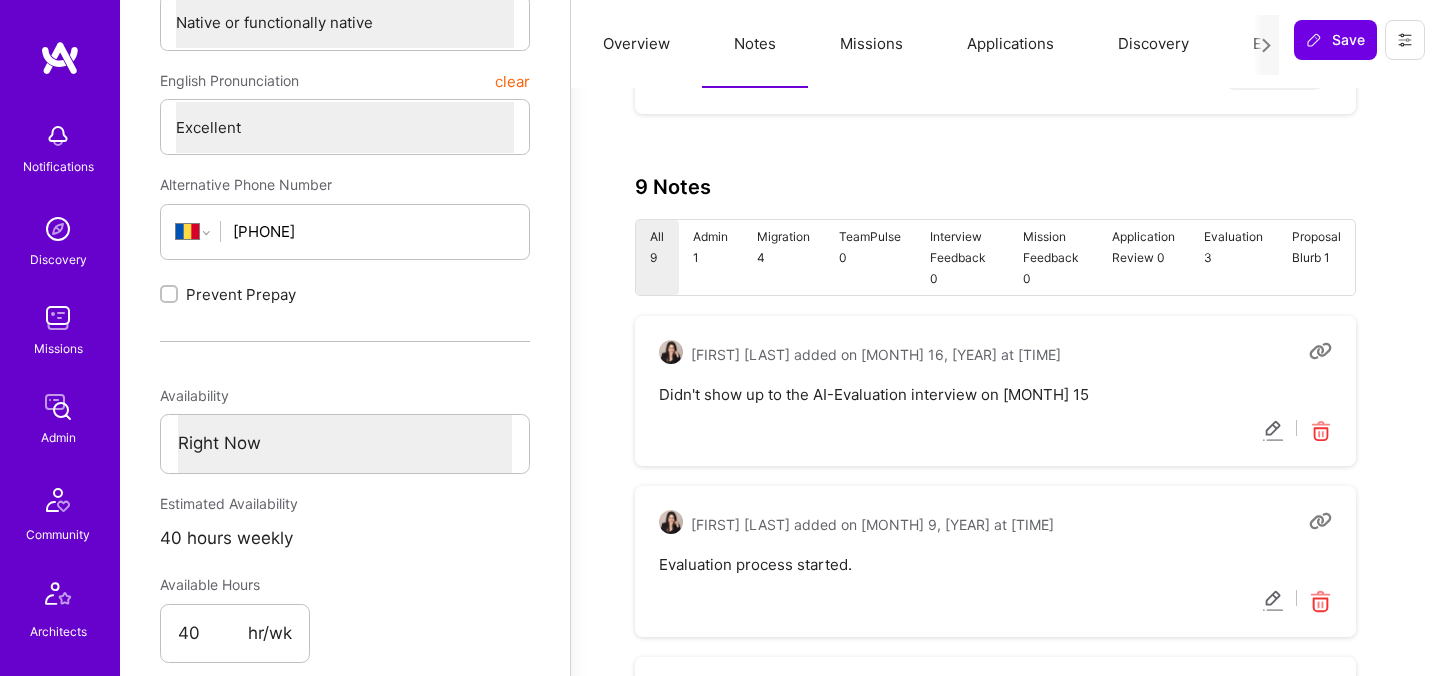 click on "Didn't show up to the AI-Evaluation interview on [MONTH] 15" at bounding box center (995, 394) 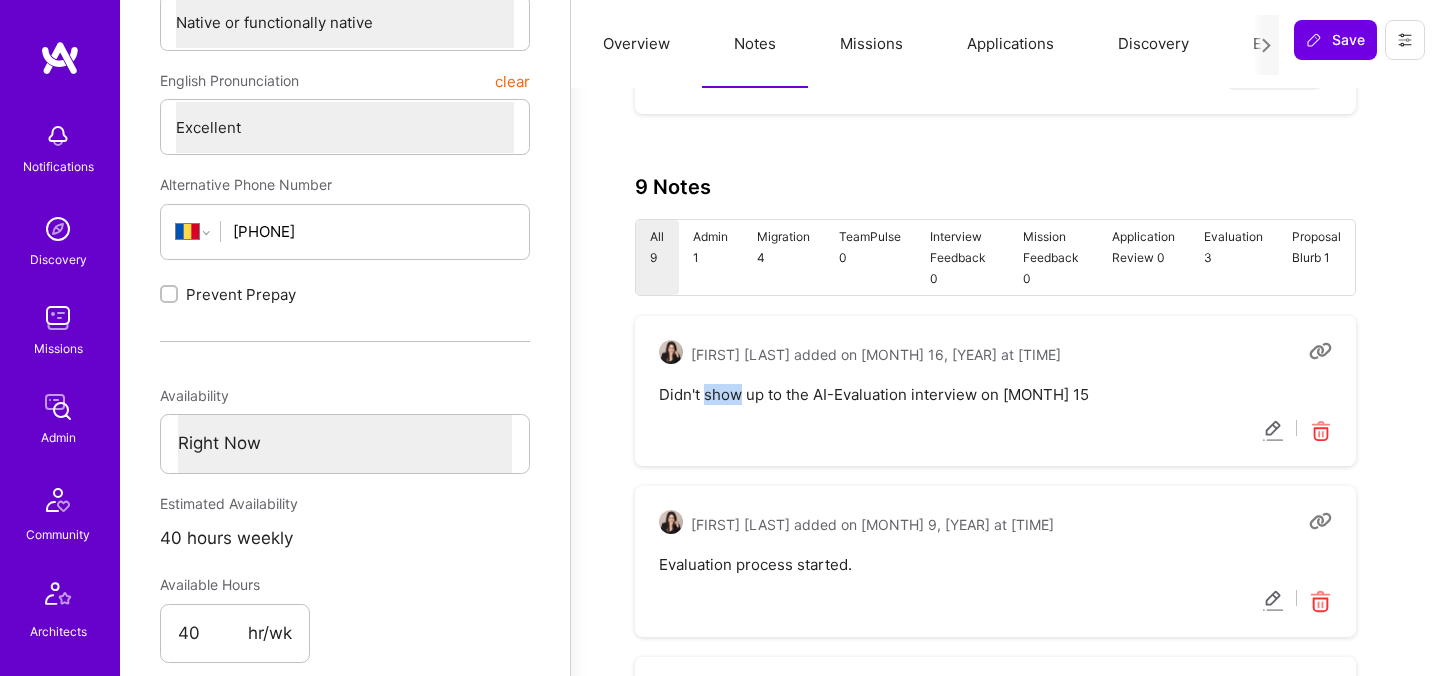 click on "Didn't show up to the AI-Evaluation interview on [MONTH] 15" at bounding box center (995, 394) 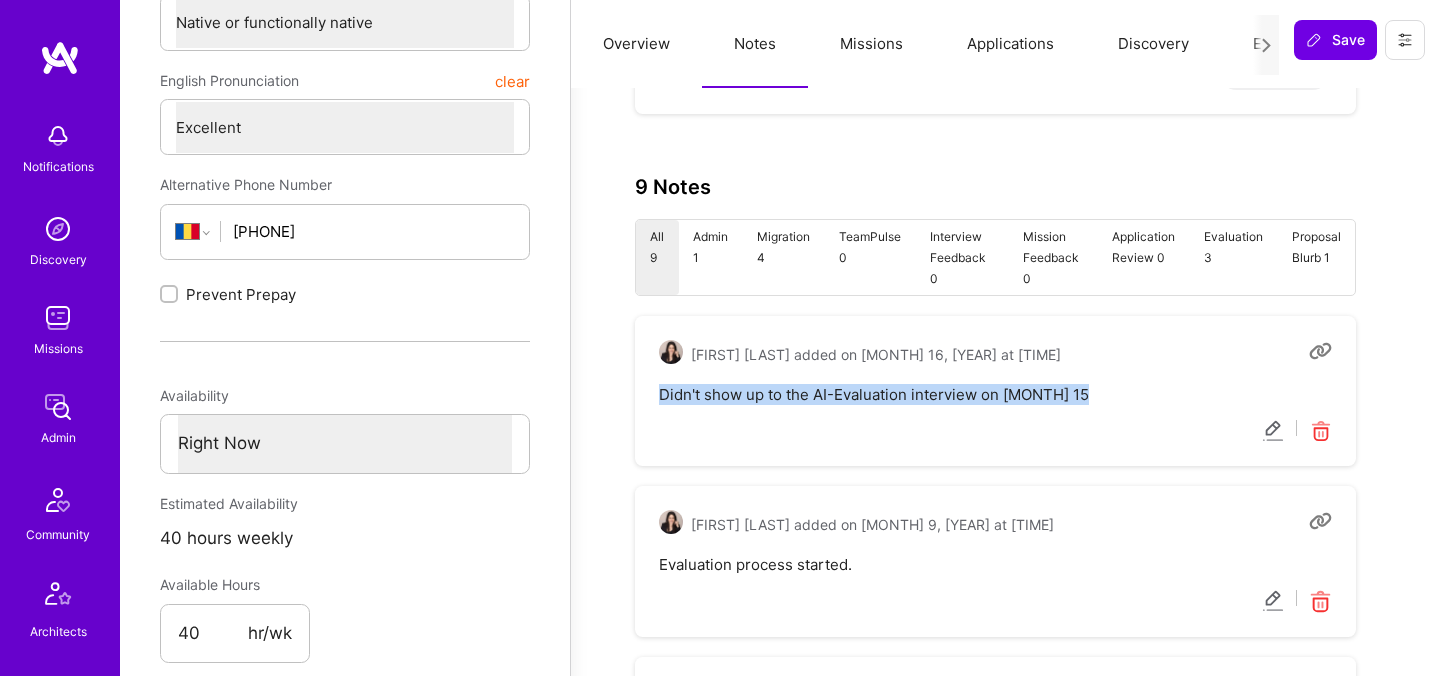 click on "Didn't show up to the AI-Evaluation interview on [MONTH] 15" at bounding box center (995, 394) 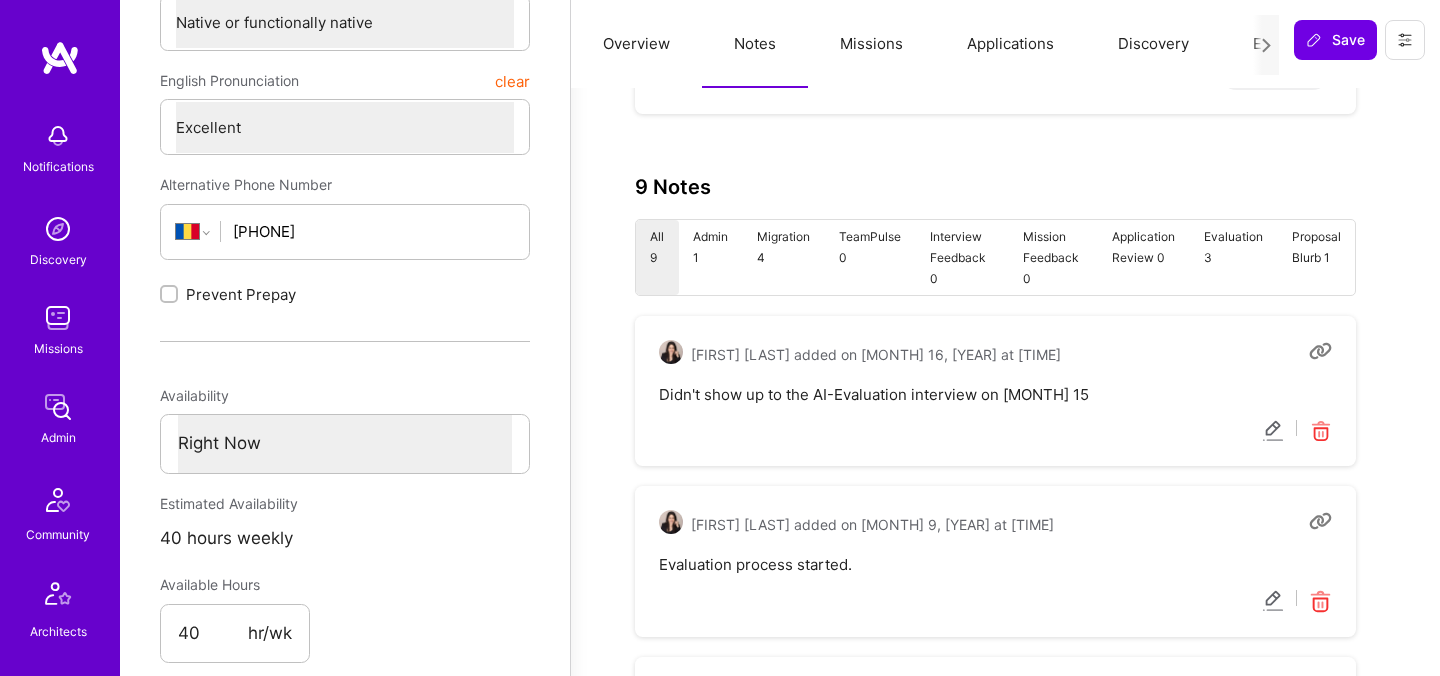 click at bounding box center [1273, 431] 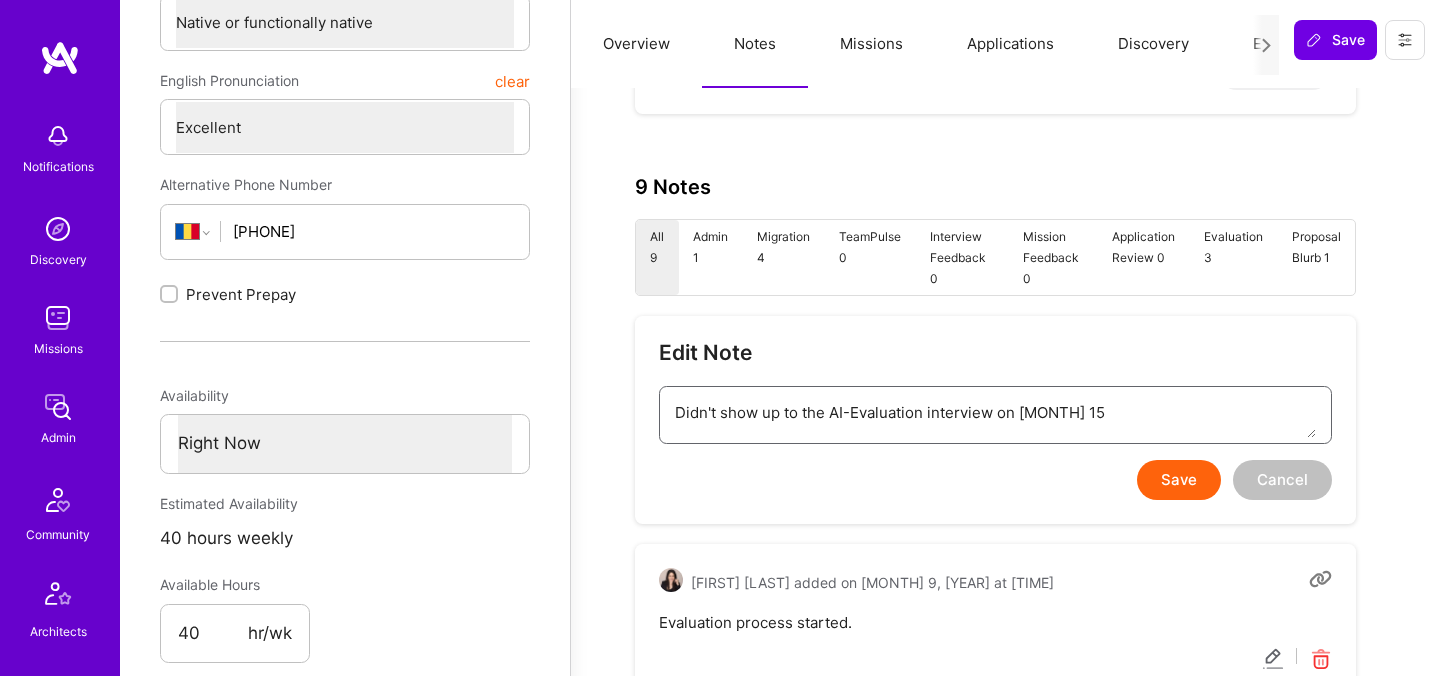 click on "Didn't show up to the AI-Evaluation interview on [MONTH] 15" at bounding box center (995, 412) 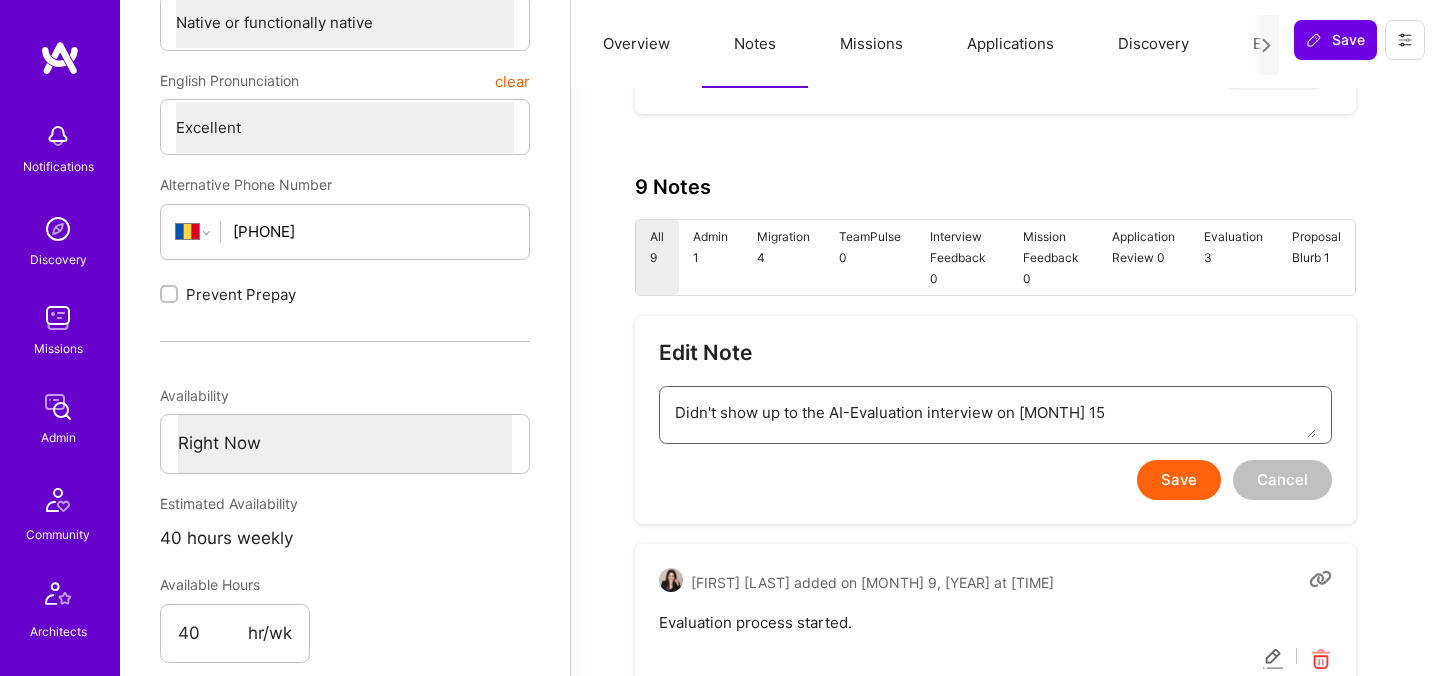 type on "x" 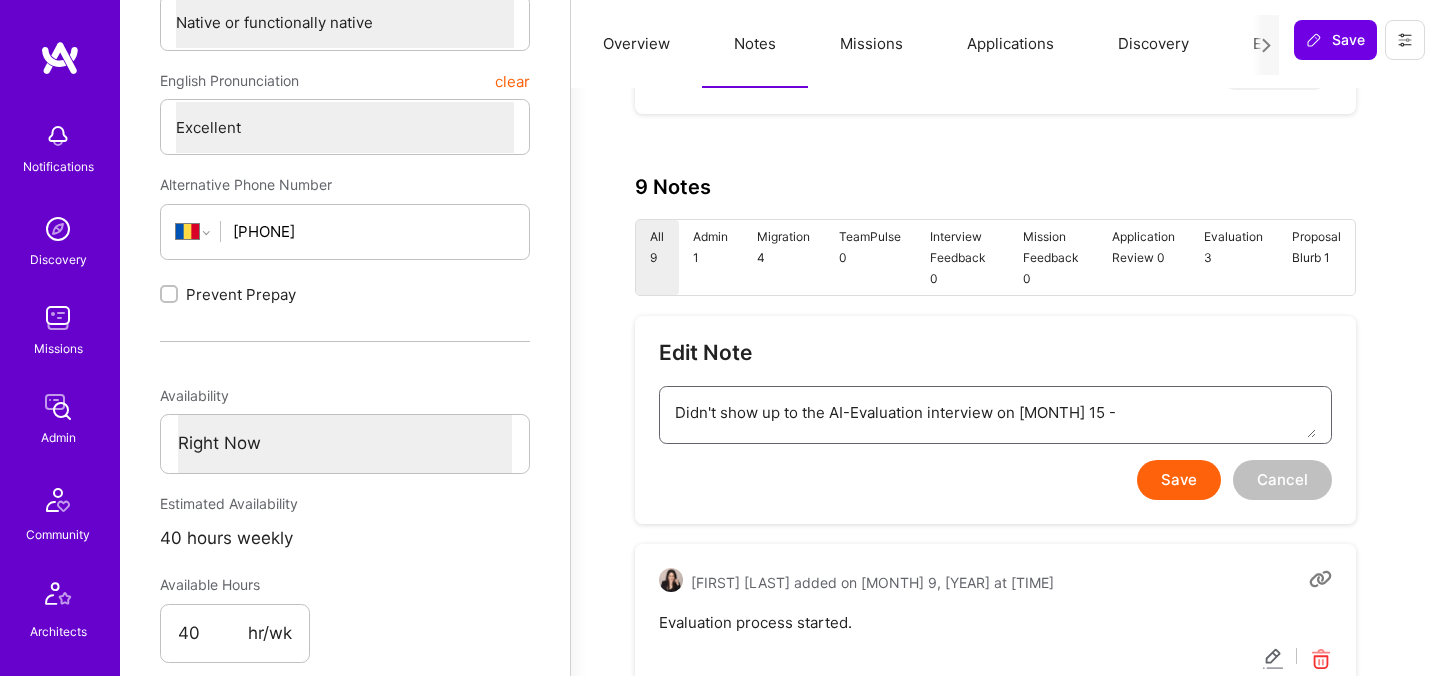 type on "x" 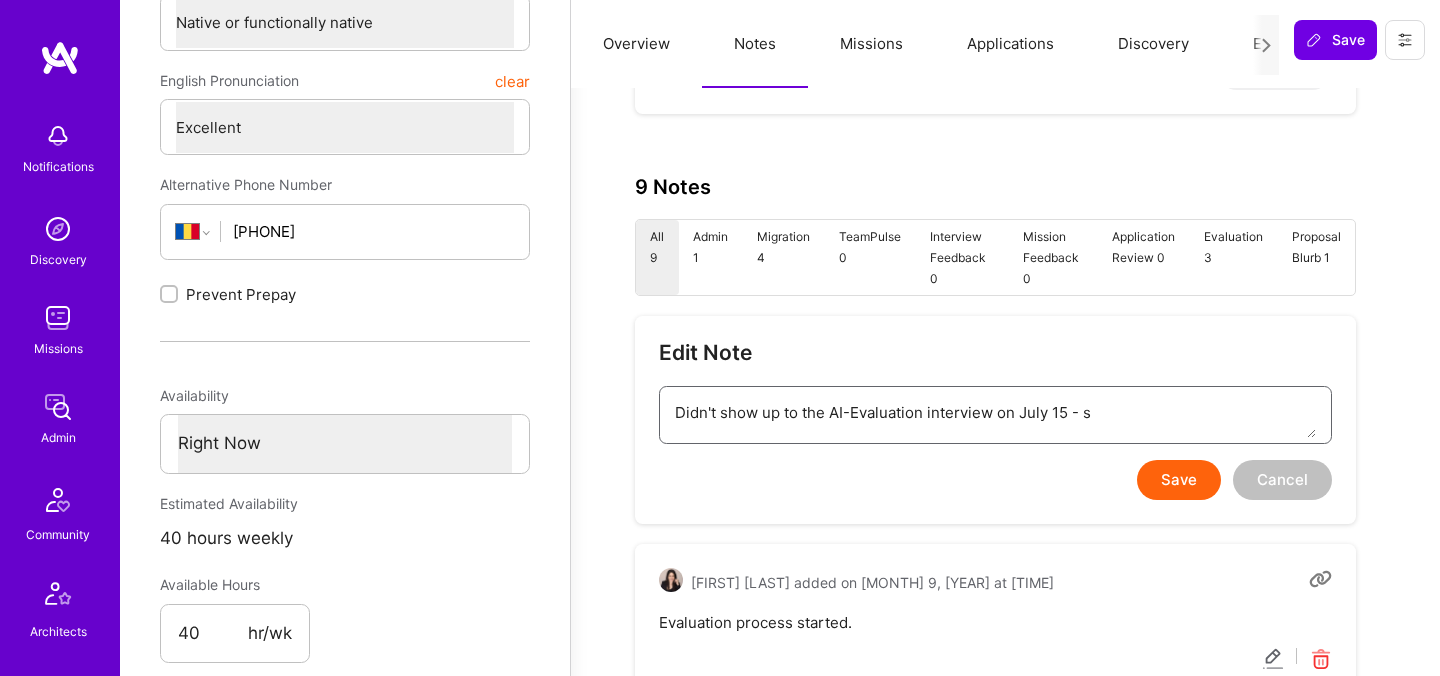 type on "x" 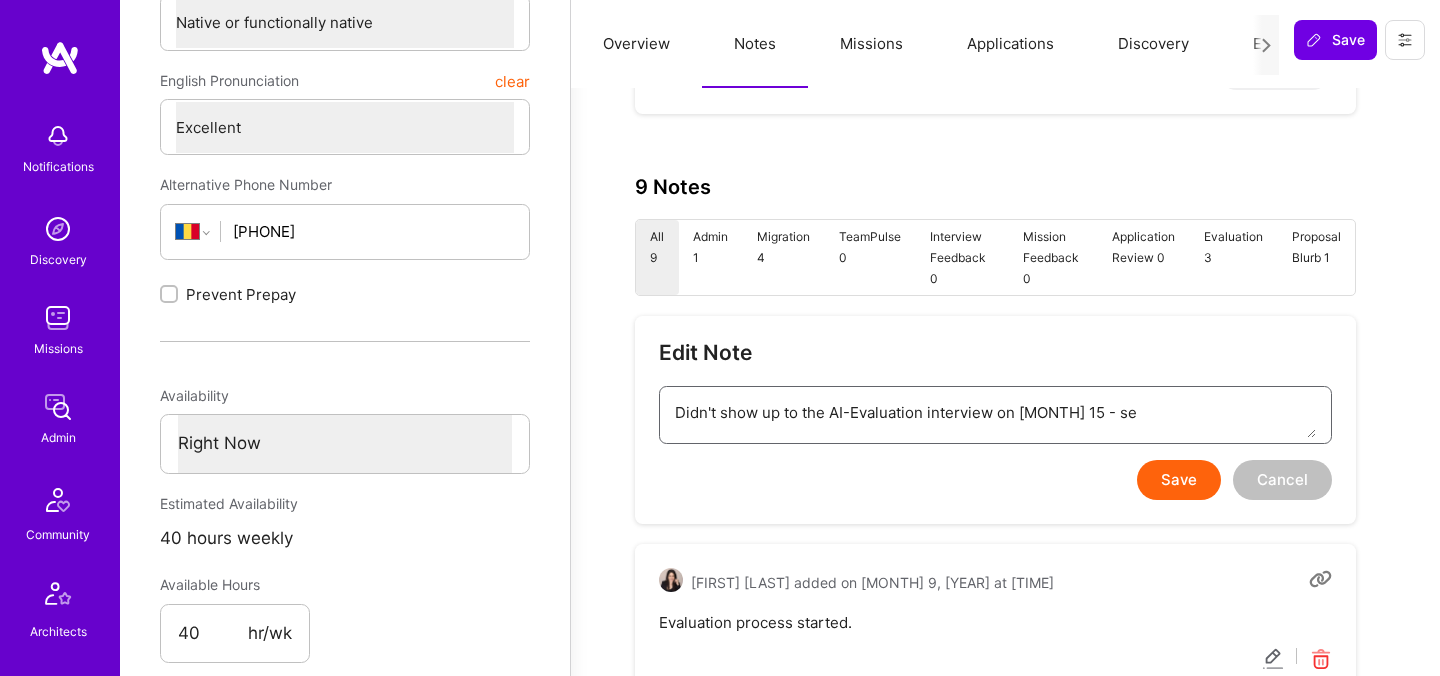 type on "x" 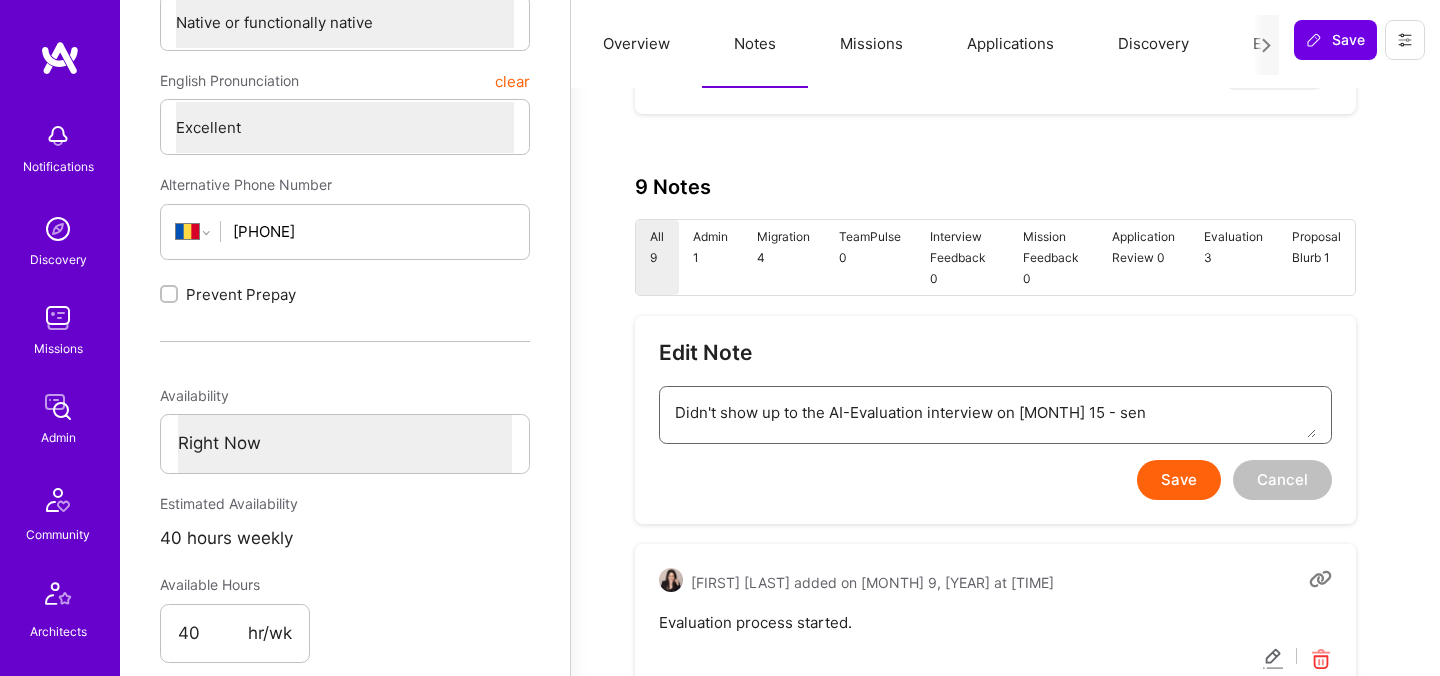 type on "x" 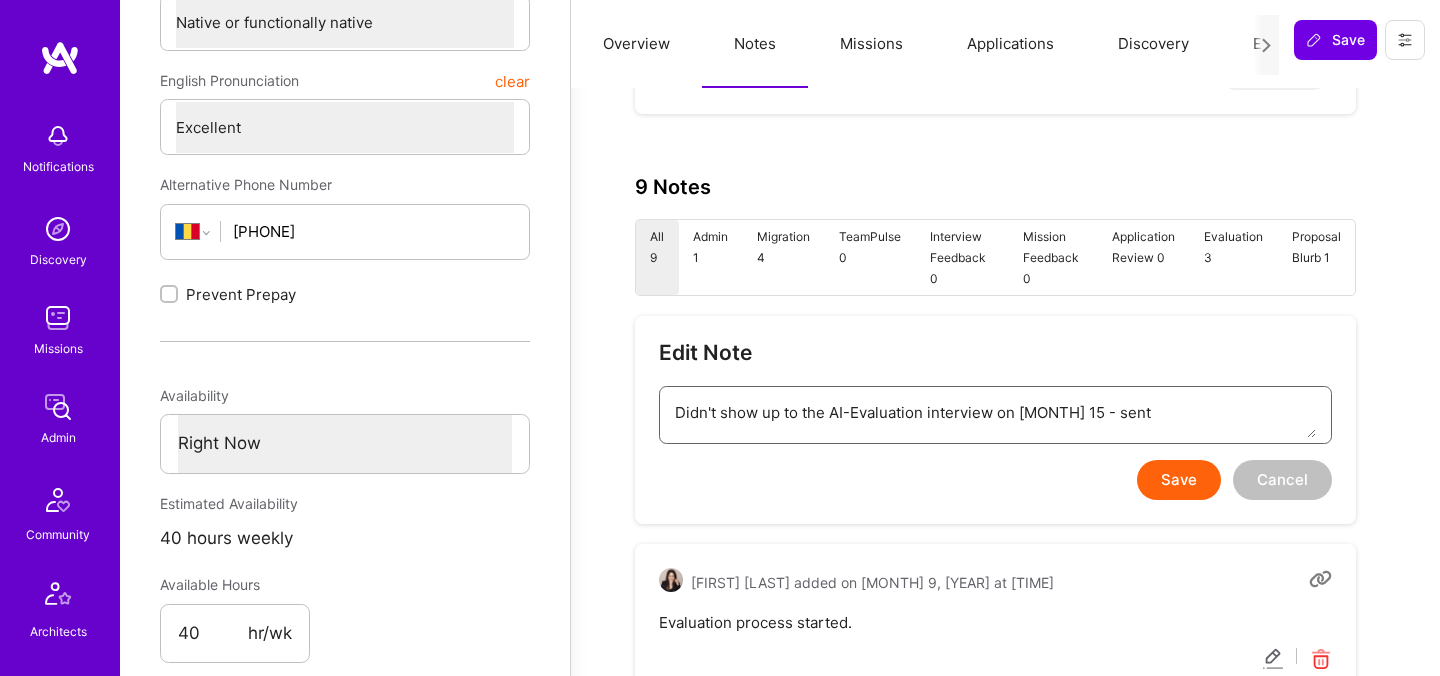 type on "x" 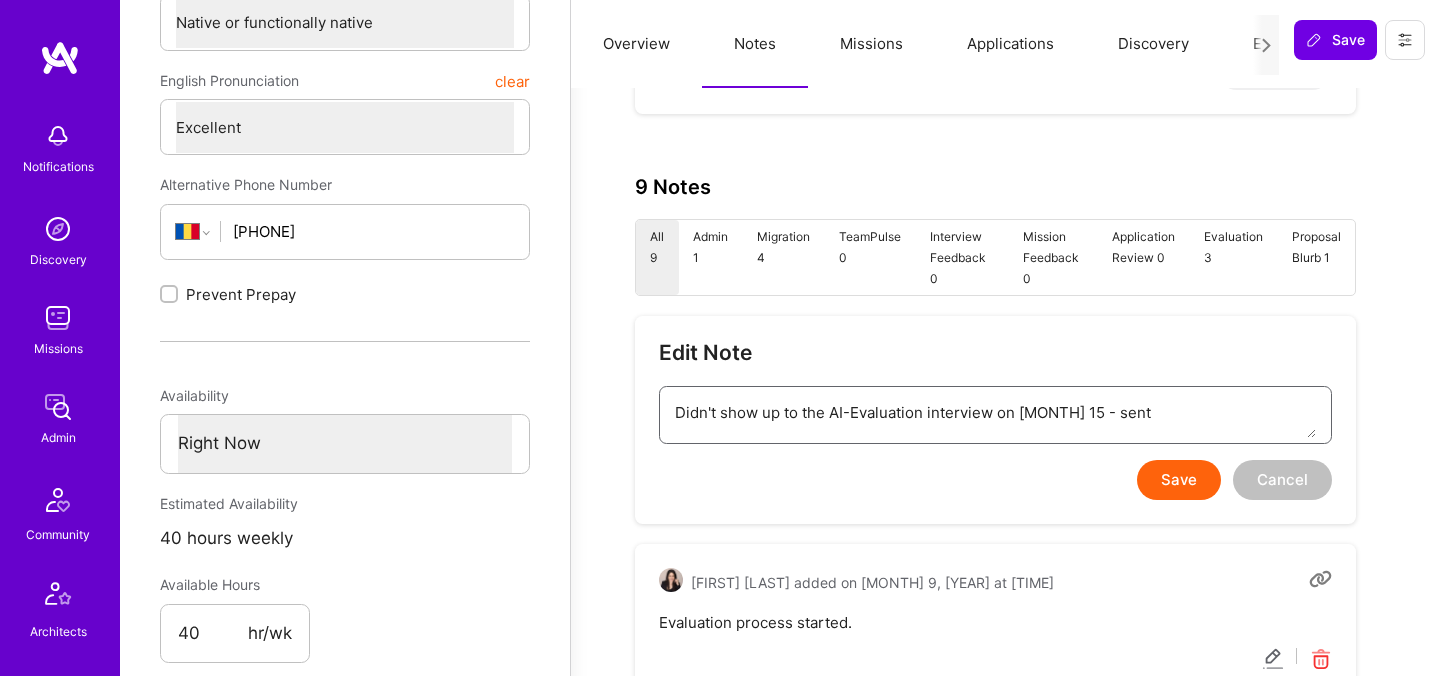 type on "x" 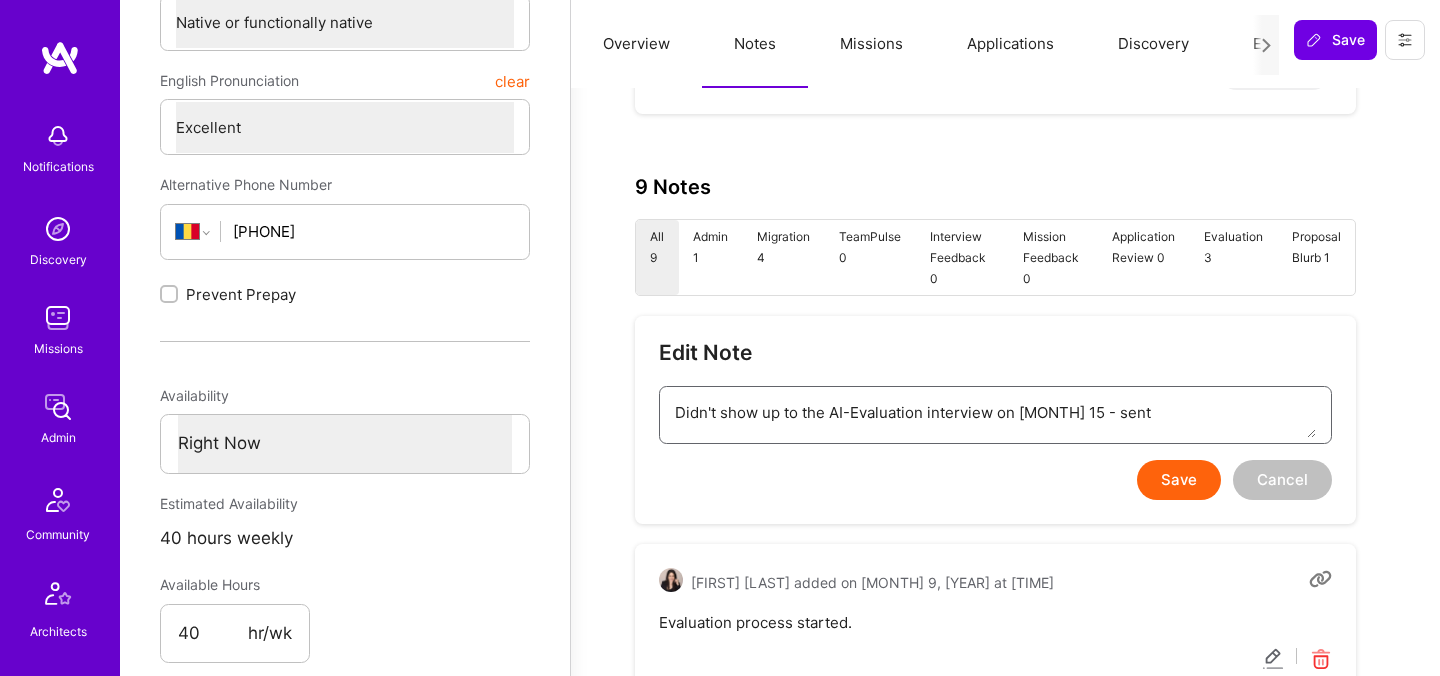 type on "Didn't show up to the AI-Evaluation interview on [MONTH] 15 - sent h" 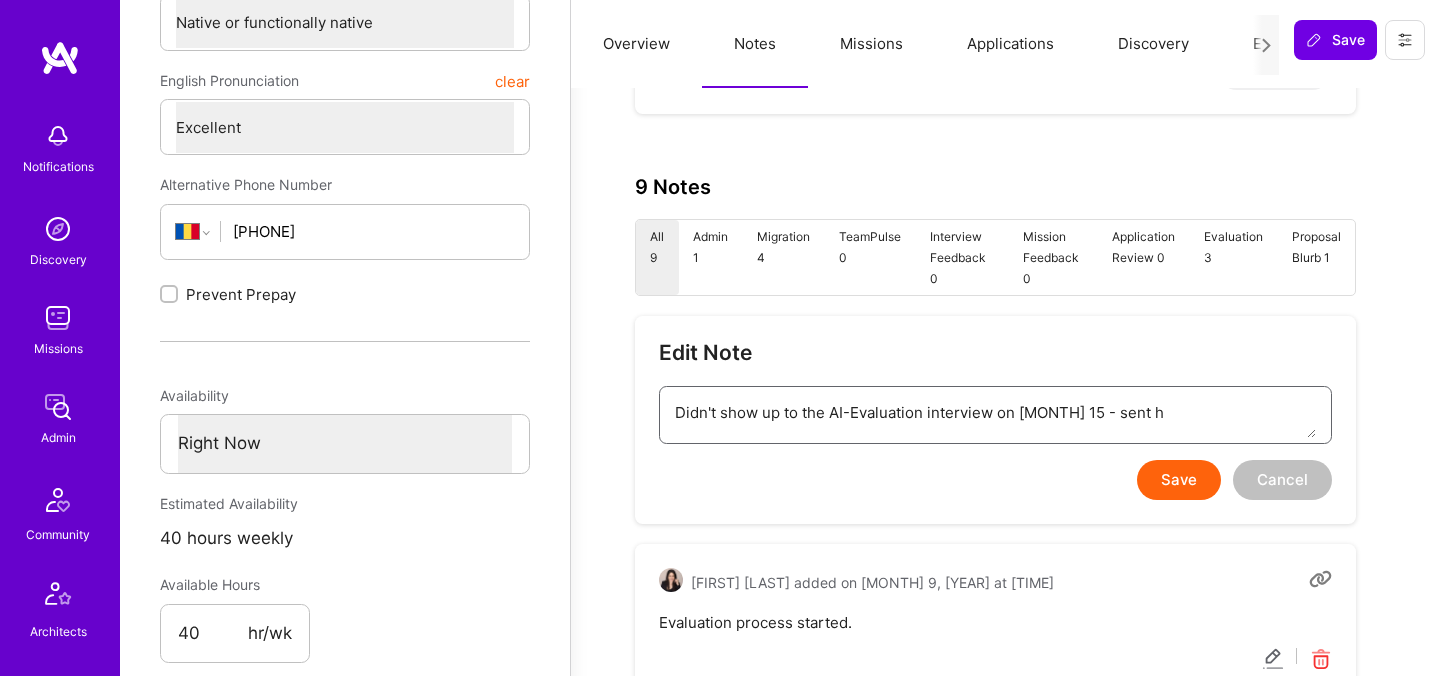 type on "x" 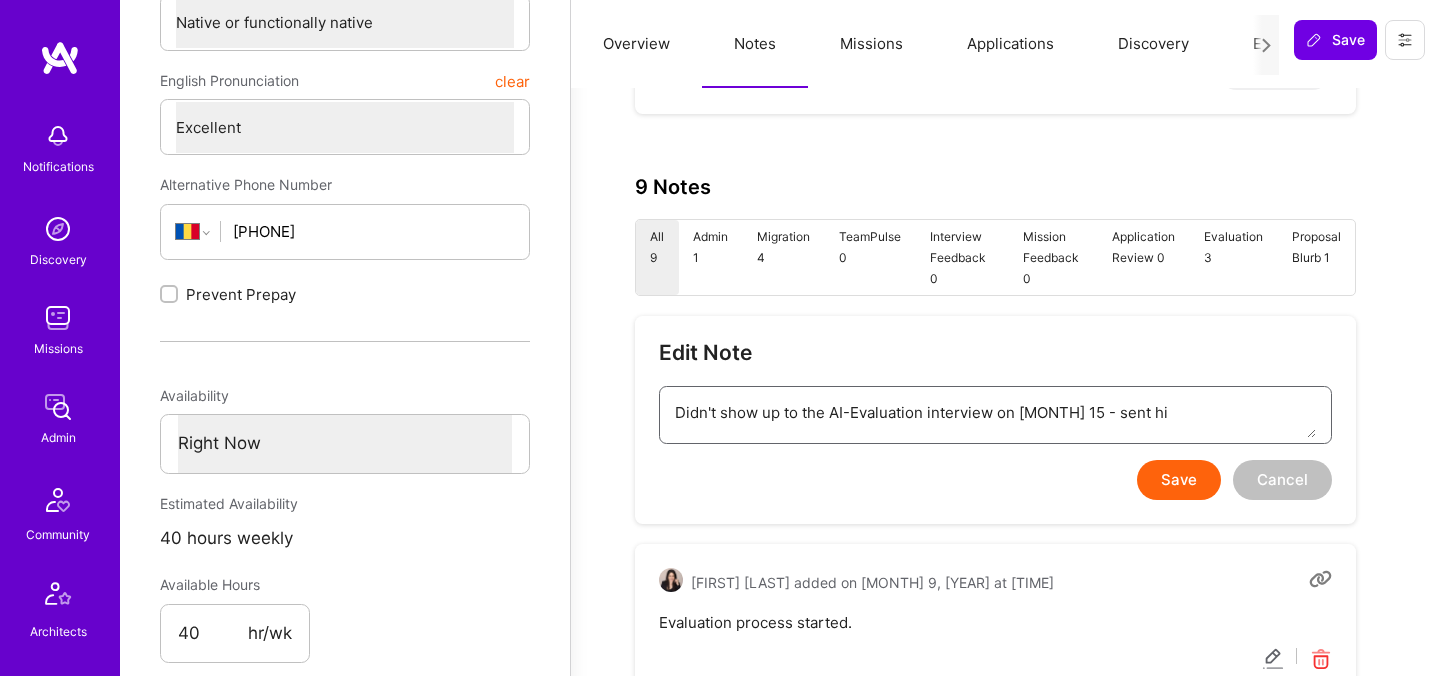 type on "x" 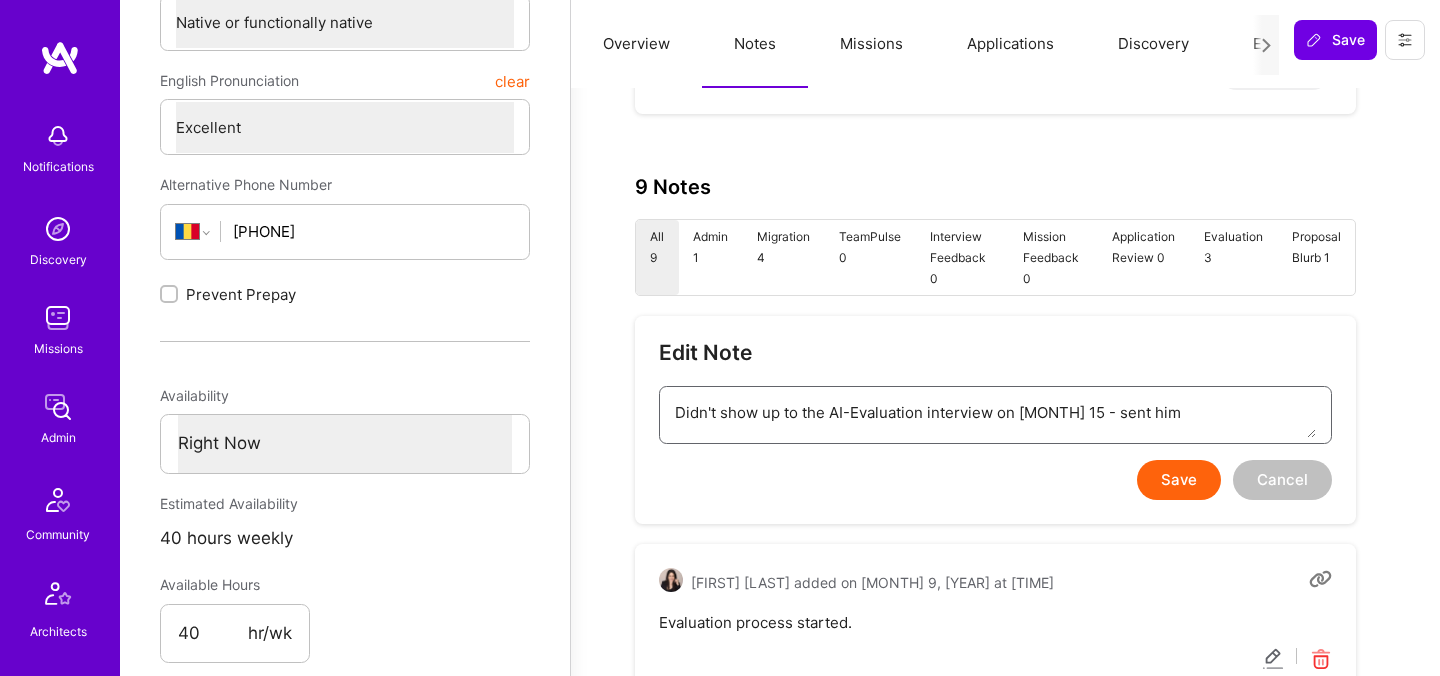 type on "x" 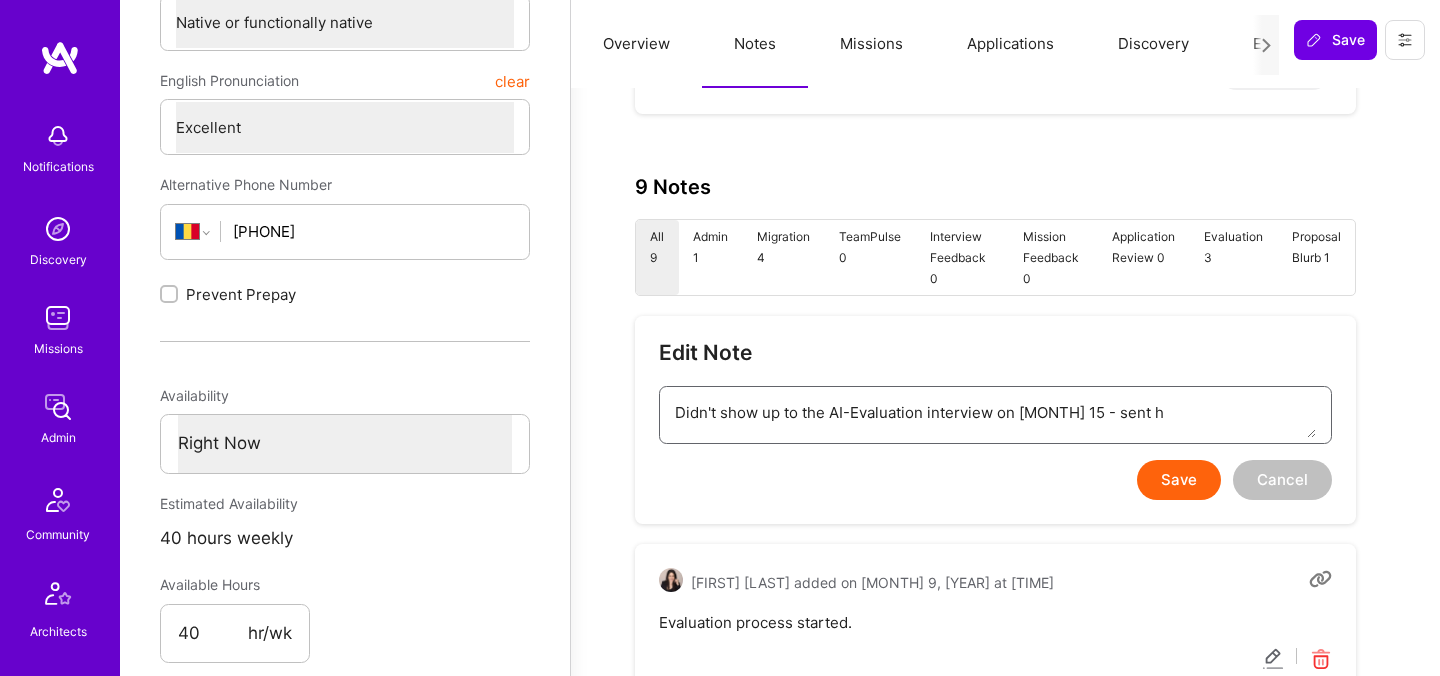 type on "x" 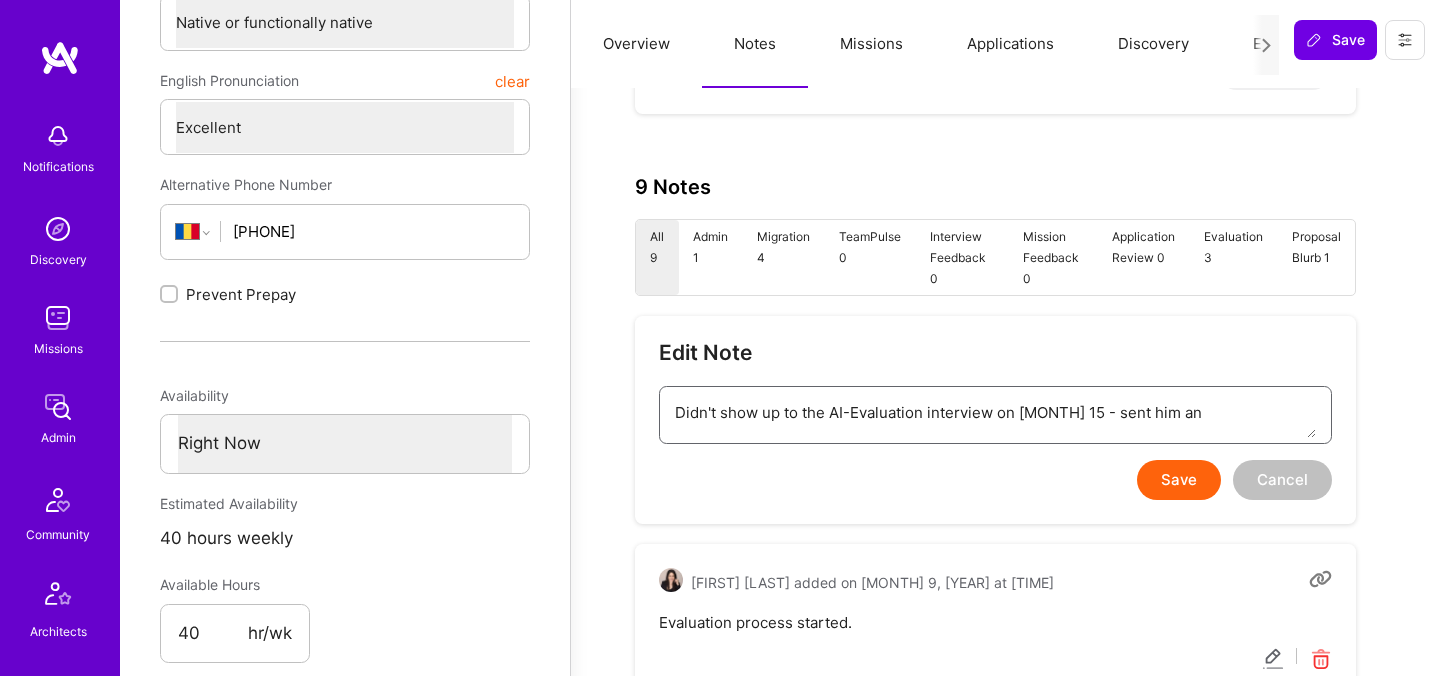 type on "x" 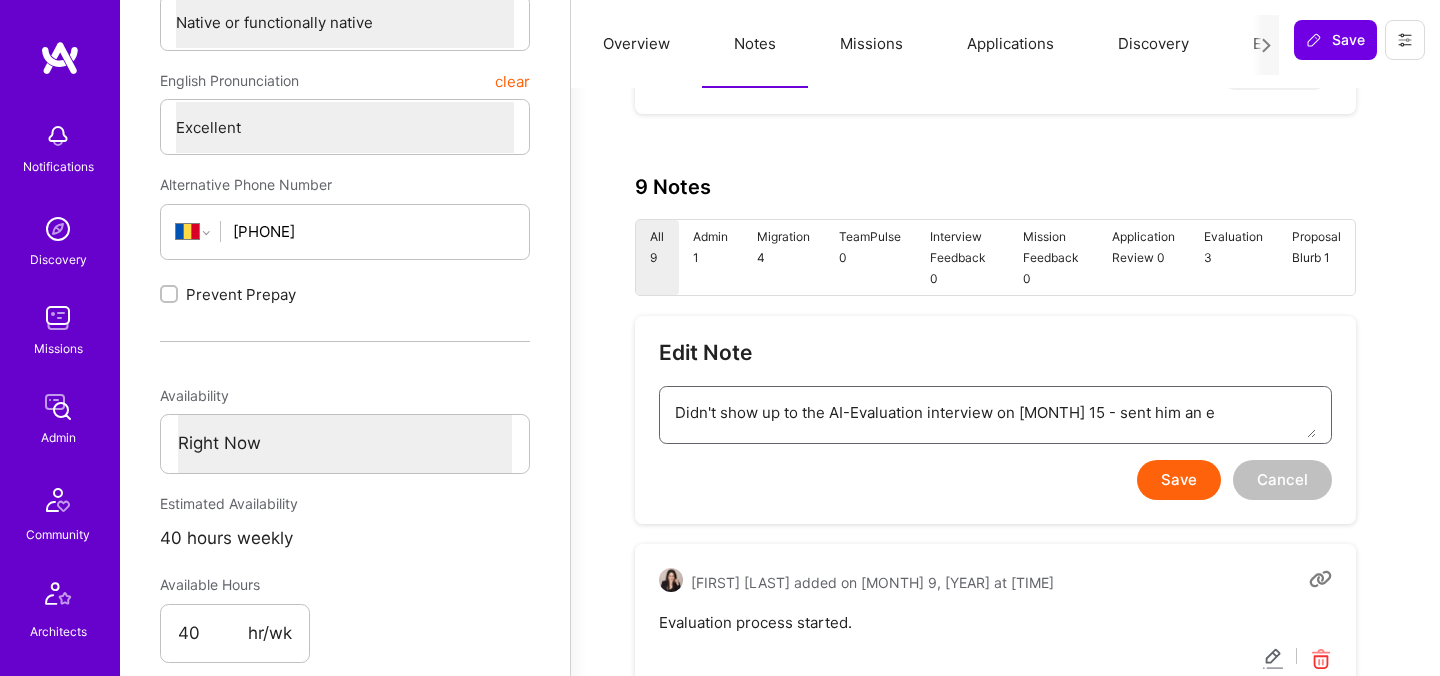 type on "x" 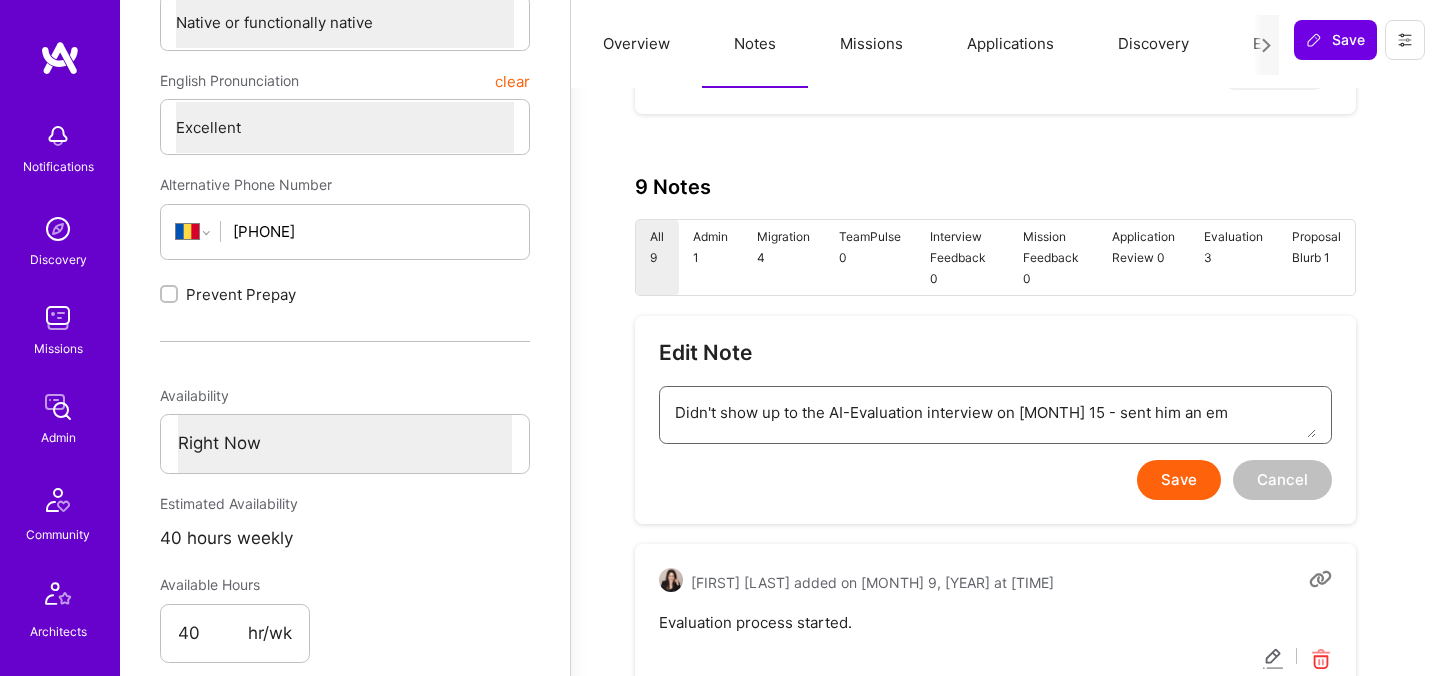 type on "x" 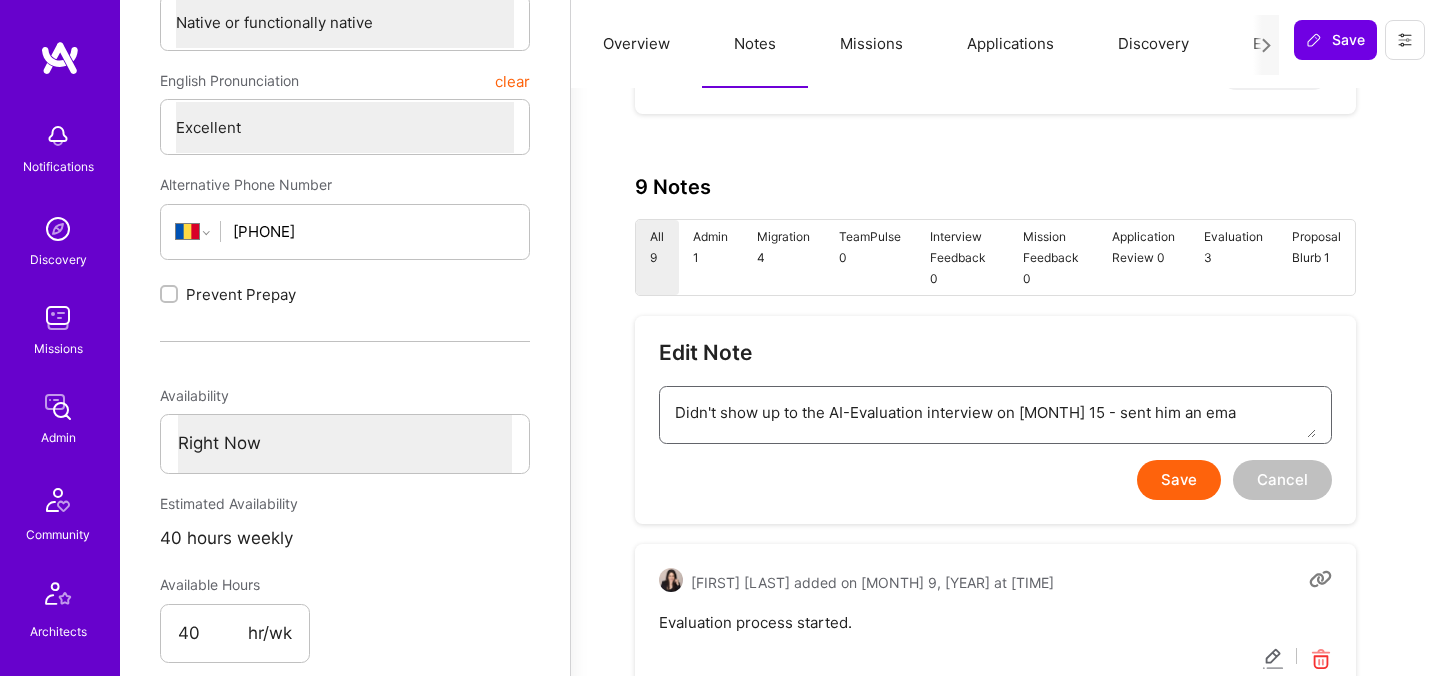 type on "x" 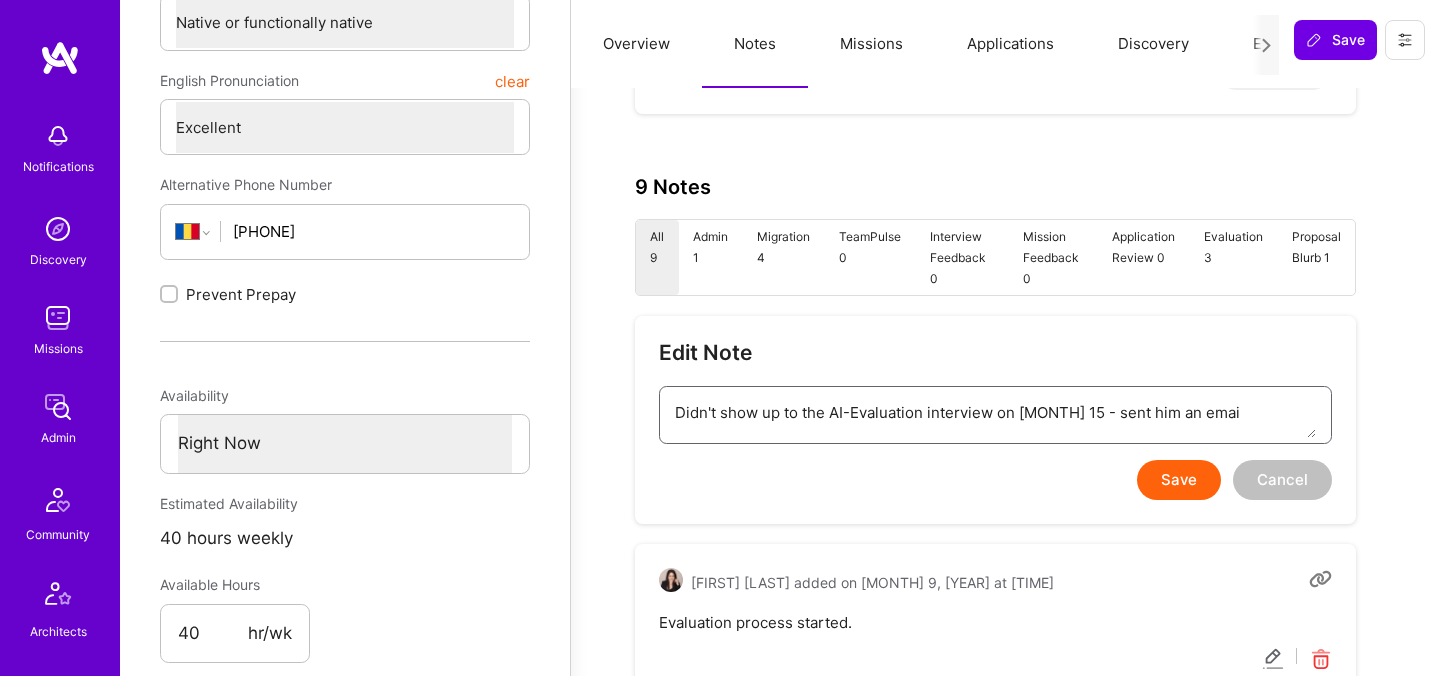 type on "x" 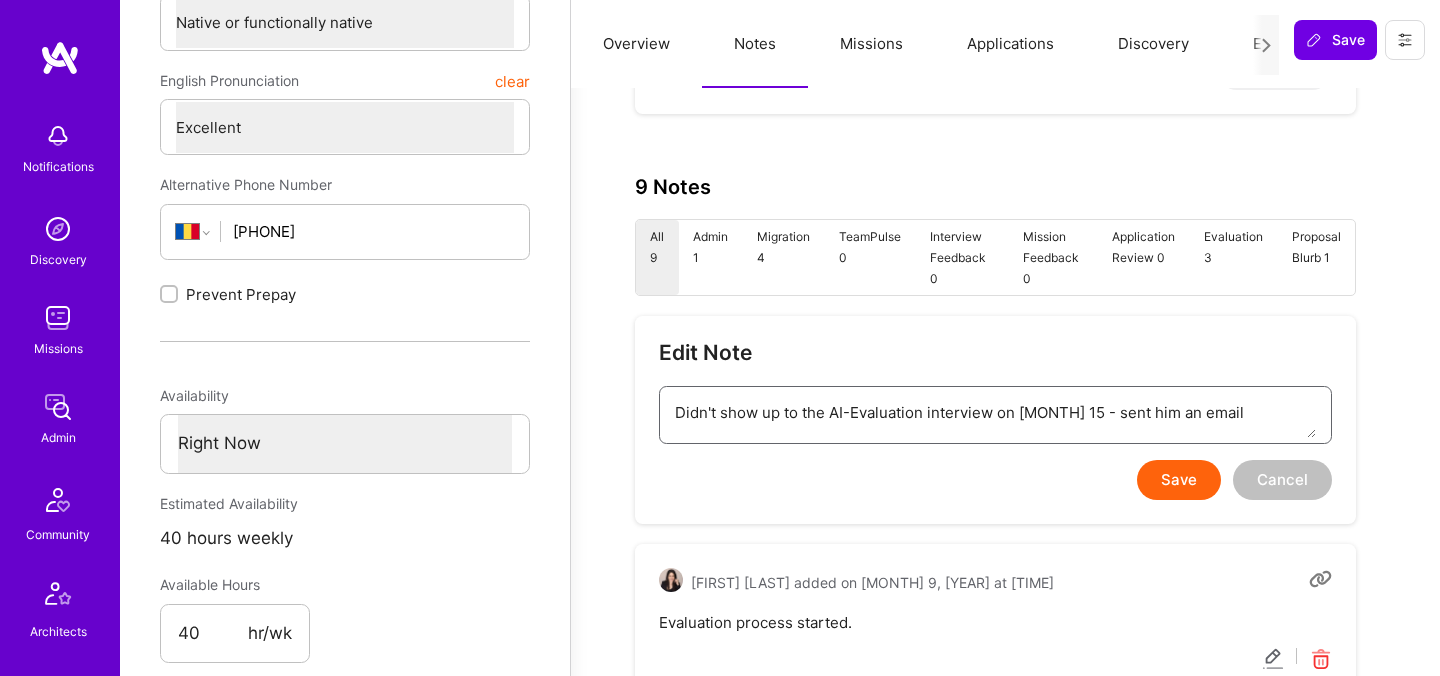 type on "x" 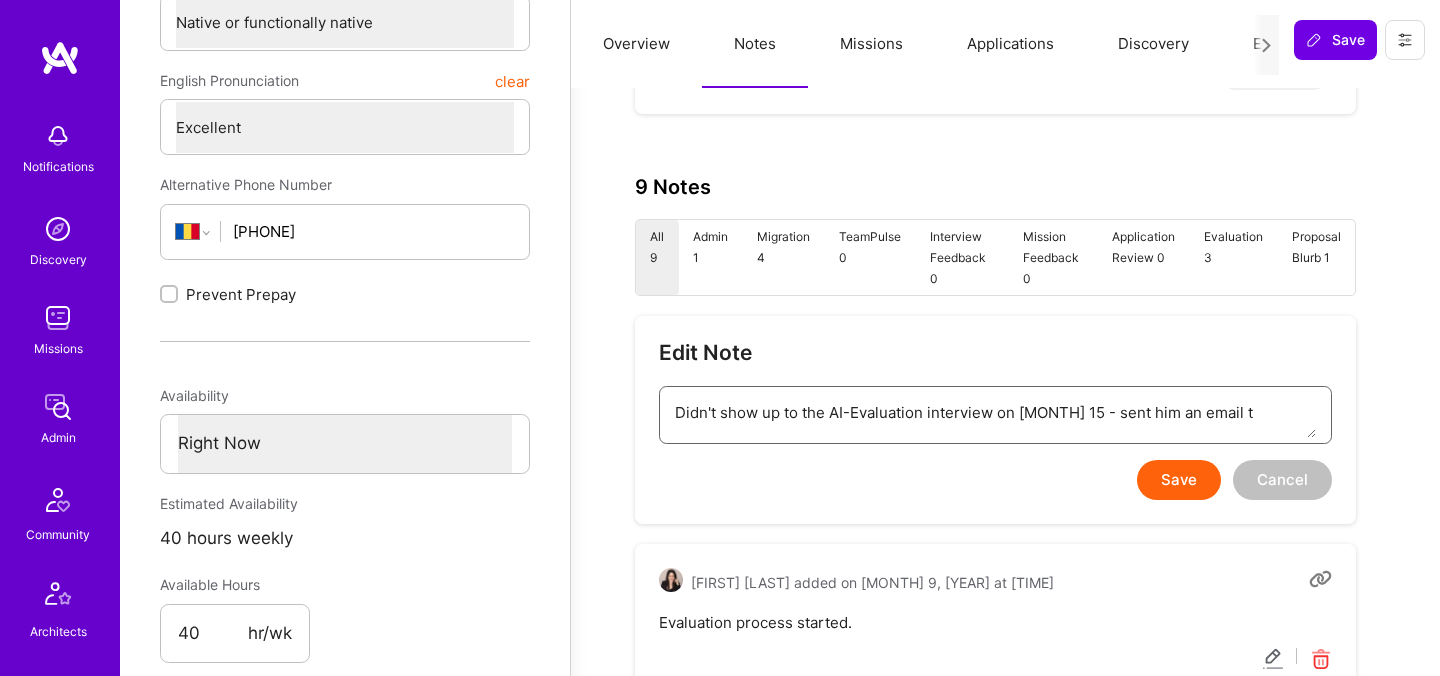 type on "x" 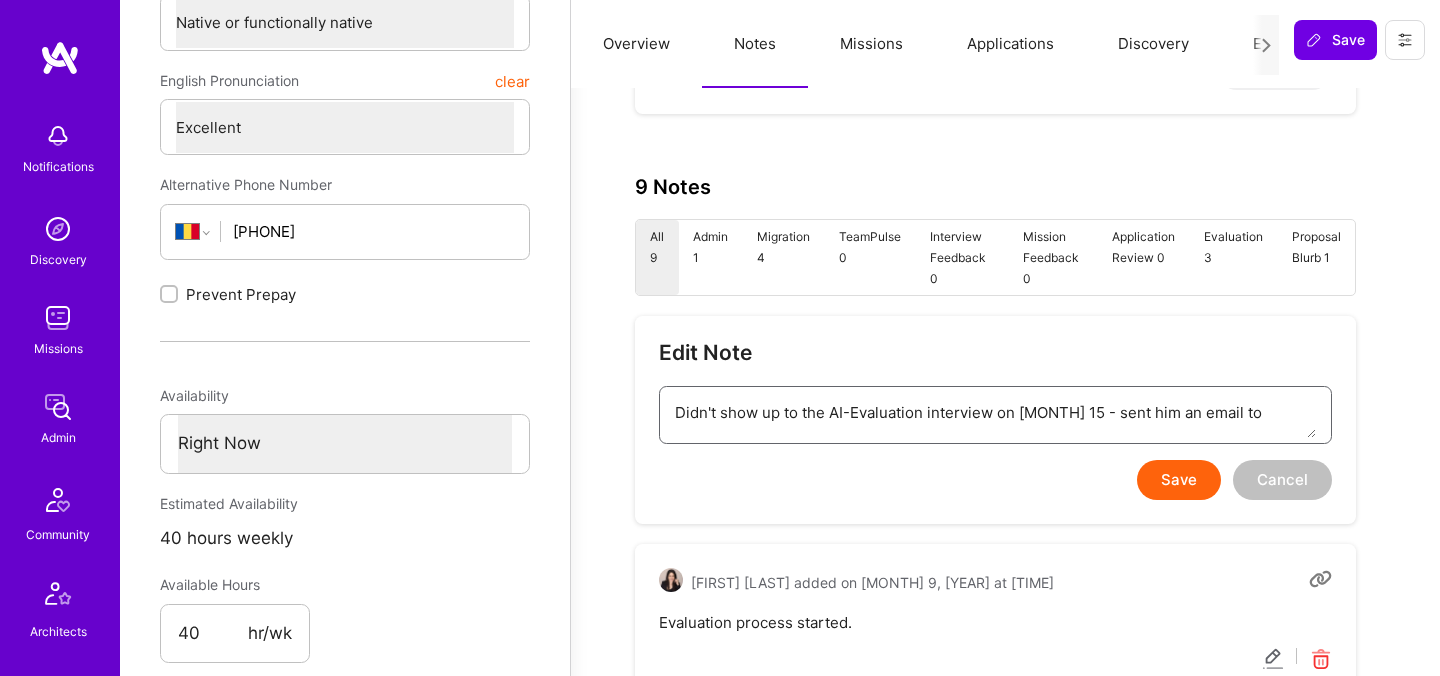 type on "Didn't show up to the AI-Evaluation interview on July 15 - sent him an email to" 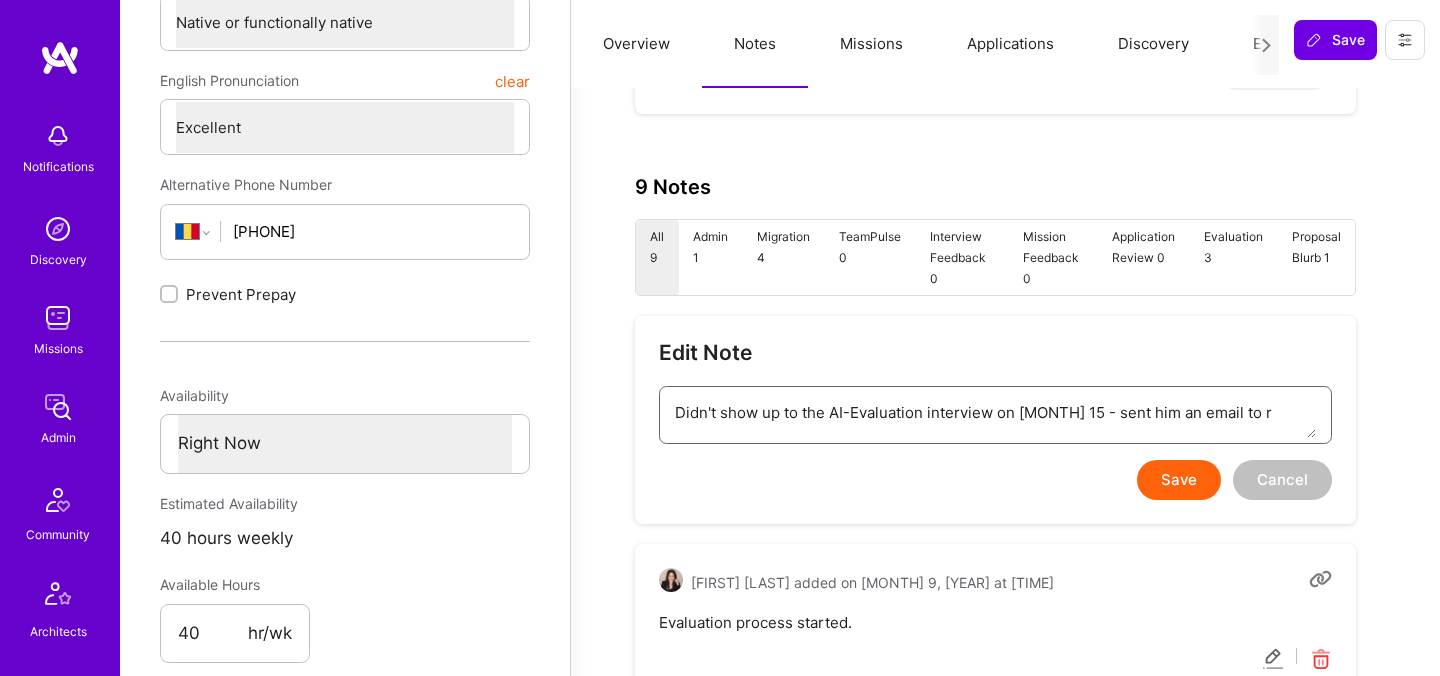 type on "x" 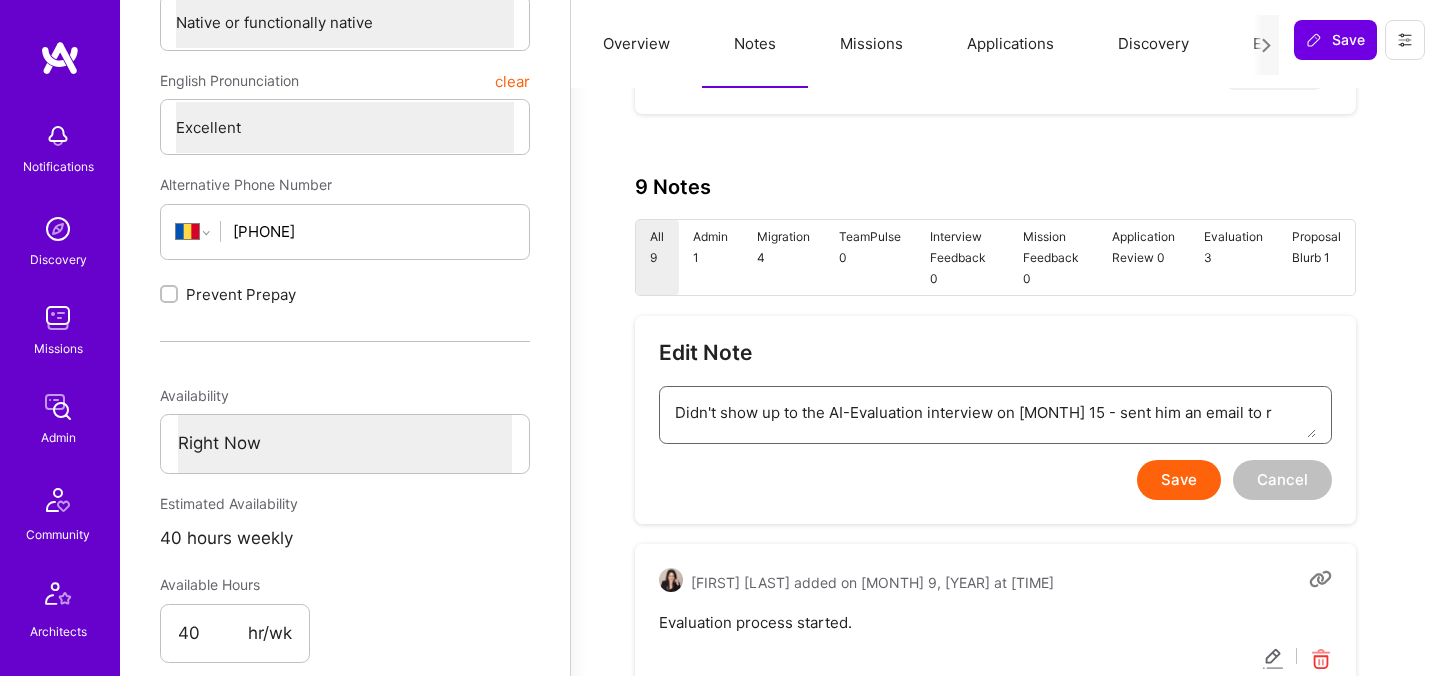 type on "Didn't show up to the AI-Evaluation interview on July 15 - sent him an email to re" 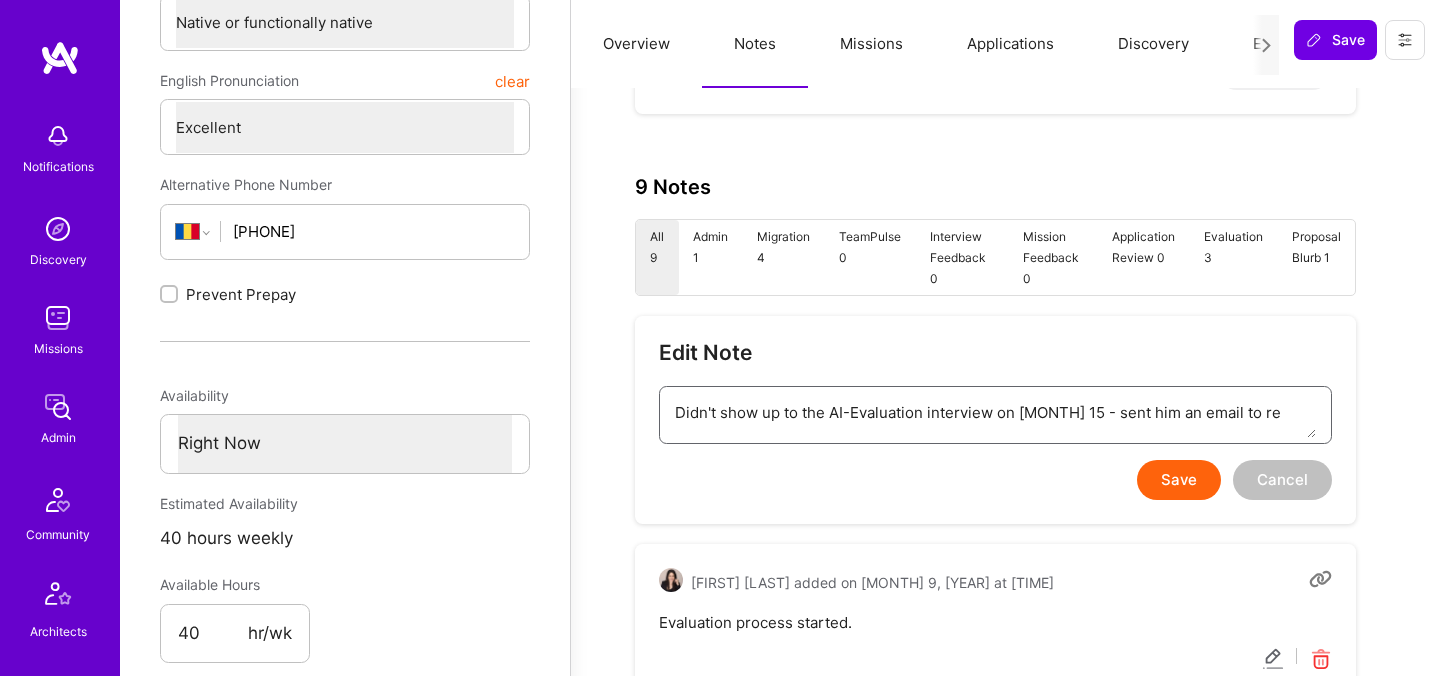 type on "x" 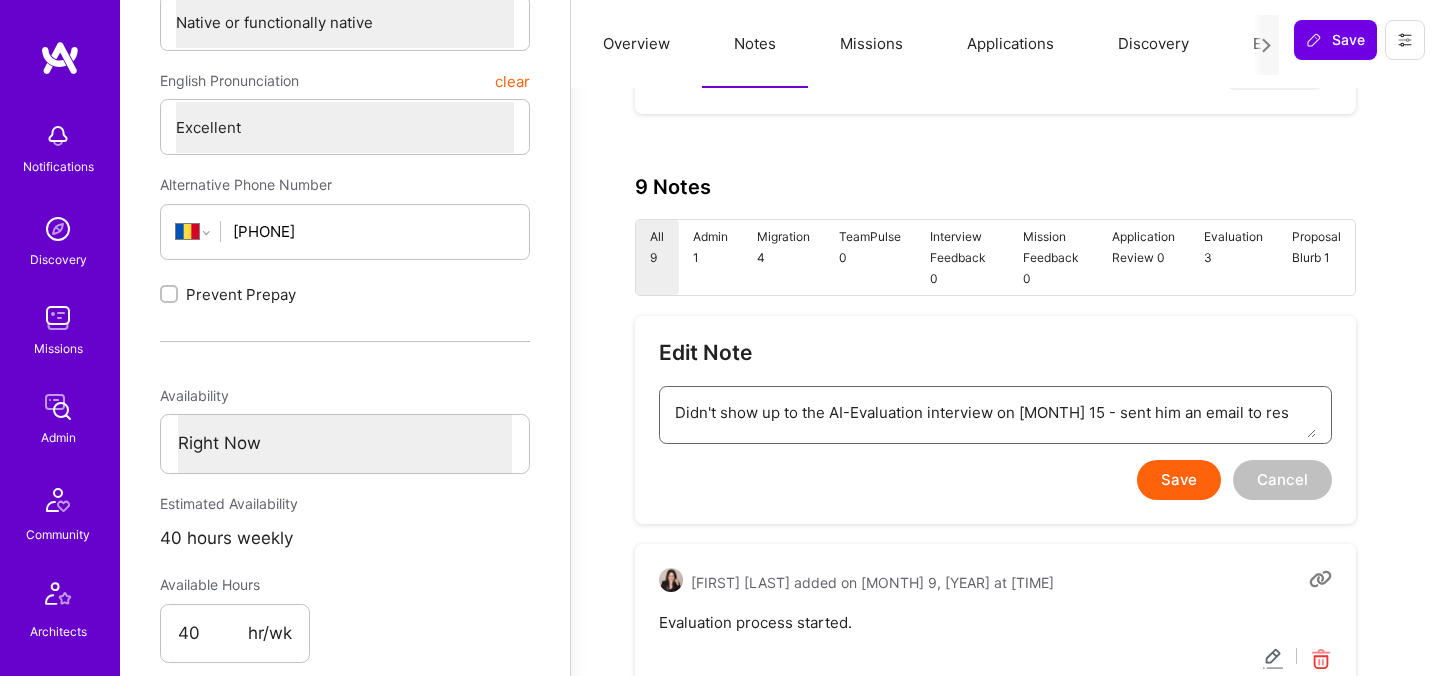 type on "x" 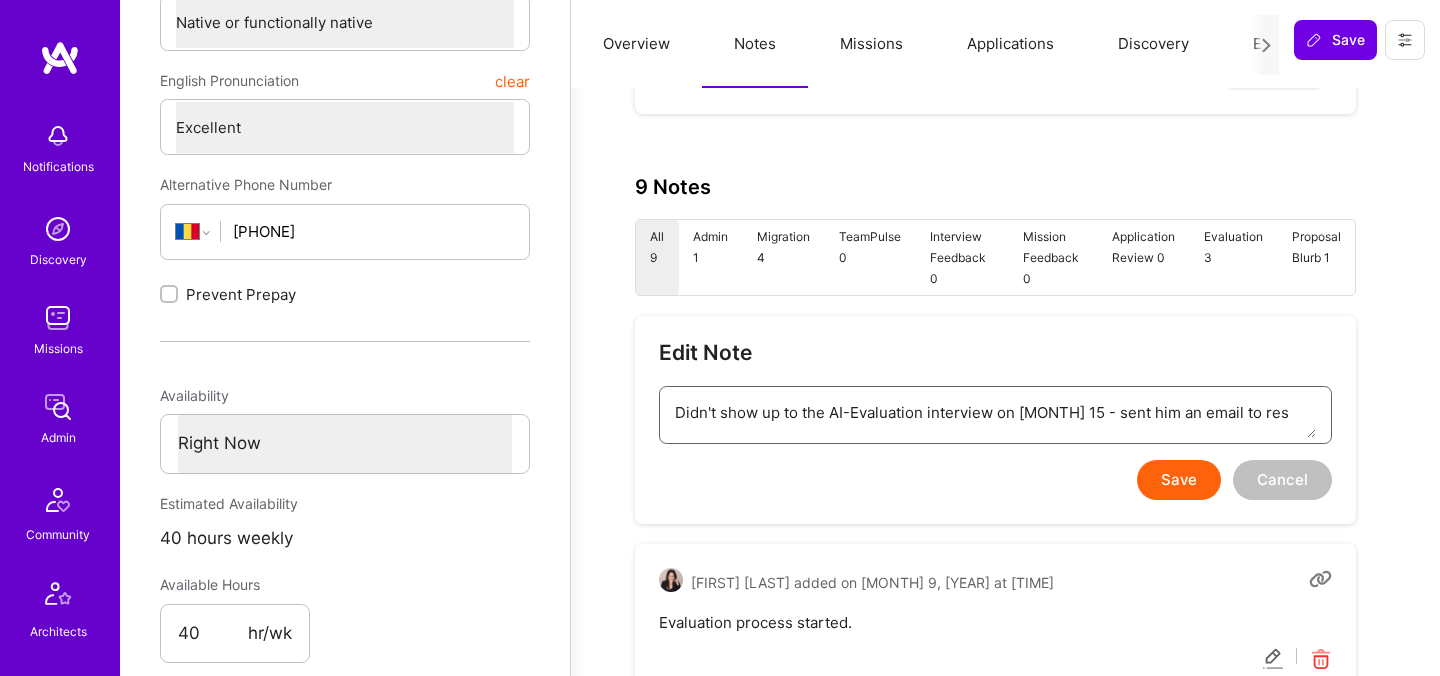 type on "Didn't show up to the AI-Evaluation interview on July 15 - sent him an email to resc" 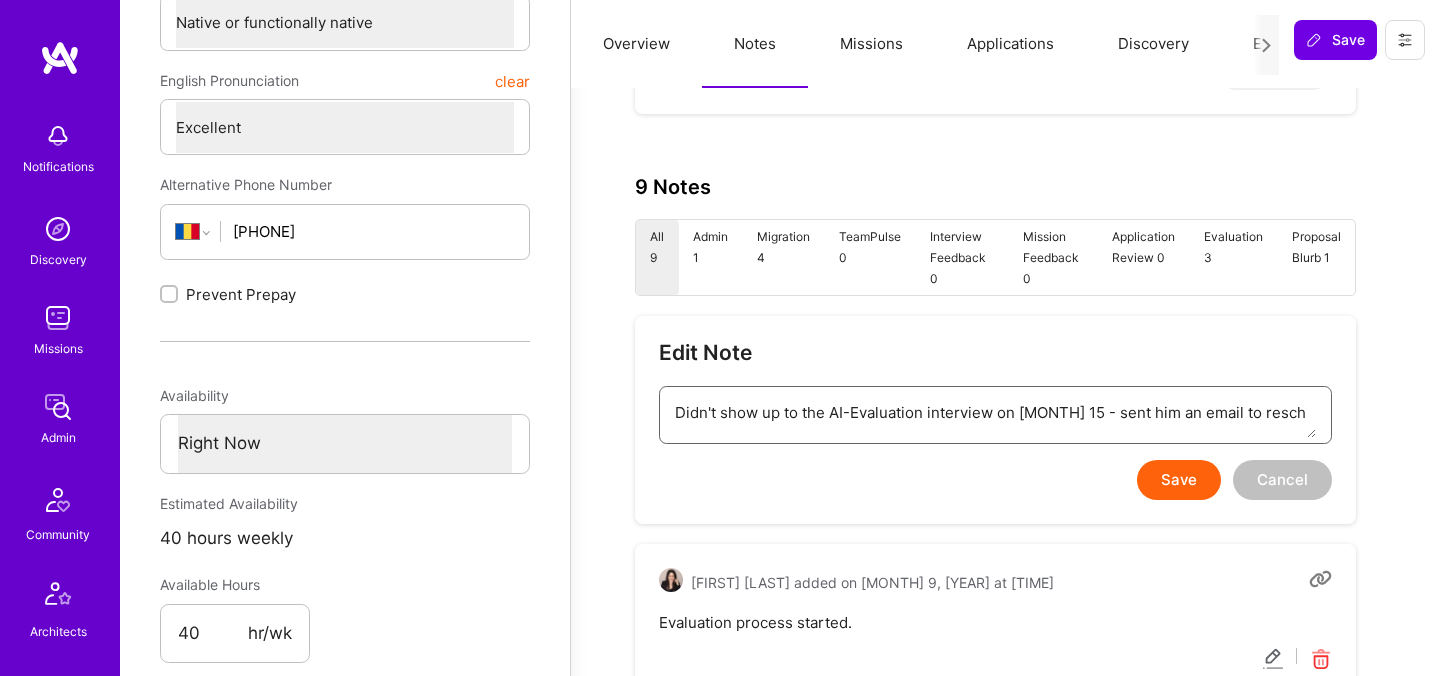 type on "x" 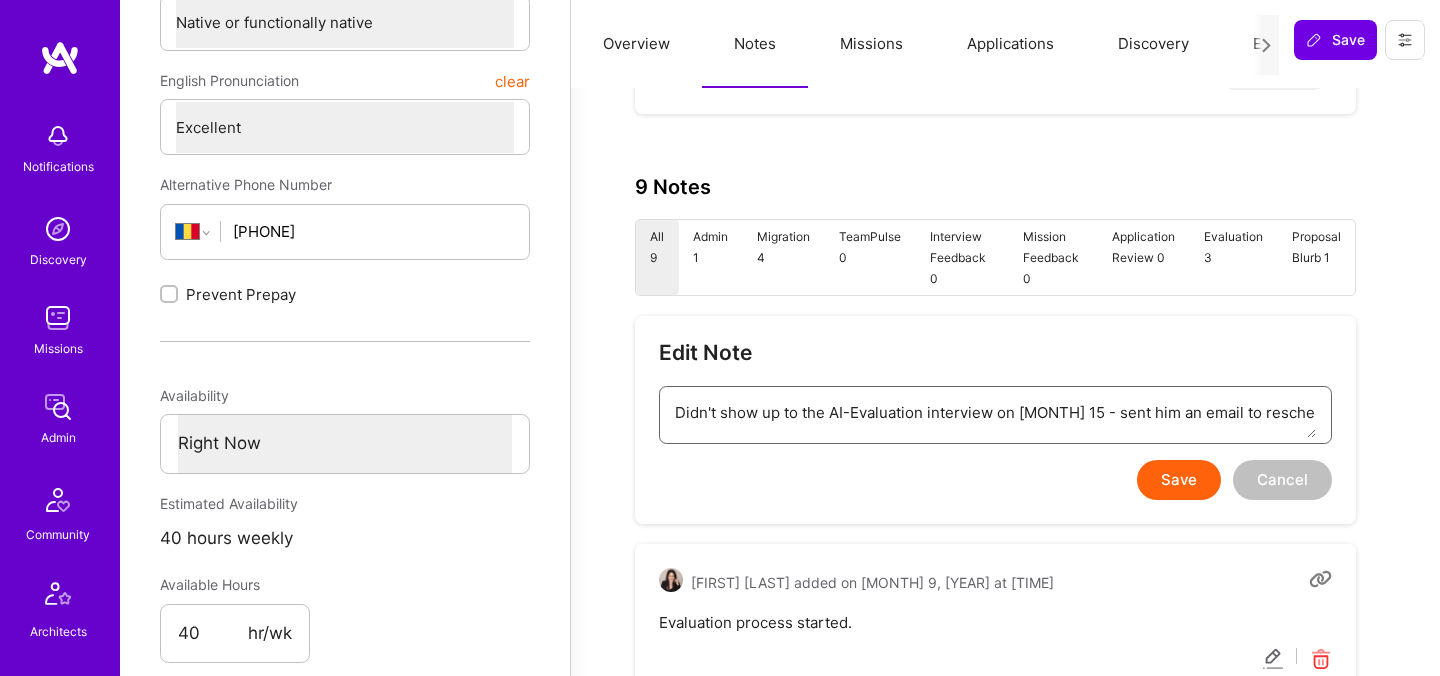type on "Didn't show up to the AI-Evaluation interview on July 15 - sent him an email to resched" 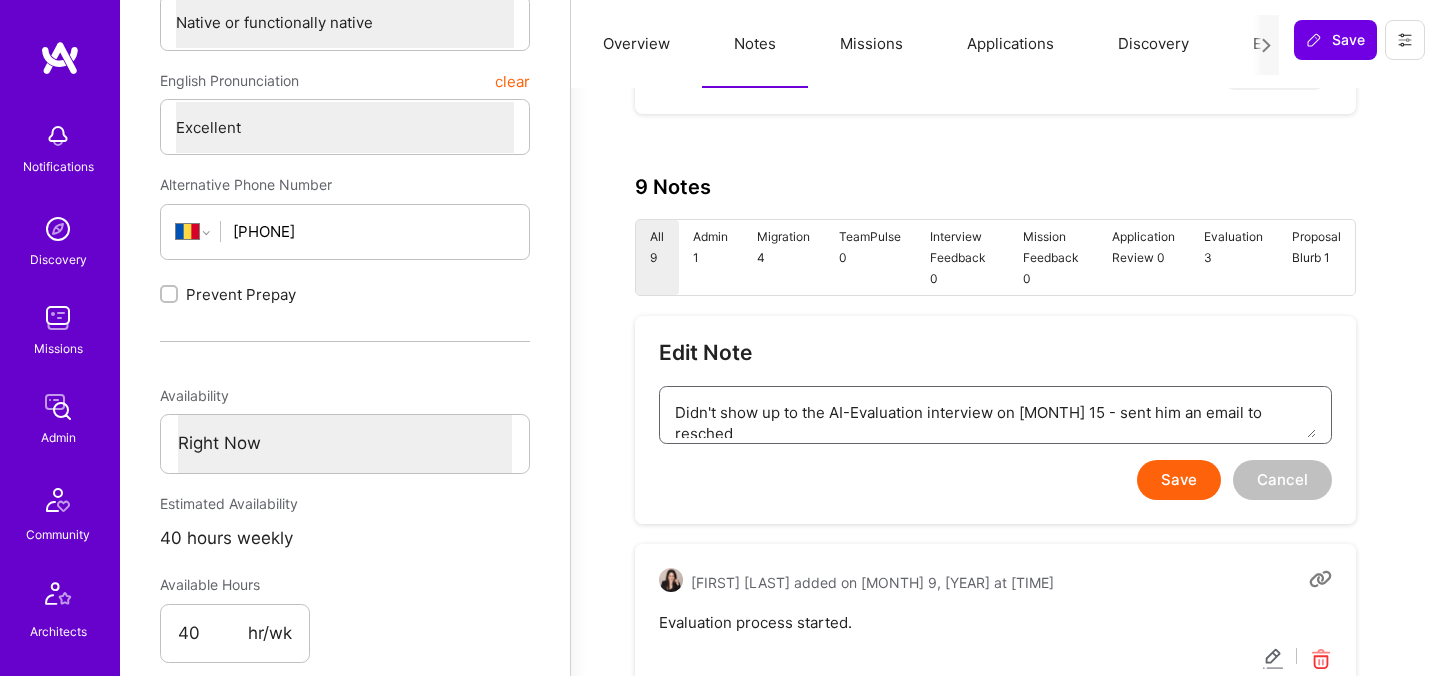 type on "x" 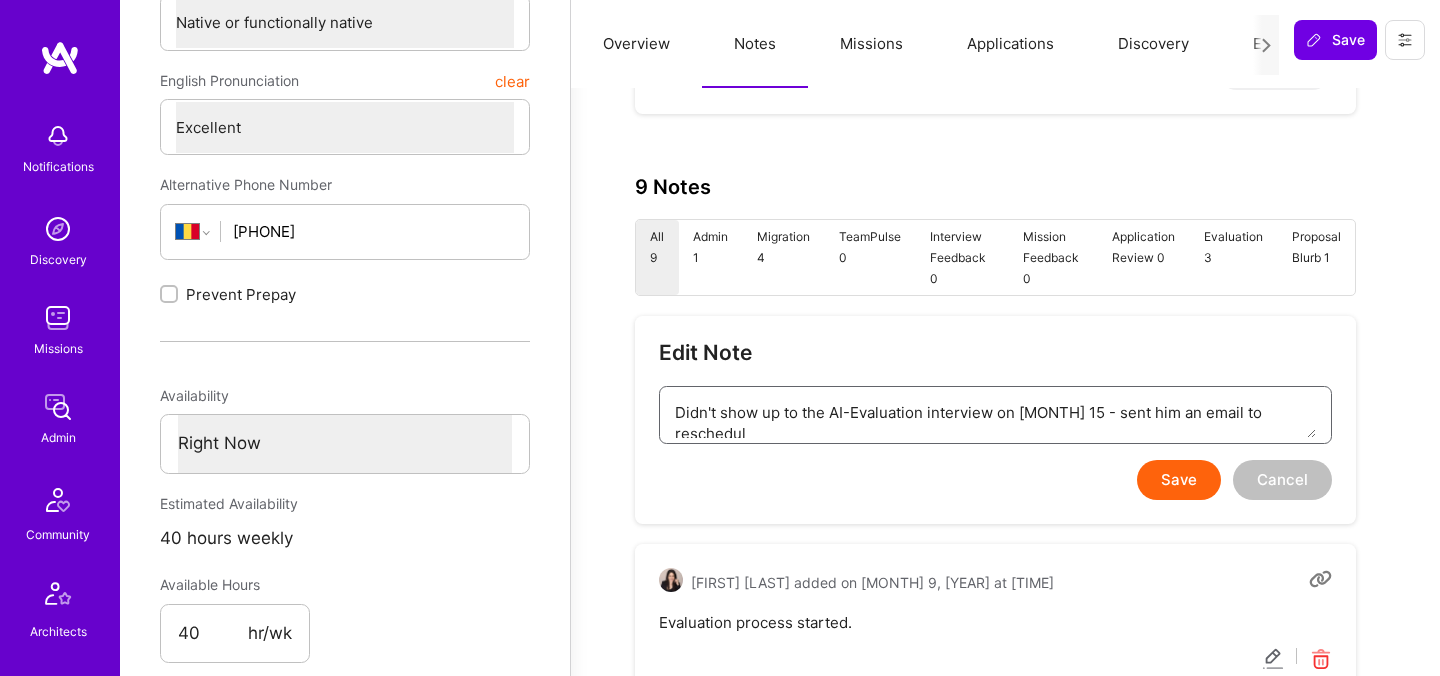 type on "Didn't show up to the AI-Evaluation interview on July 15 - sent him an email to reschedule" 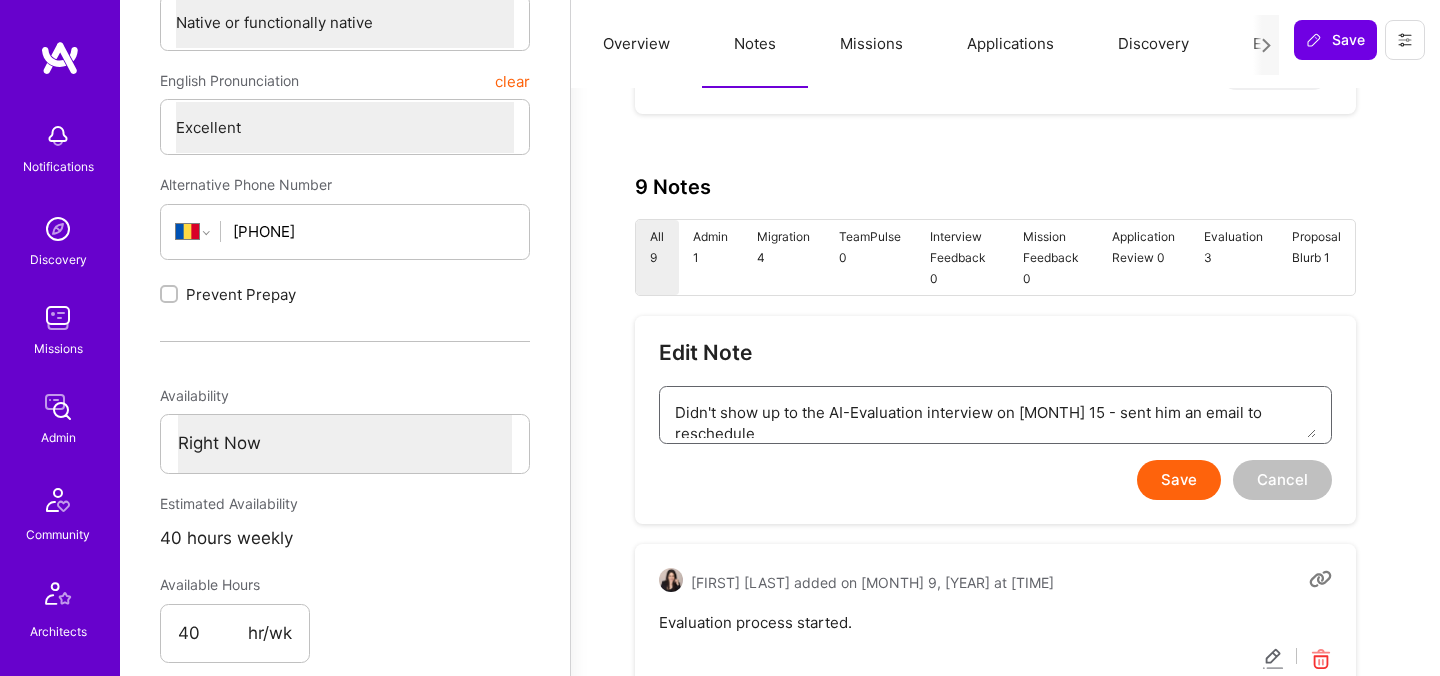 type on "x" 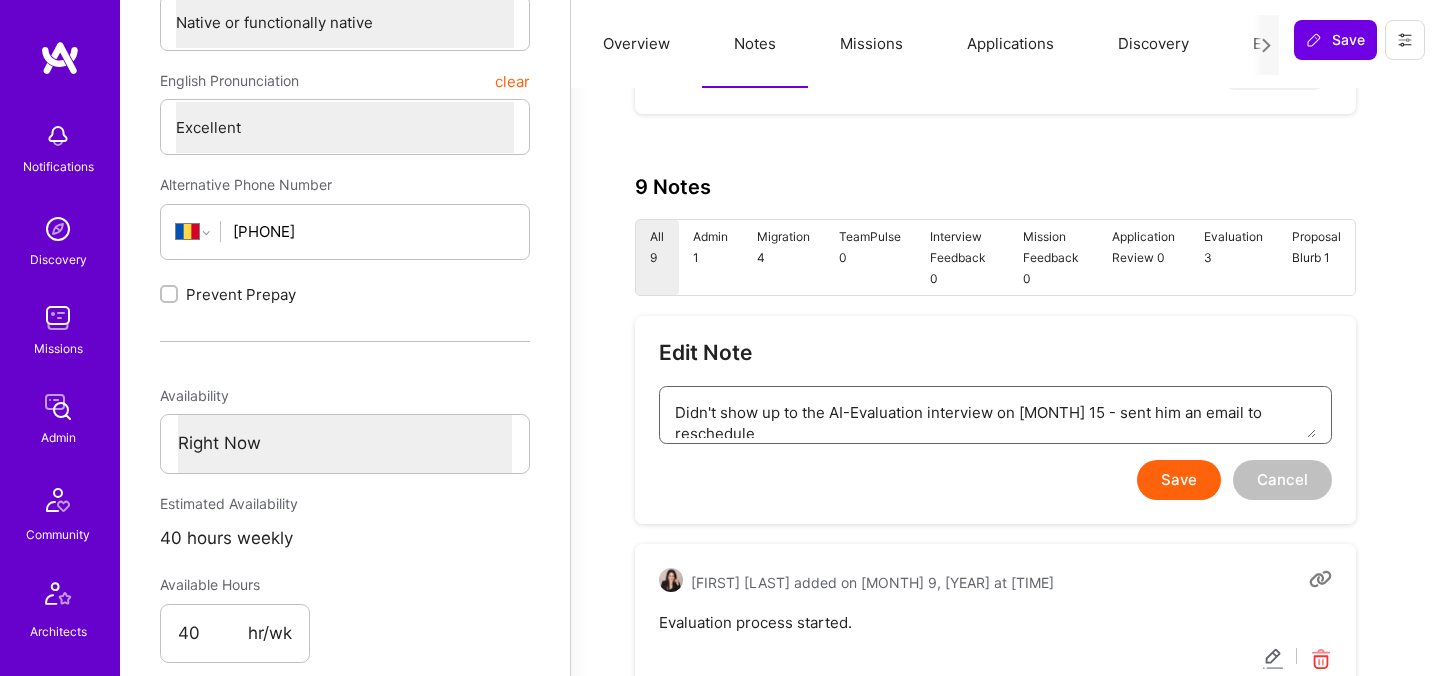 click on "Didn't show up to the AI-Evaluation interview on July 15 - sent him an email to reschedule" at bounding box center (995, 412) 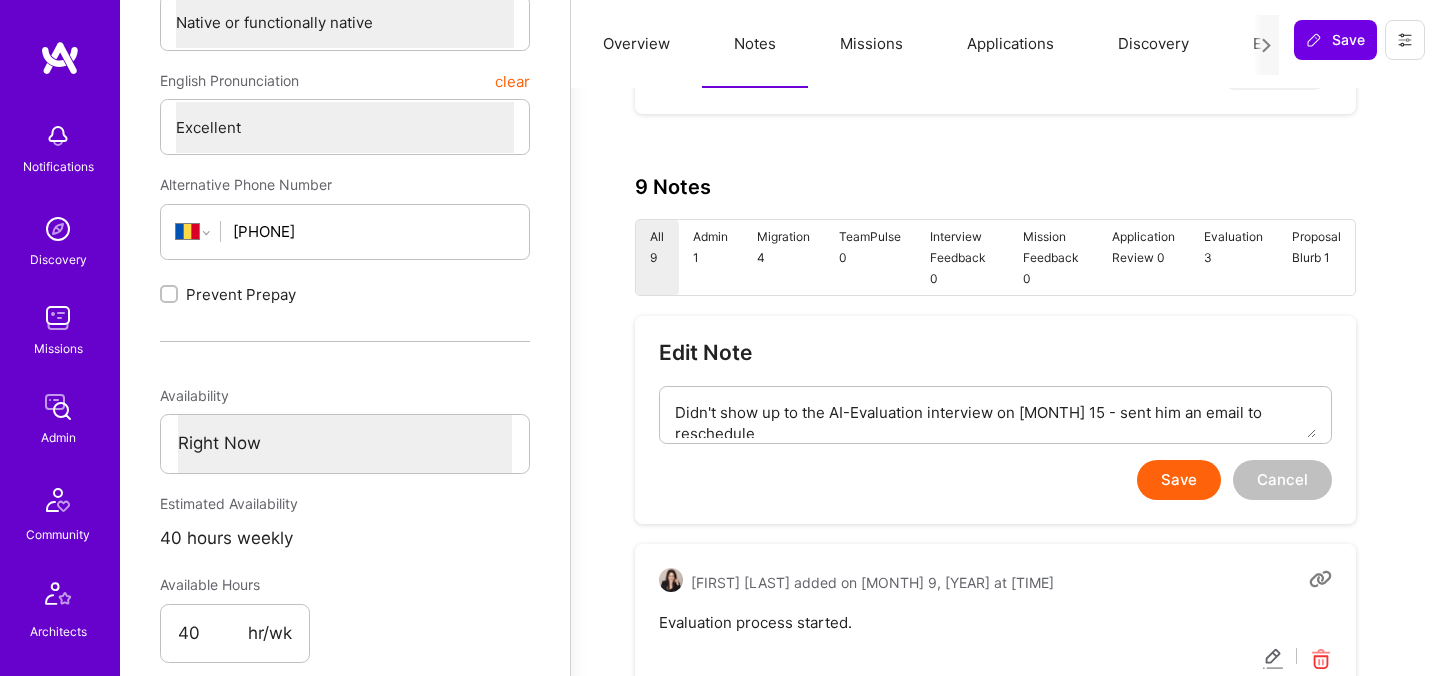 click on "Save" at bounding box center (1179, 480) 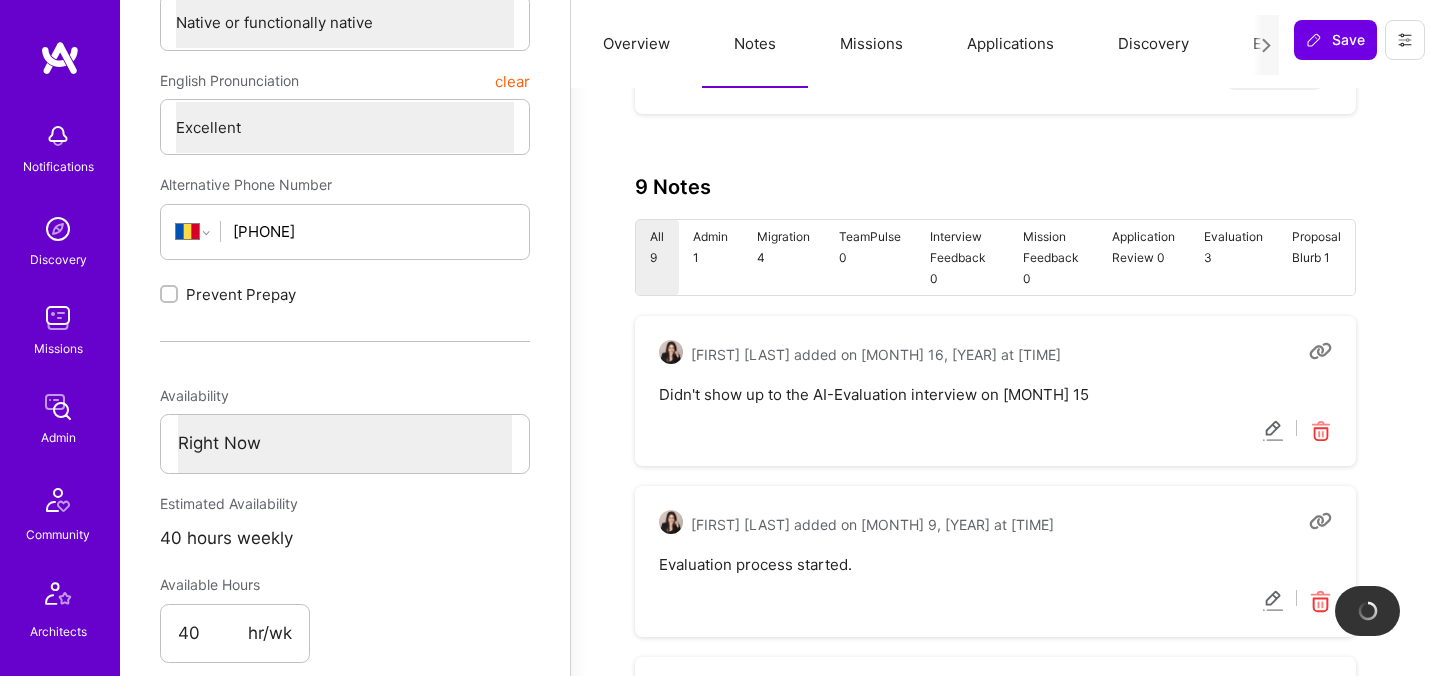 type on "x" 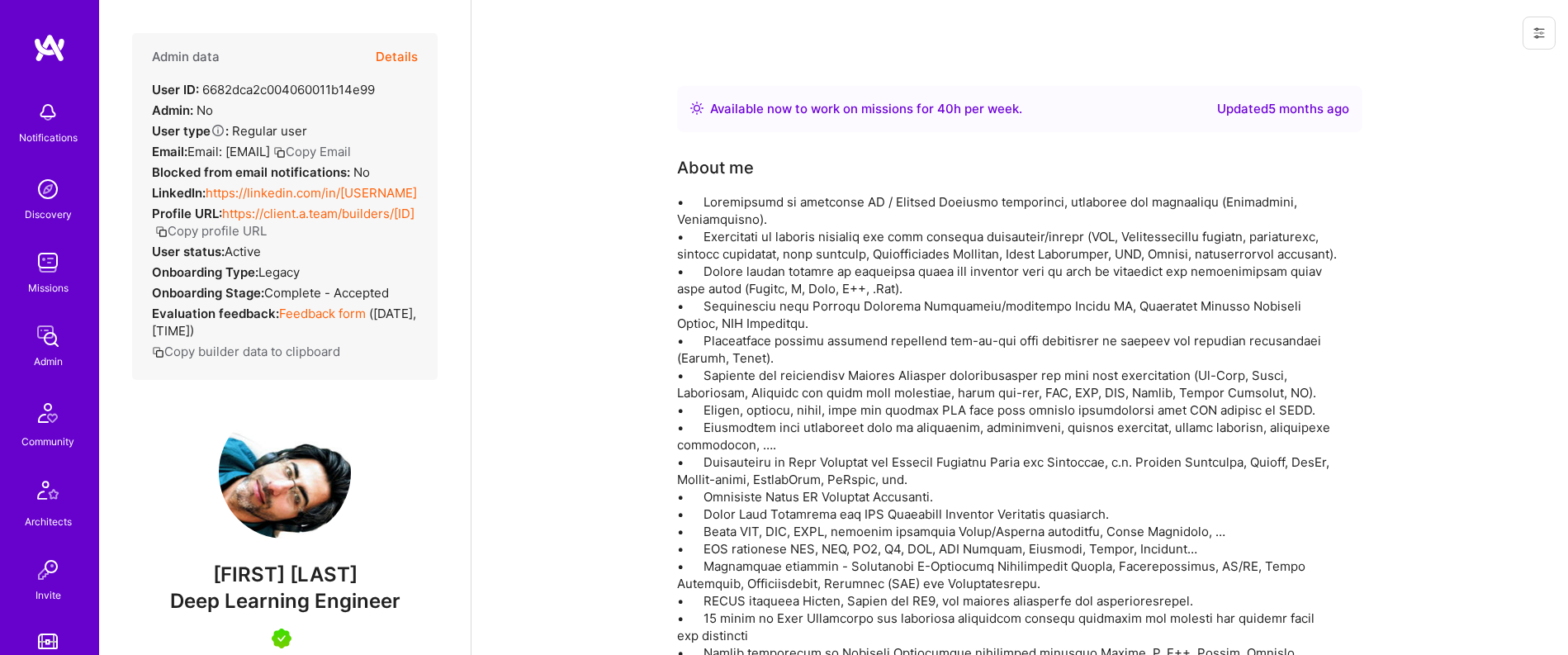 scroll, scrollTop: 0, scrollLeft: 0, axis: both 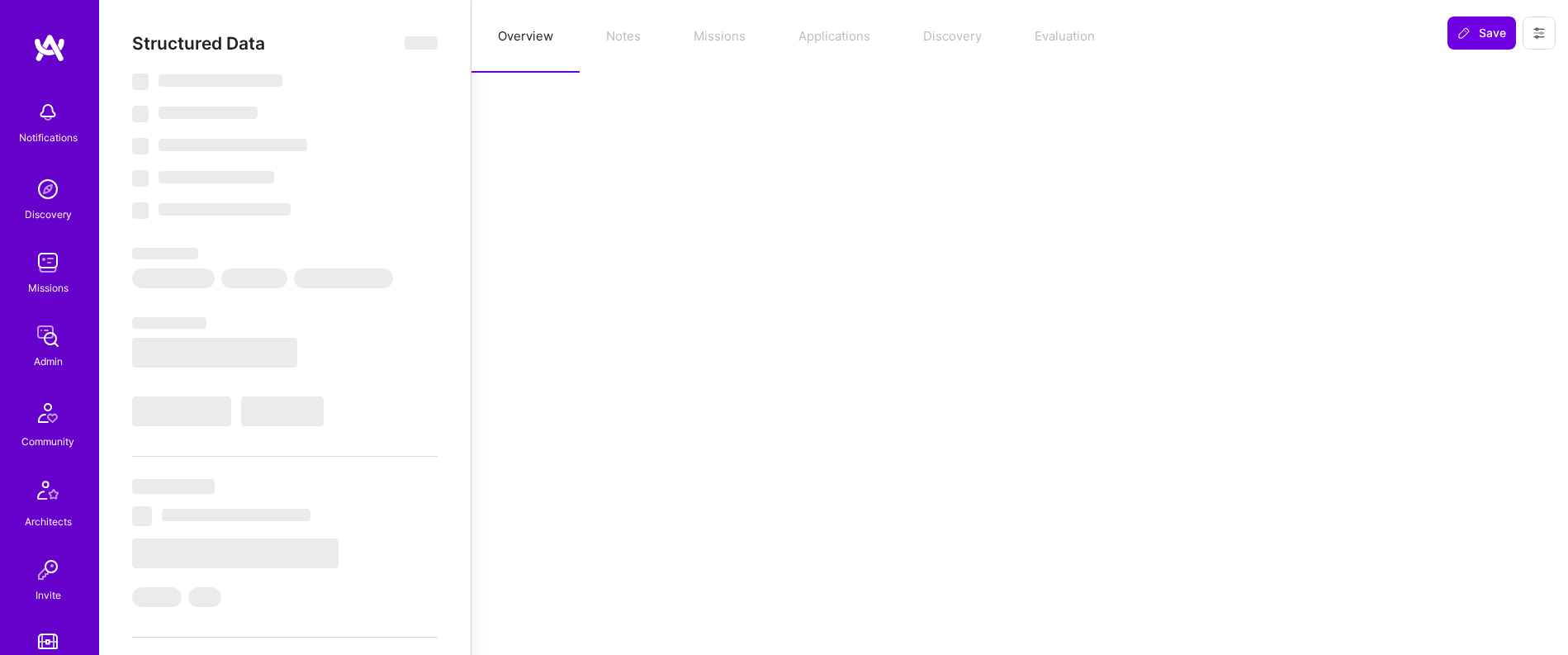 select on "Right Now" 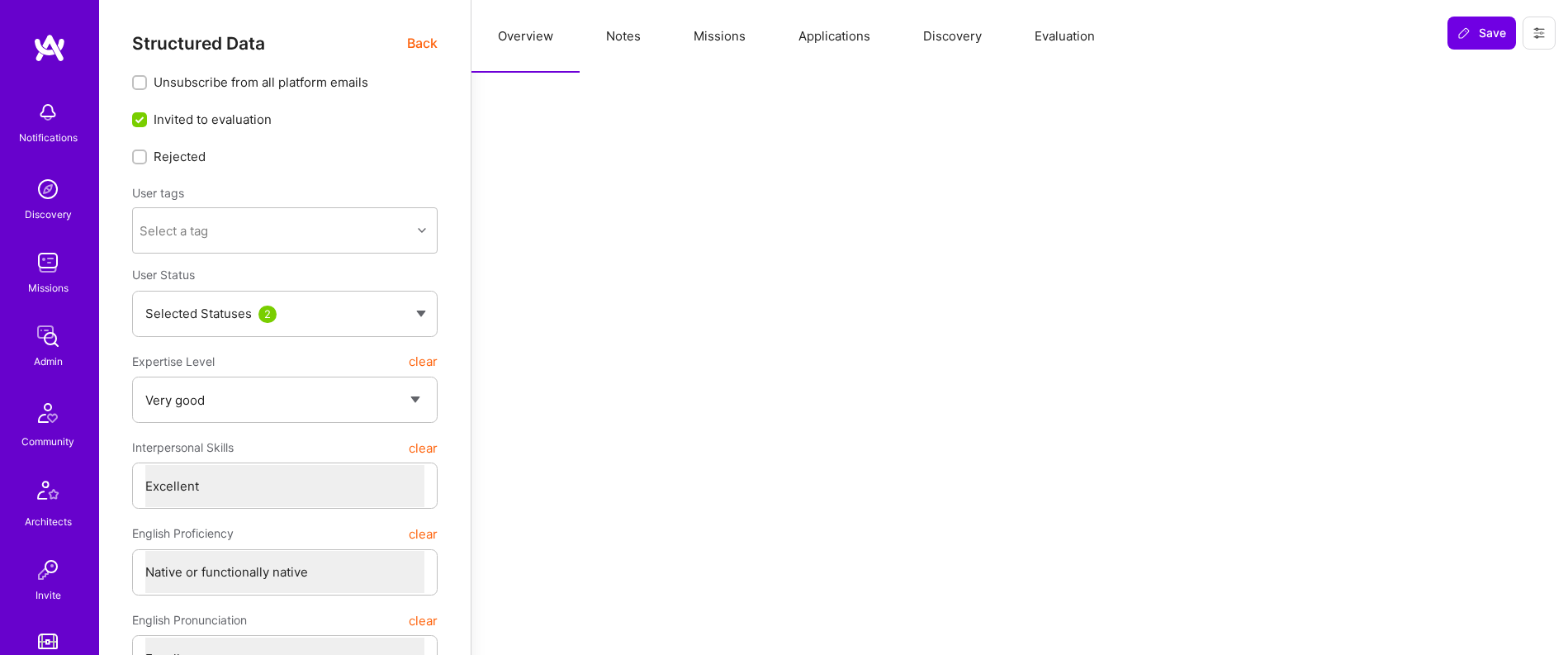 click on "Evaluation" at bounding box center (1064, 36) 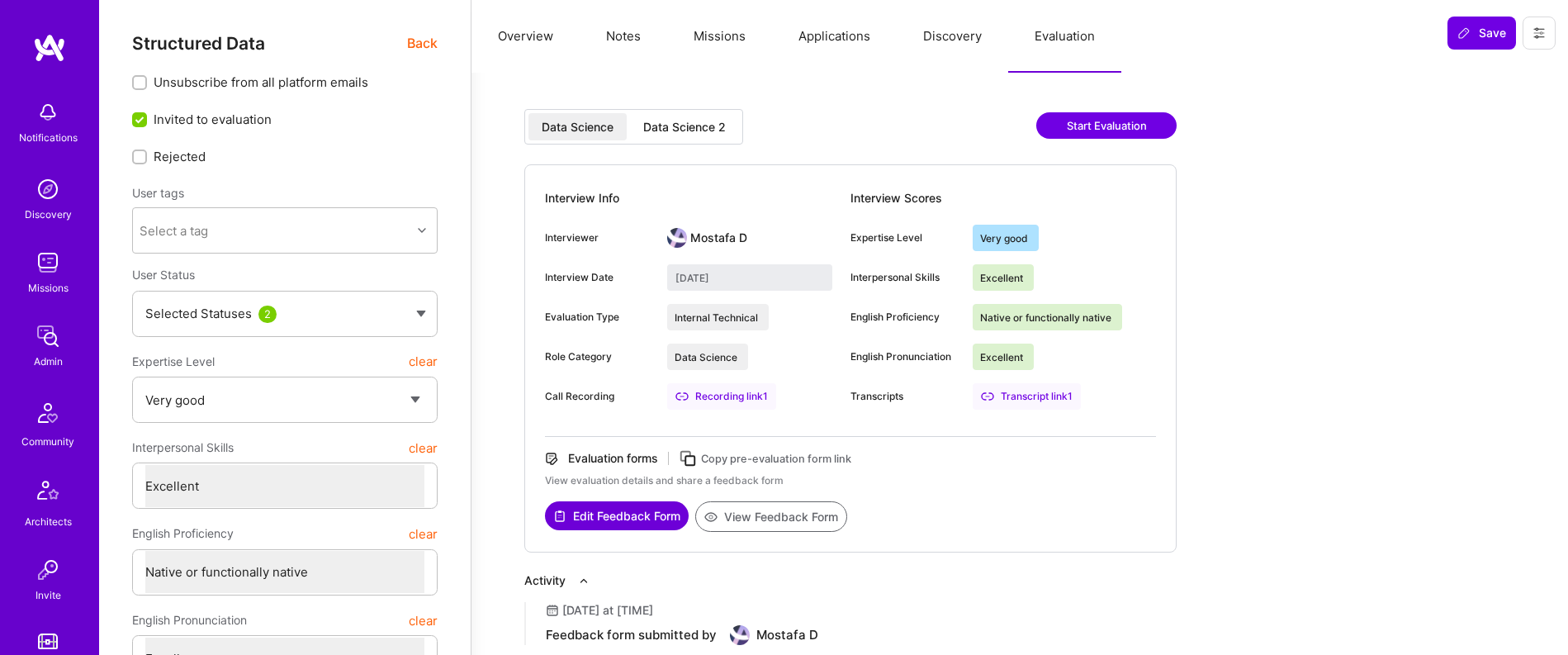 click on "Data Science 2" at bounding box center (685, 127) 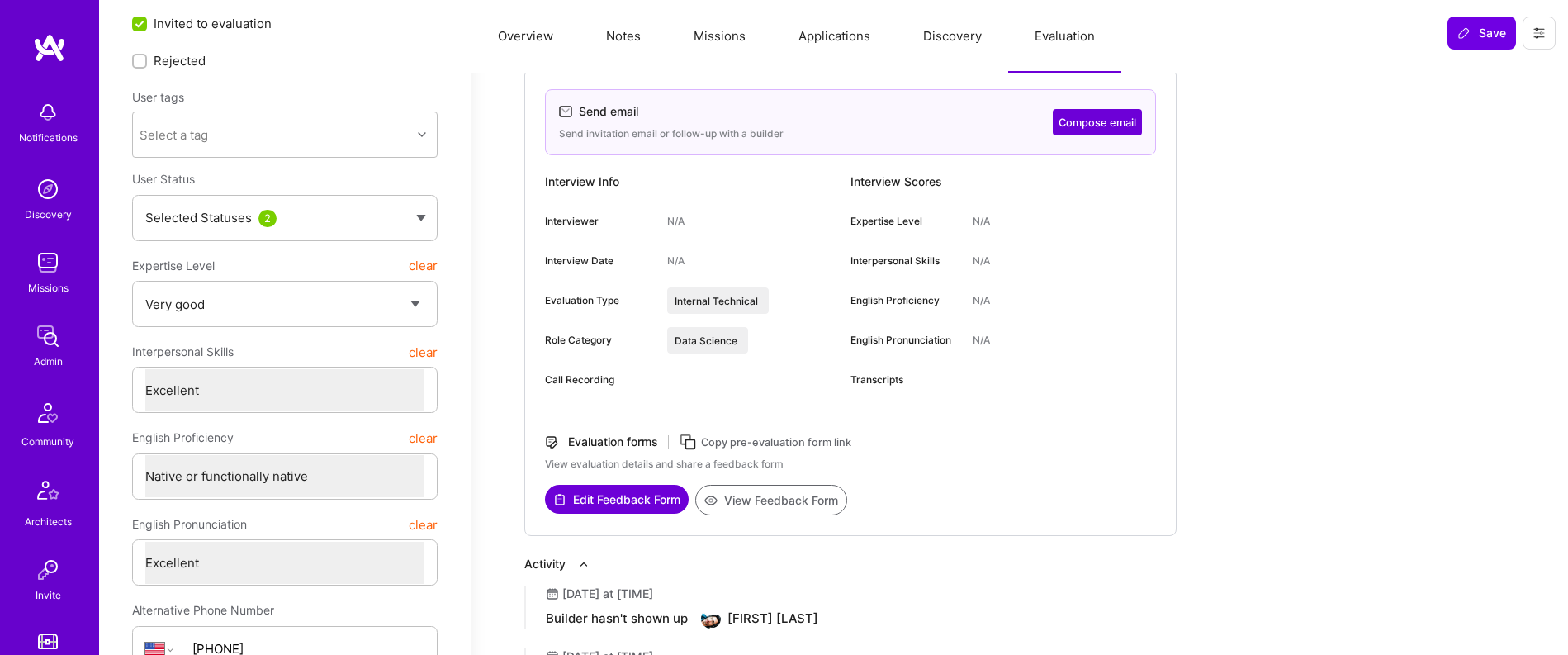 scroll, scrollTop: 0, scrollLeft: 0, axis: both 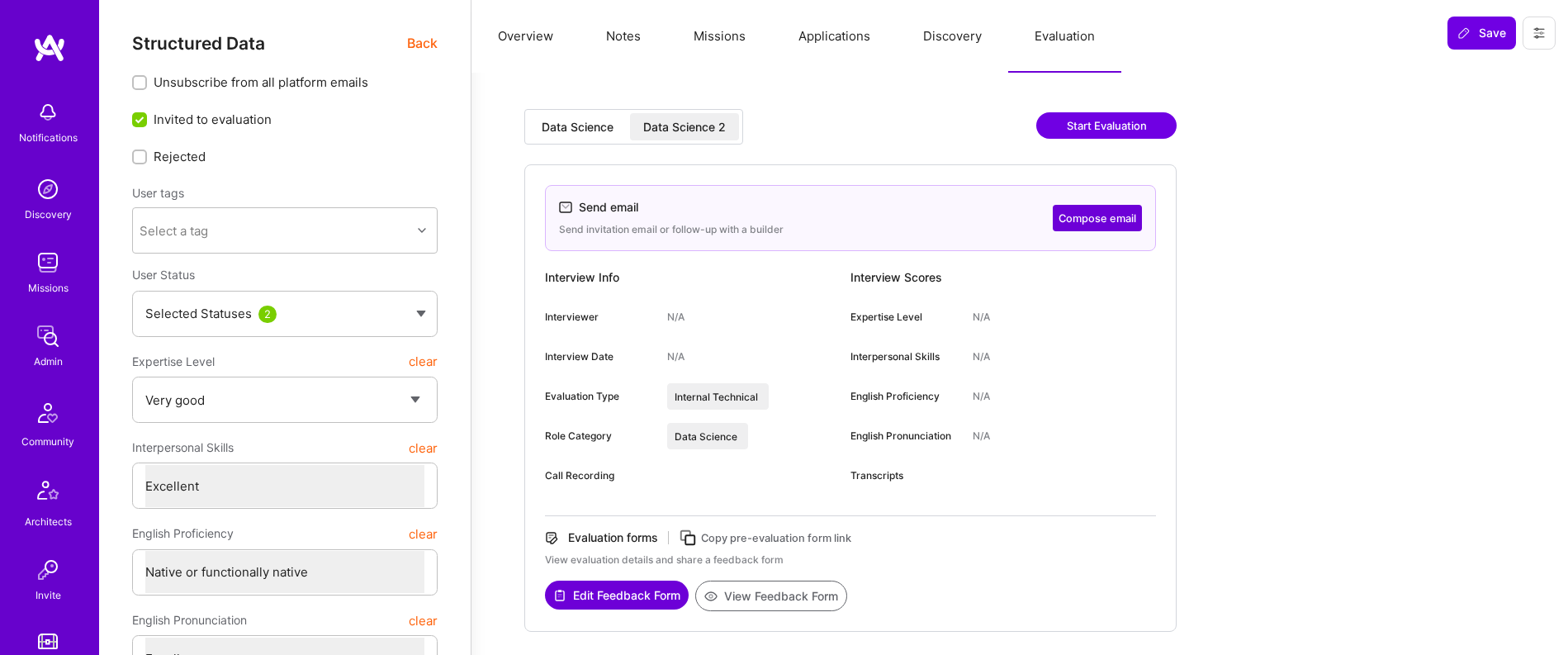 click on "Notes" at bounding box center (623, 36) 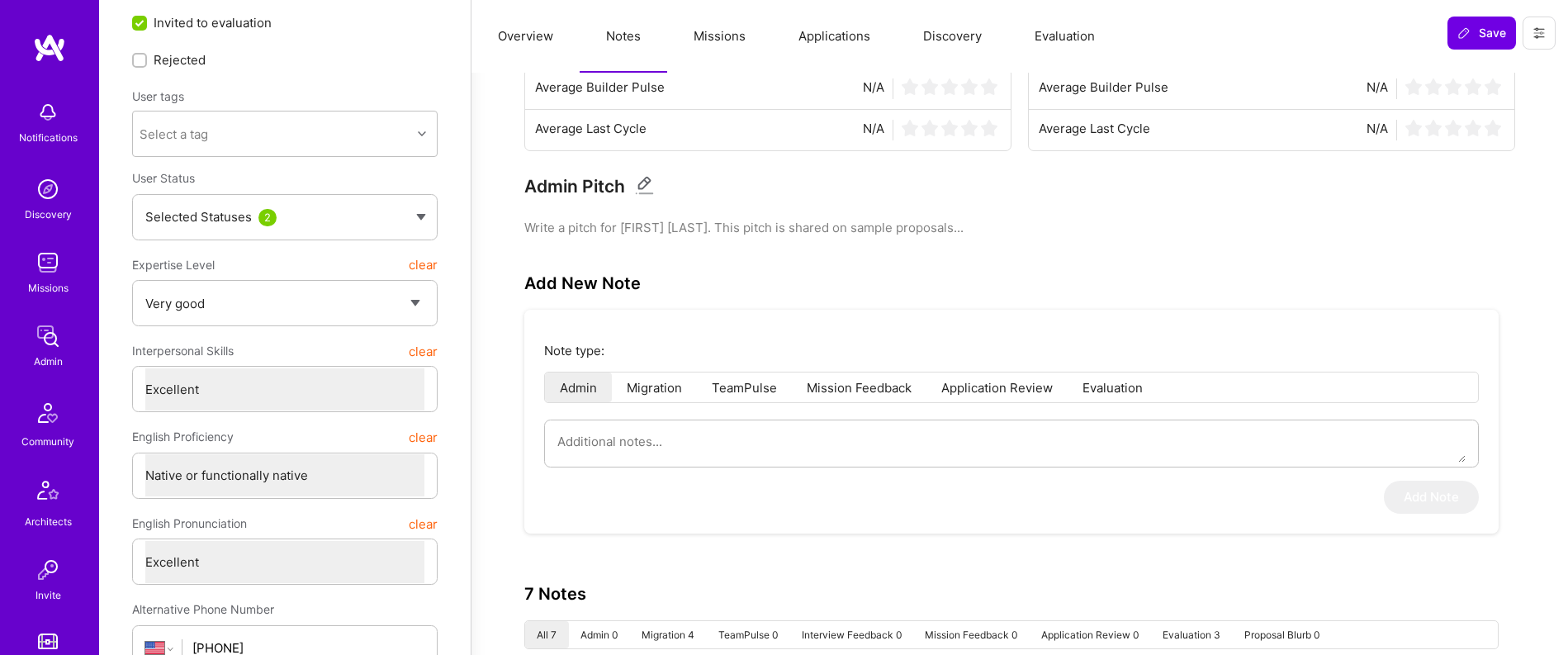 scroll, scrollTop: 97, scrollLeft: 0, axis: vertical 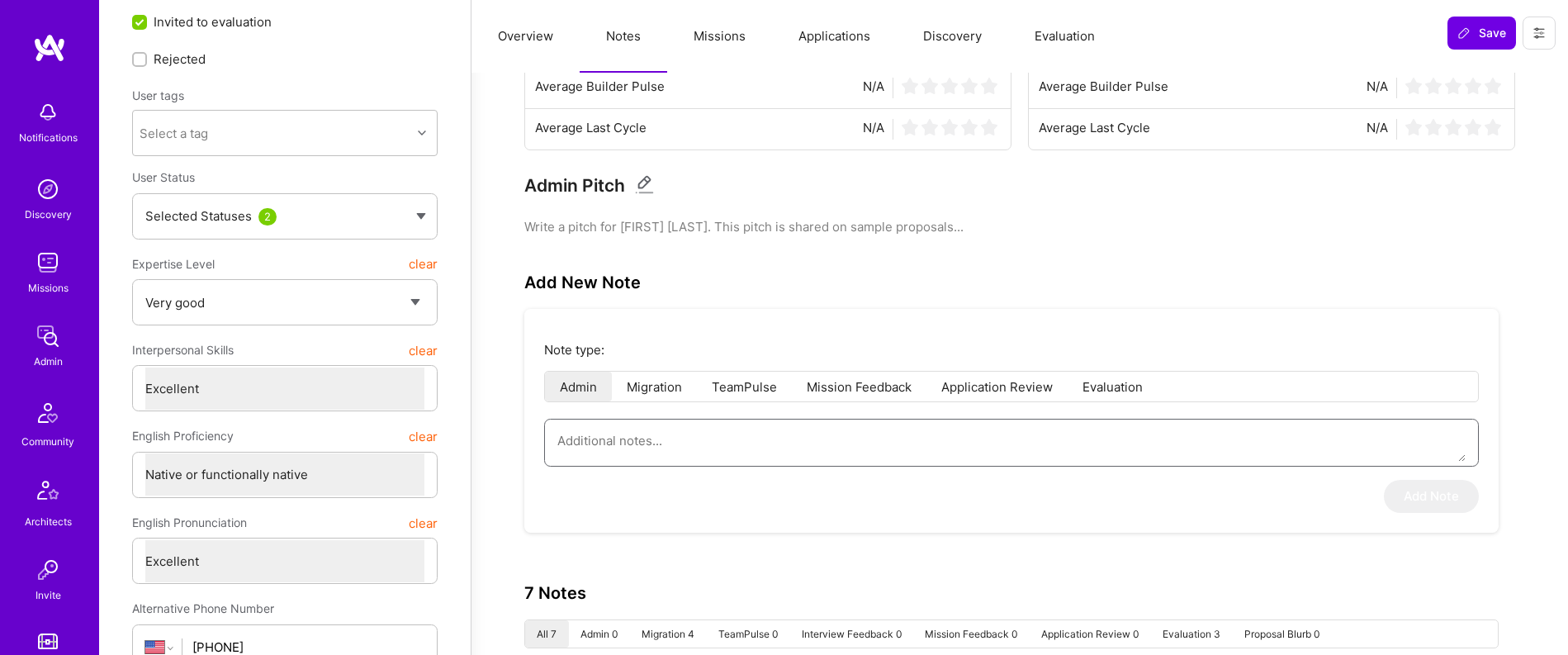 click at bounding box center (1011, 440) 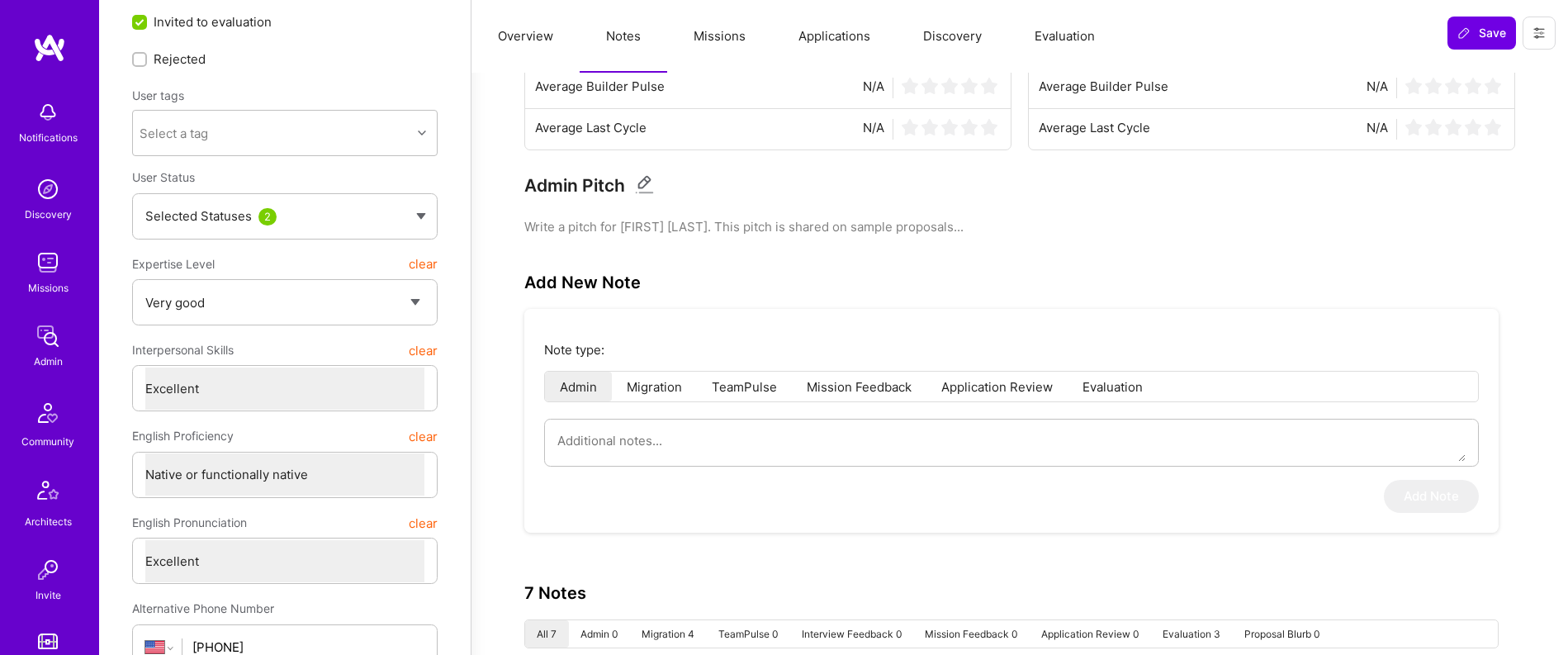 click on "Evaluation" at bounding box center (1112, 387) 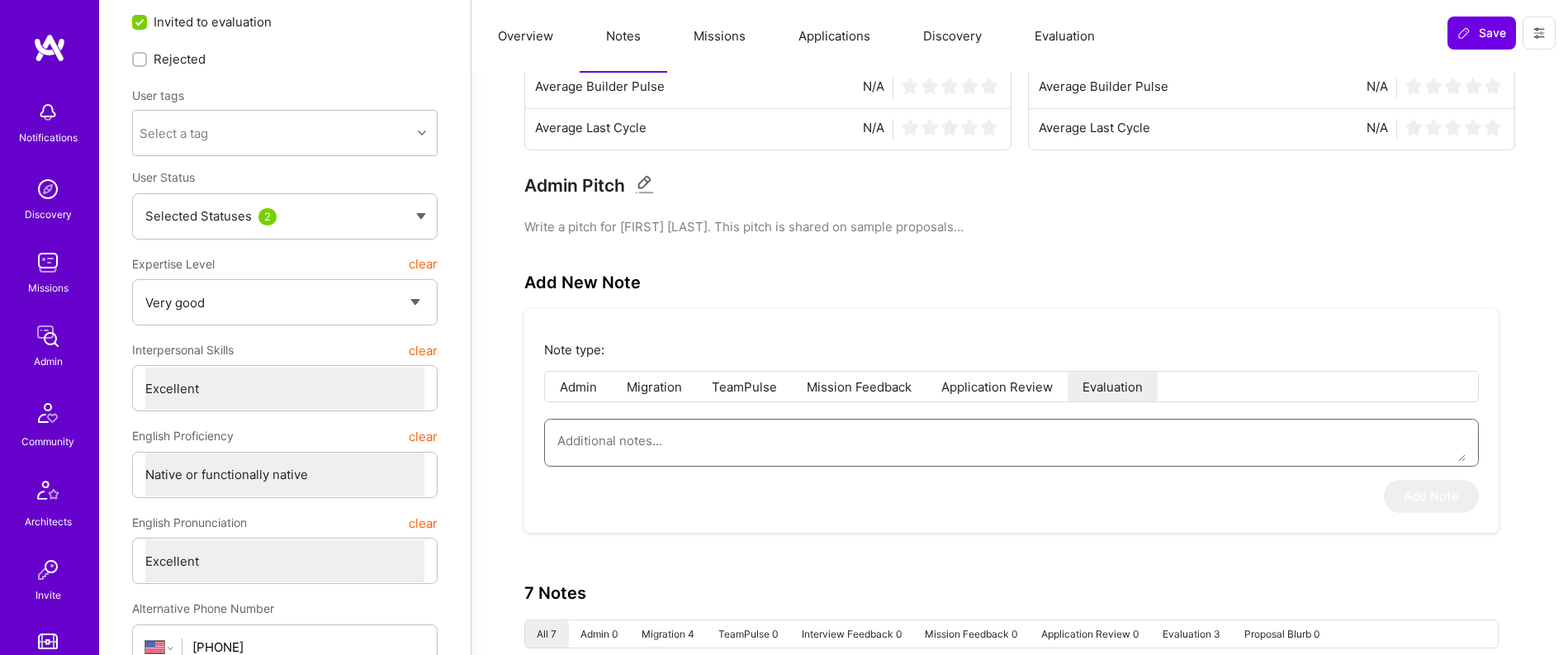 click at bounding box center (1011, 440) 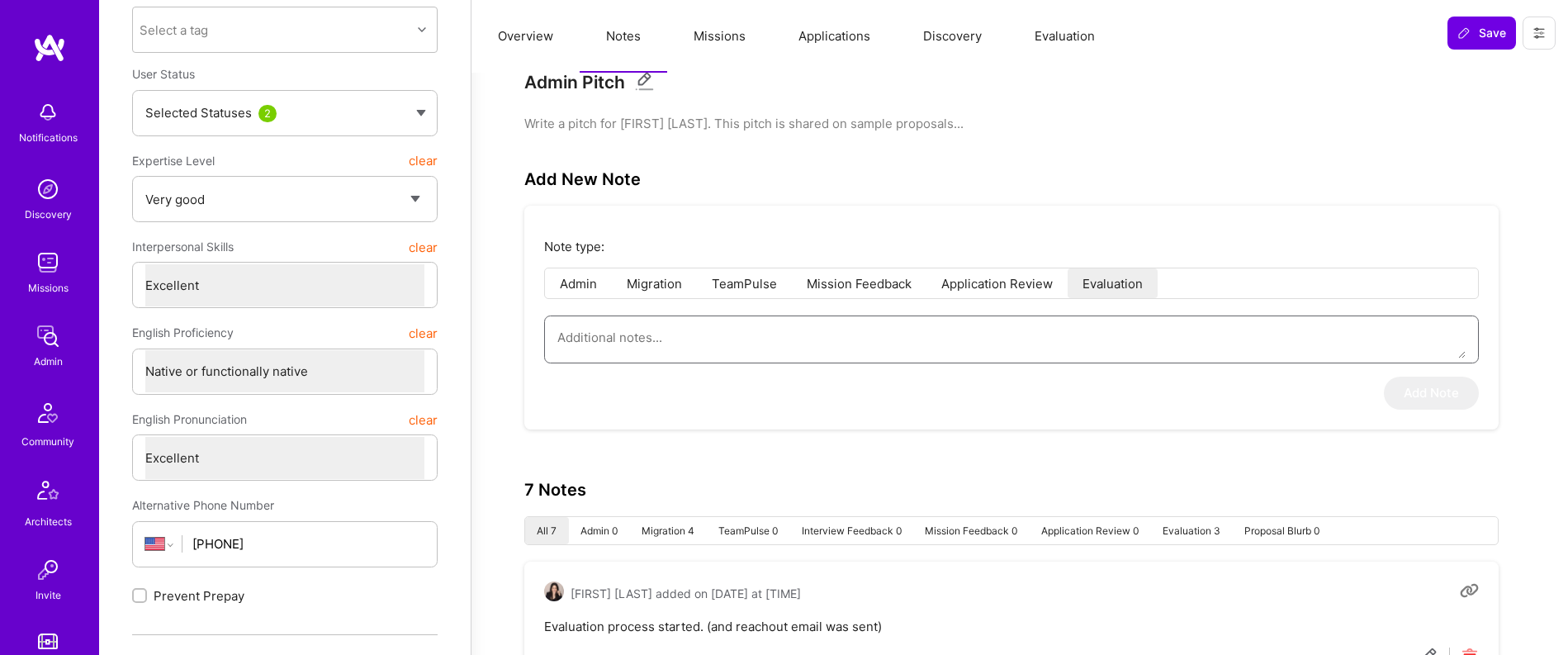 scroll, scrollTop: 200, scrollLeft: 0, axis: vertical 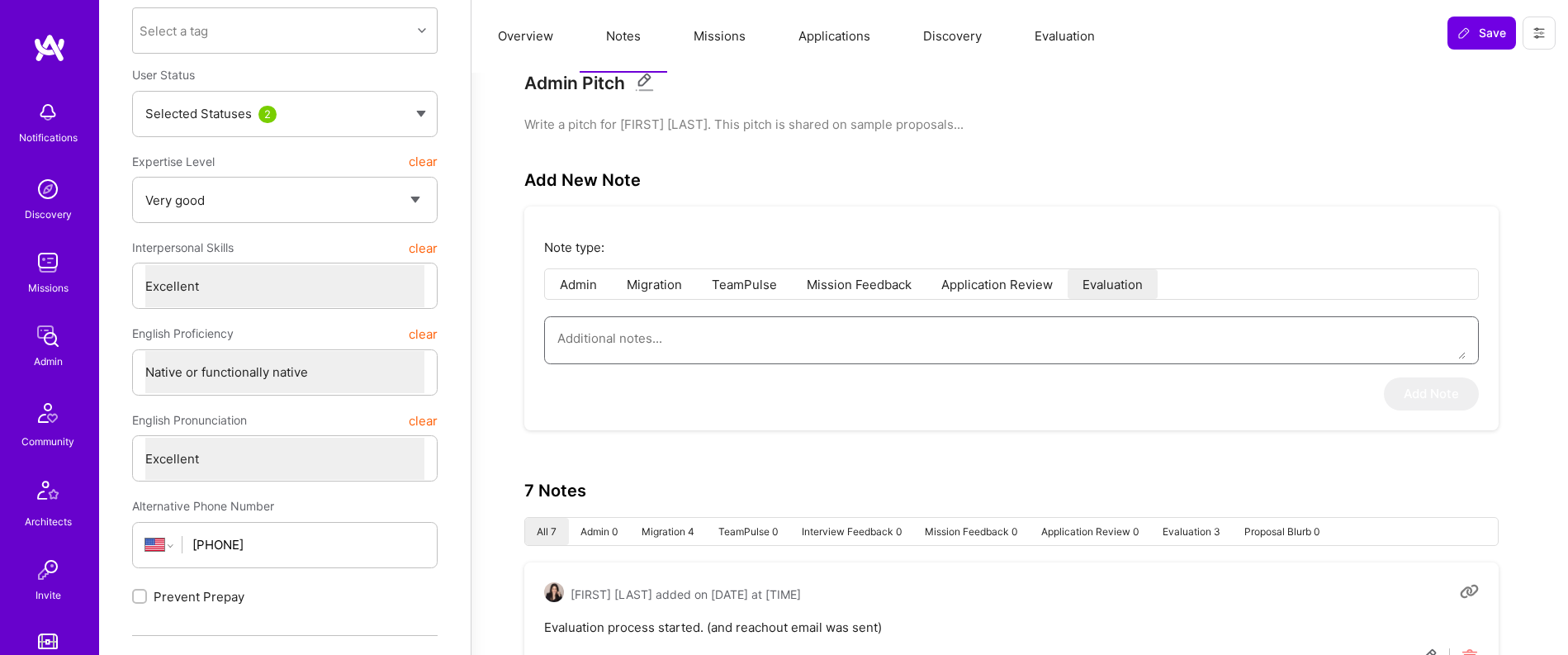 paste on "Didn't show up to the AI-Evaluation interview - sent him an email to reschedule" 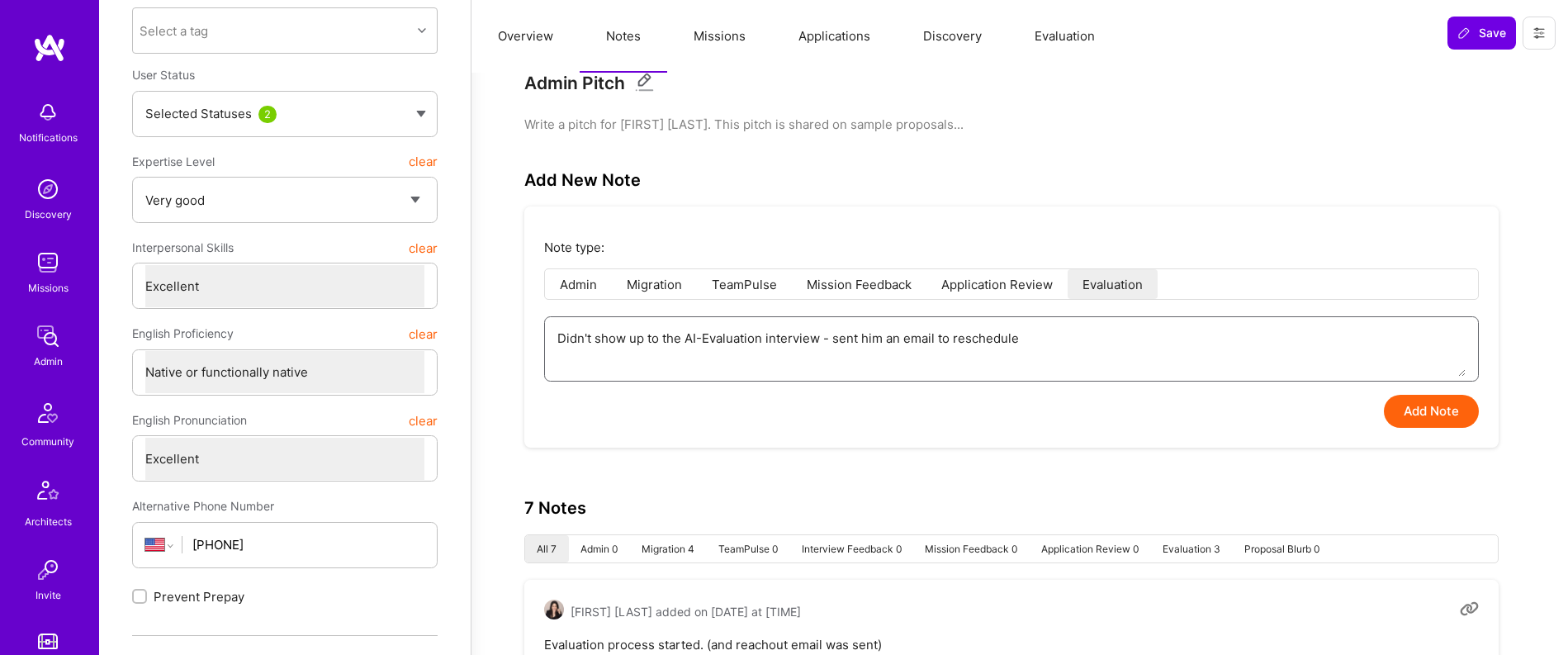 paste on "Didn't show up to the AI-Evaluation interview - sent him an email to reschedule" 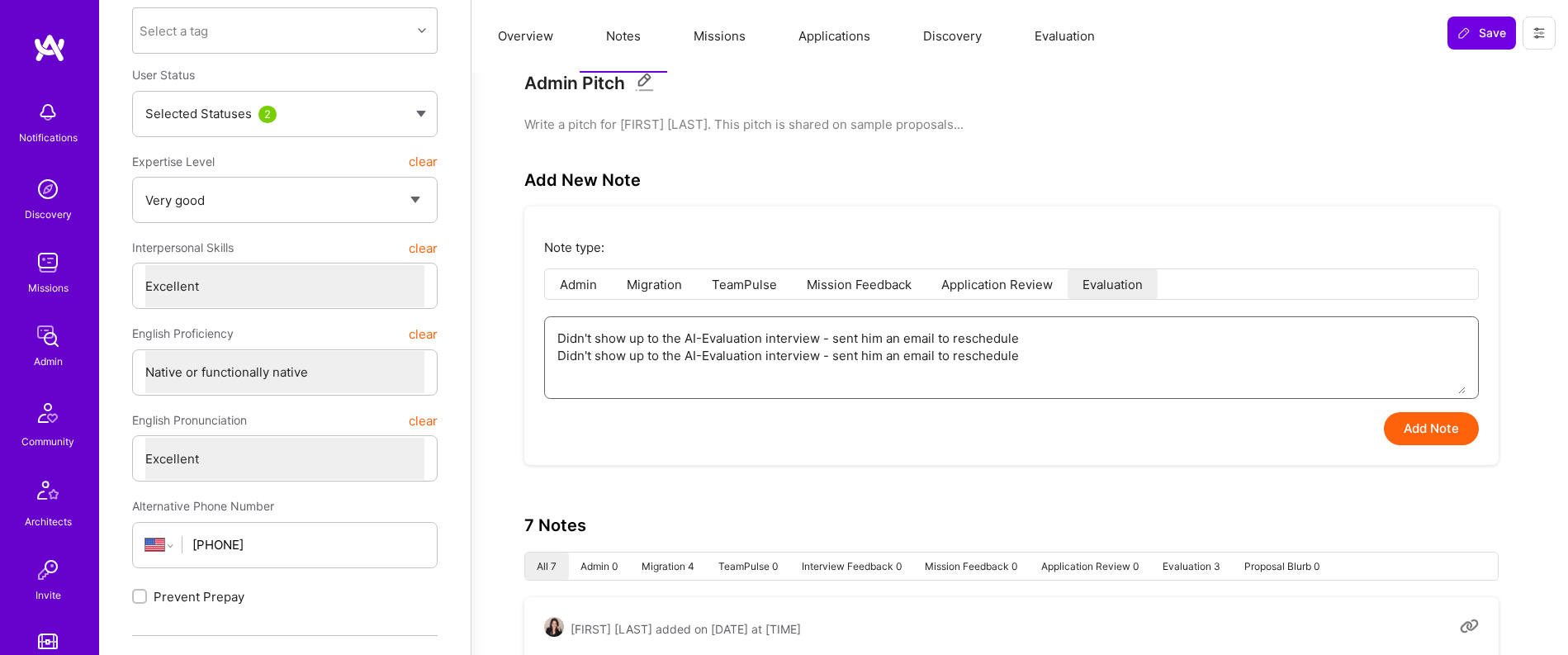 type on "x" 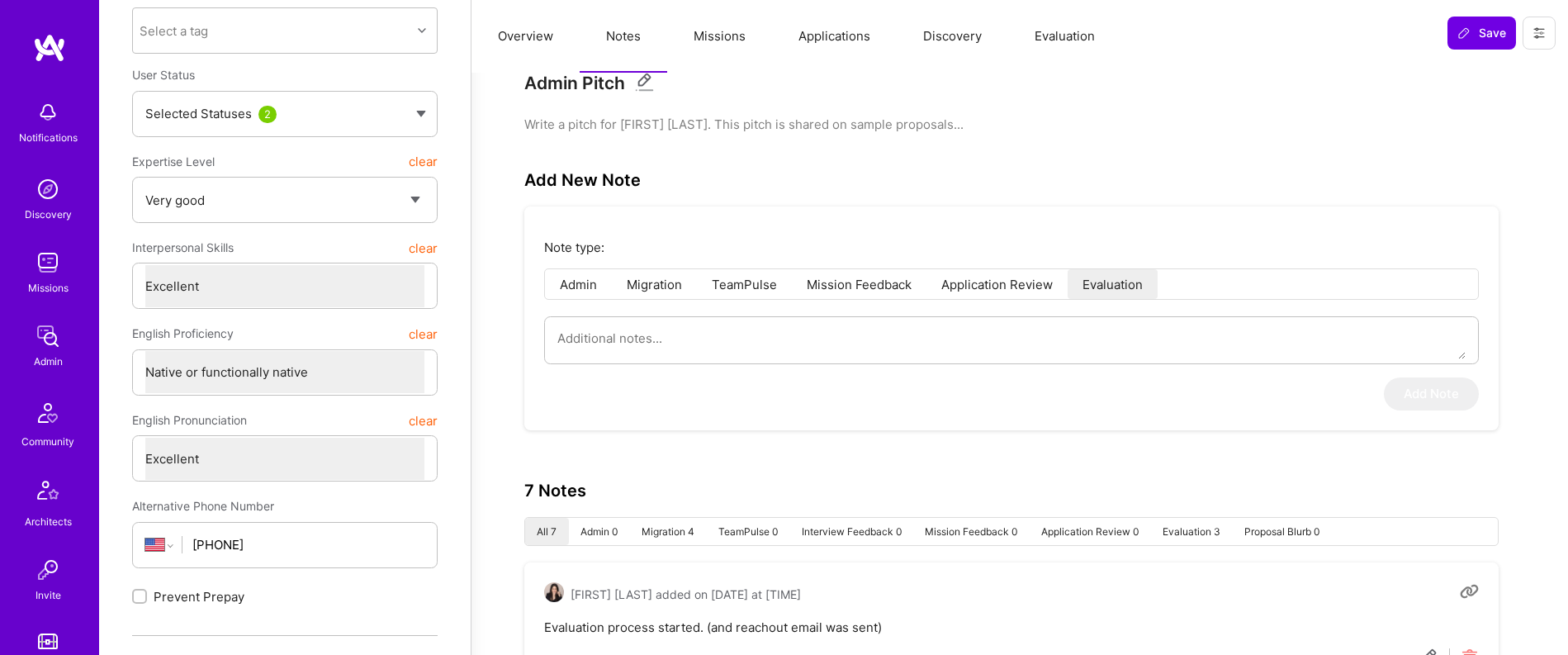 click on "Admin" at bounding box center (578, 284) 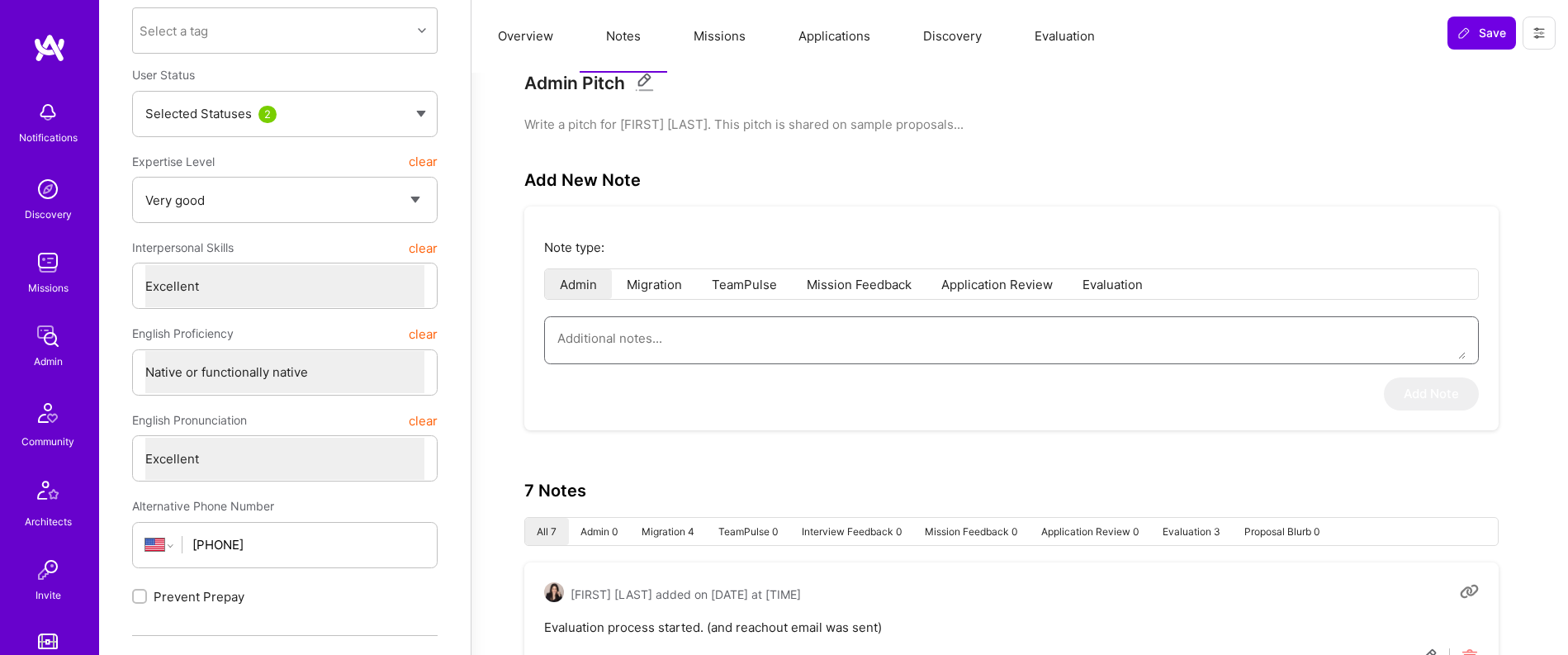 click at bounding box center (1011, 338) 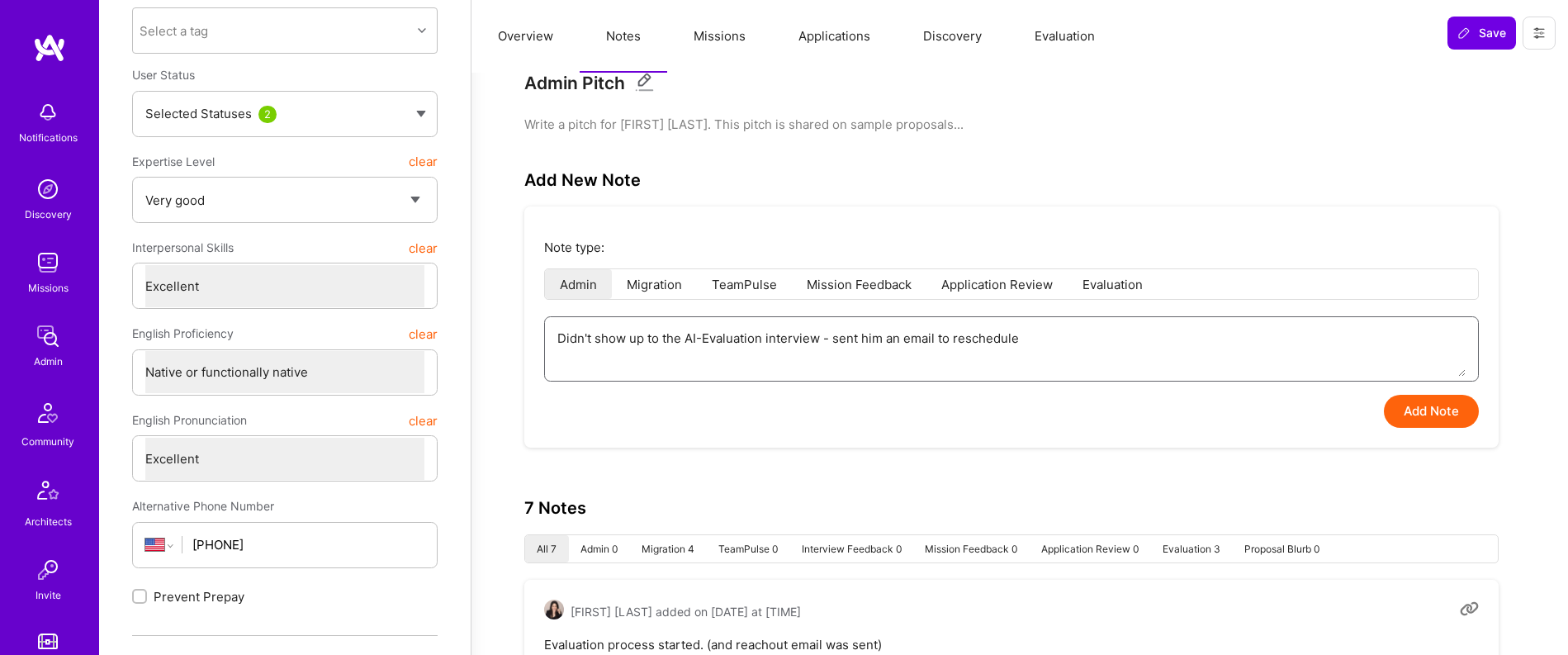 type on "x" 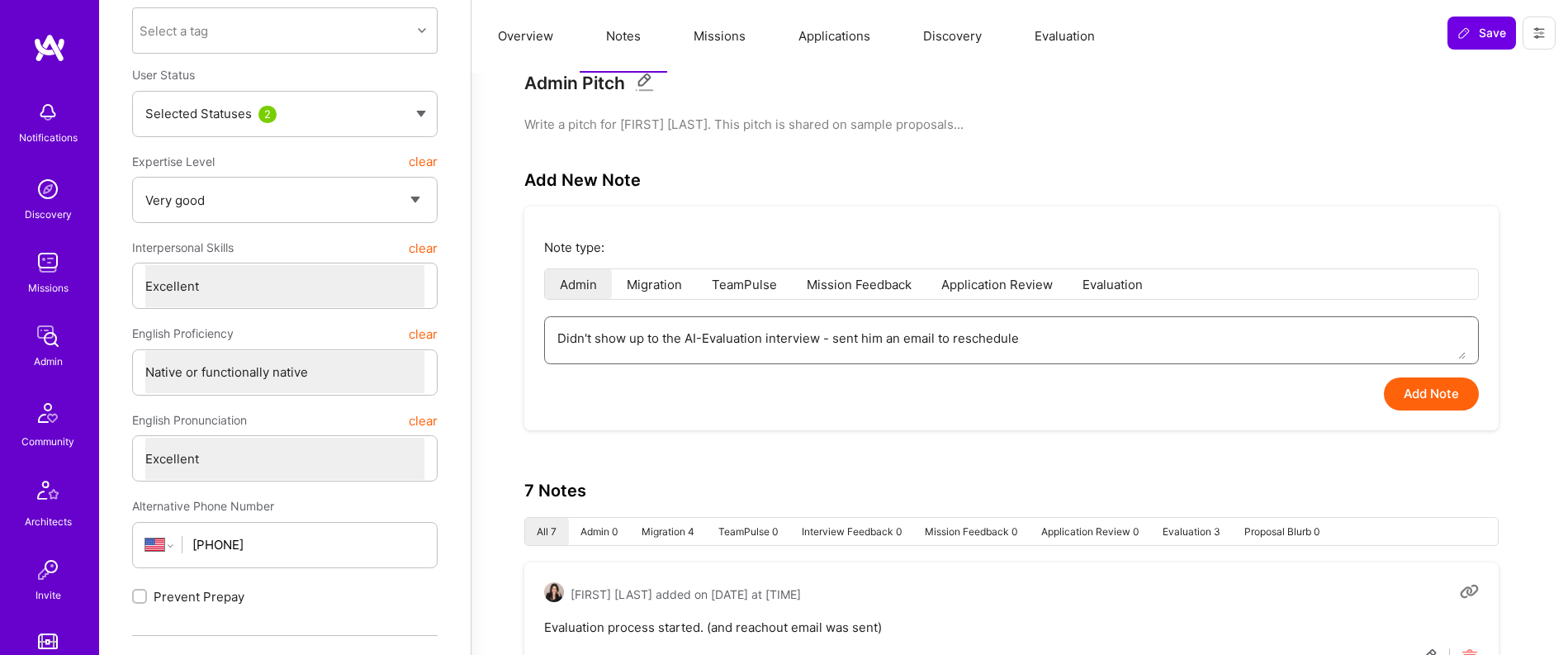 type on "Didn't show up to the AI-Evaluation interview - sent him an email to reschedule" 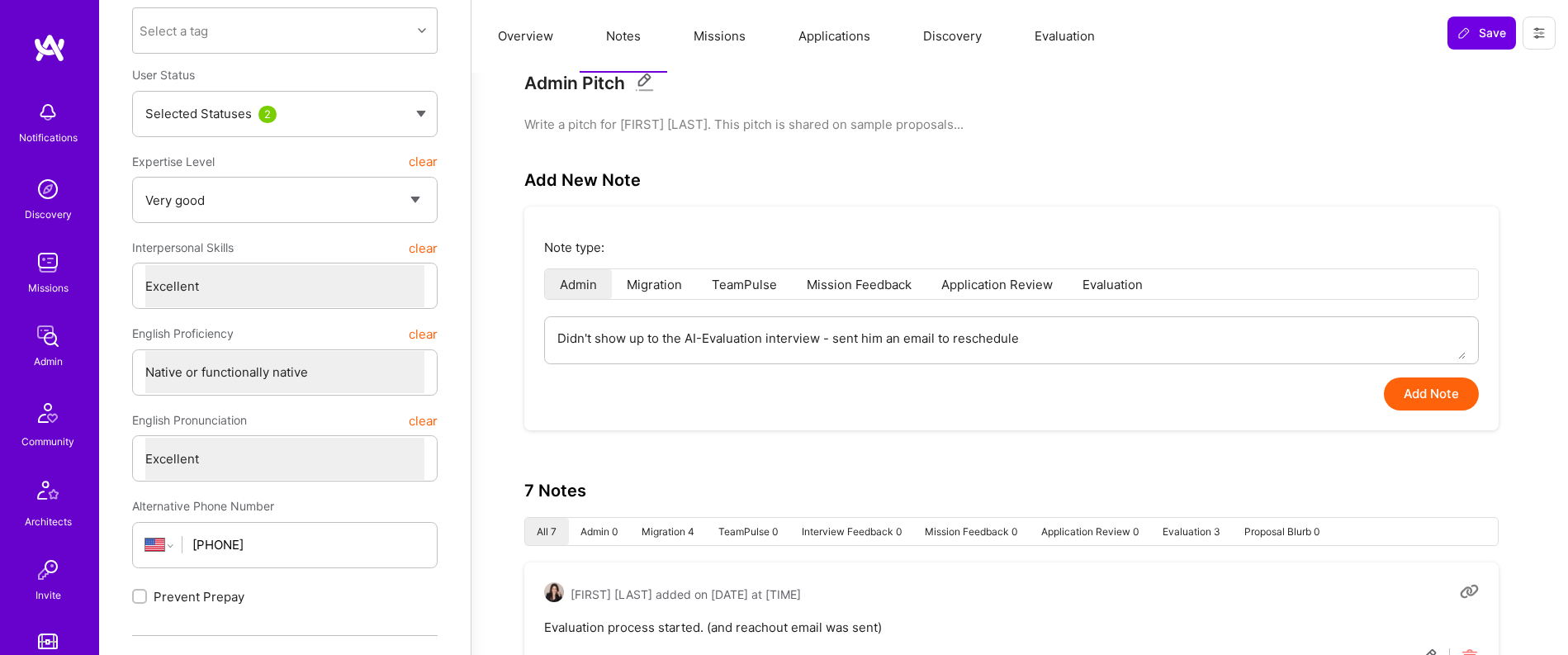 click on "Add Note" at bounding box center [1431, 394] 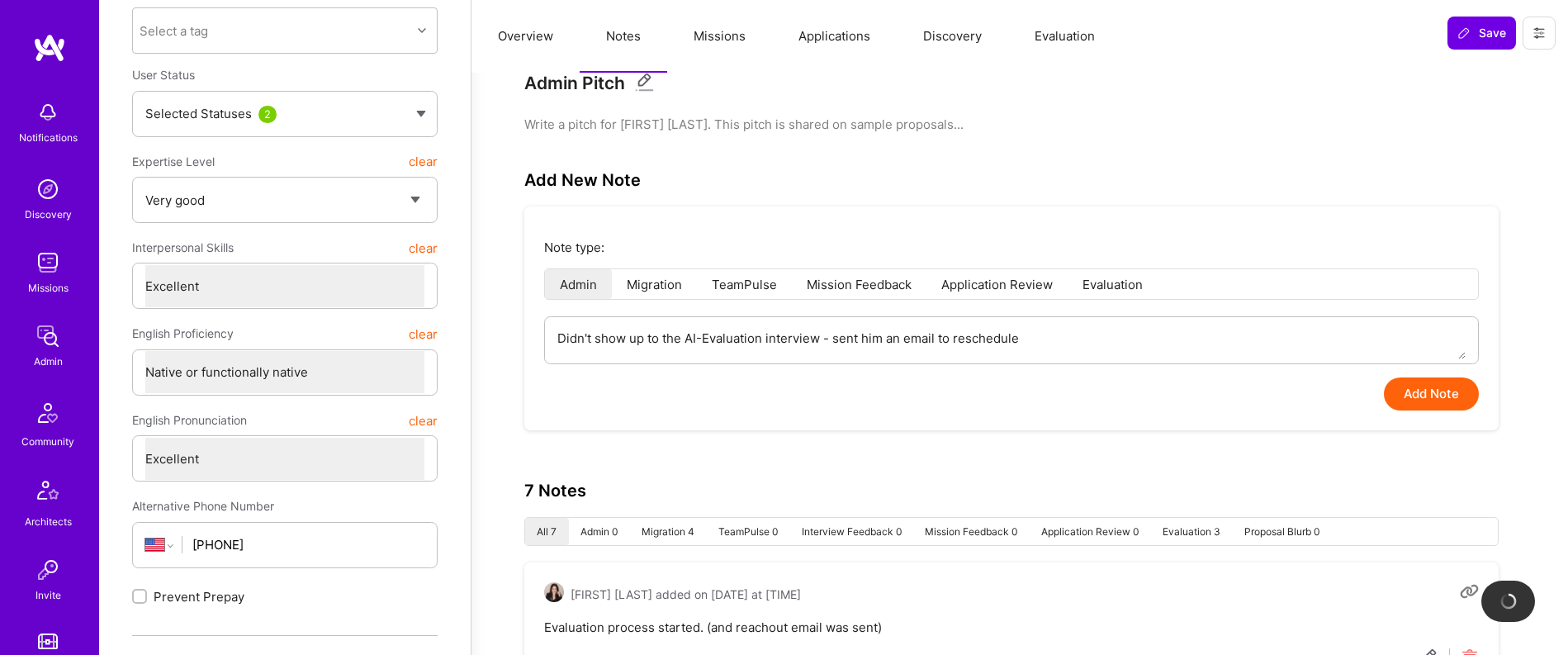 type on "x" 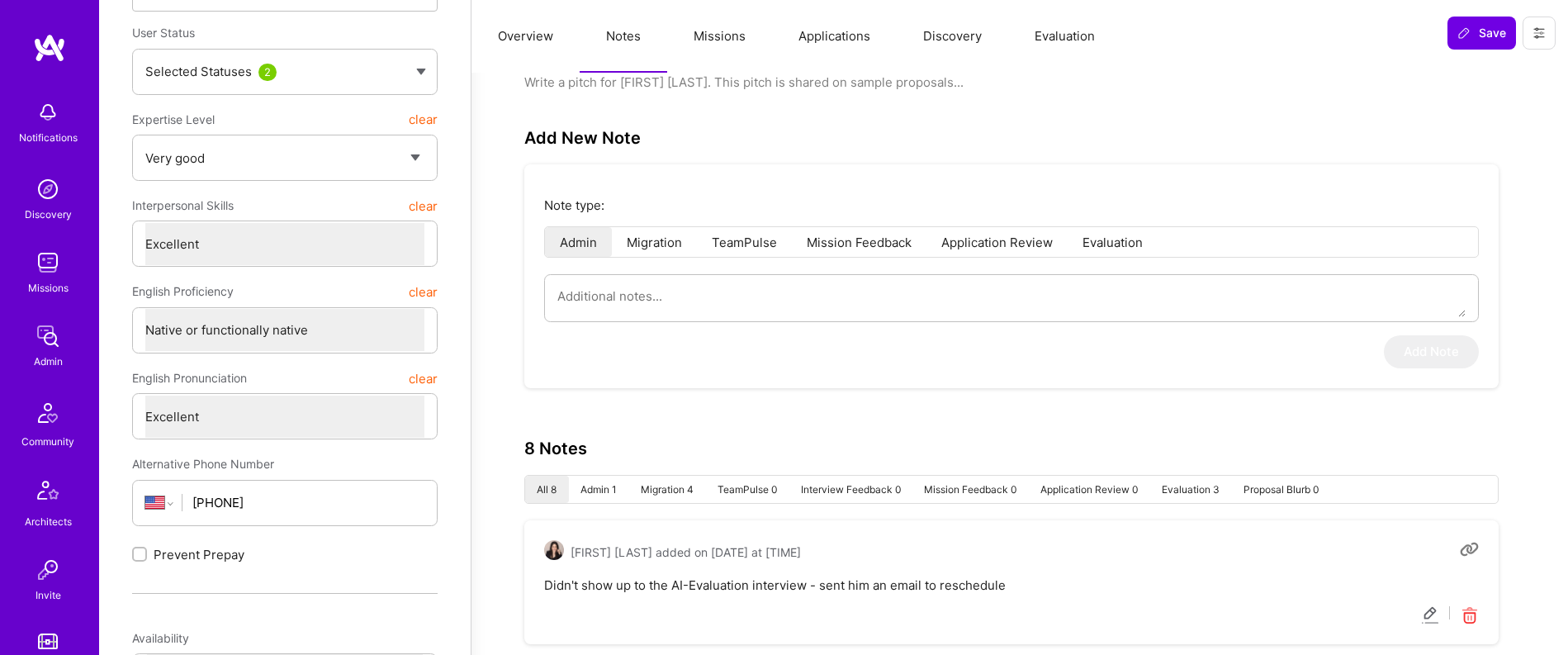scroll, scrollTop: 0, scrollLeft: 0, axis: both 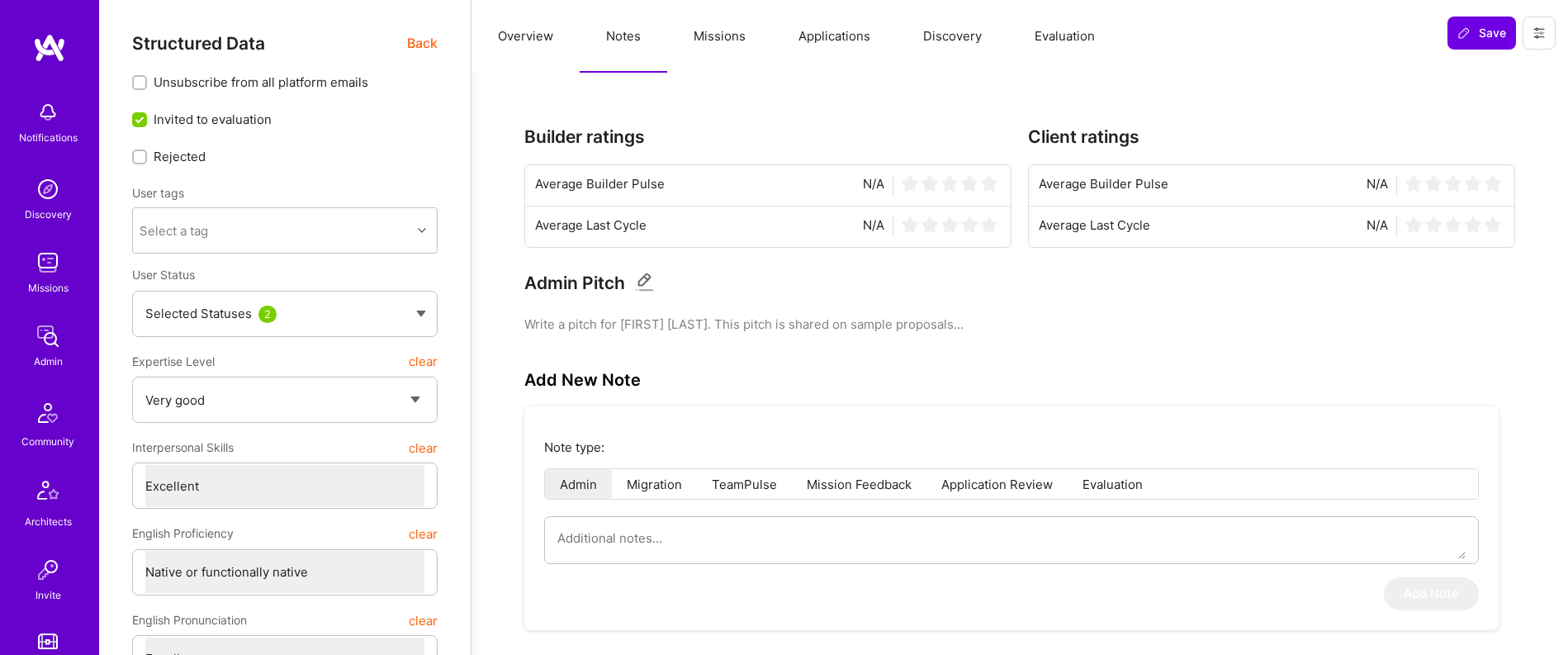 click on "Overview" at bounding box center (525, 36) 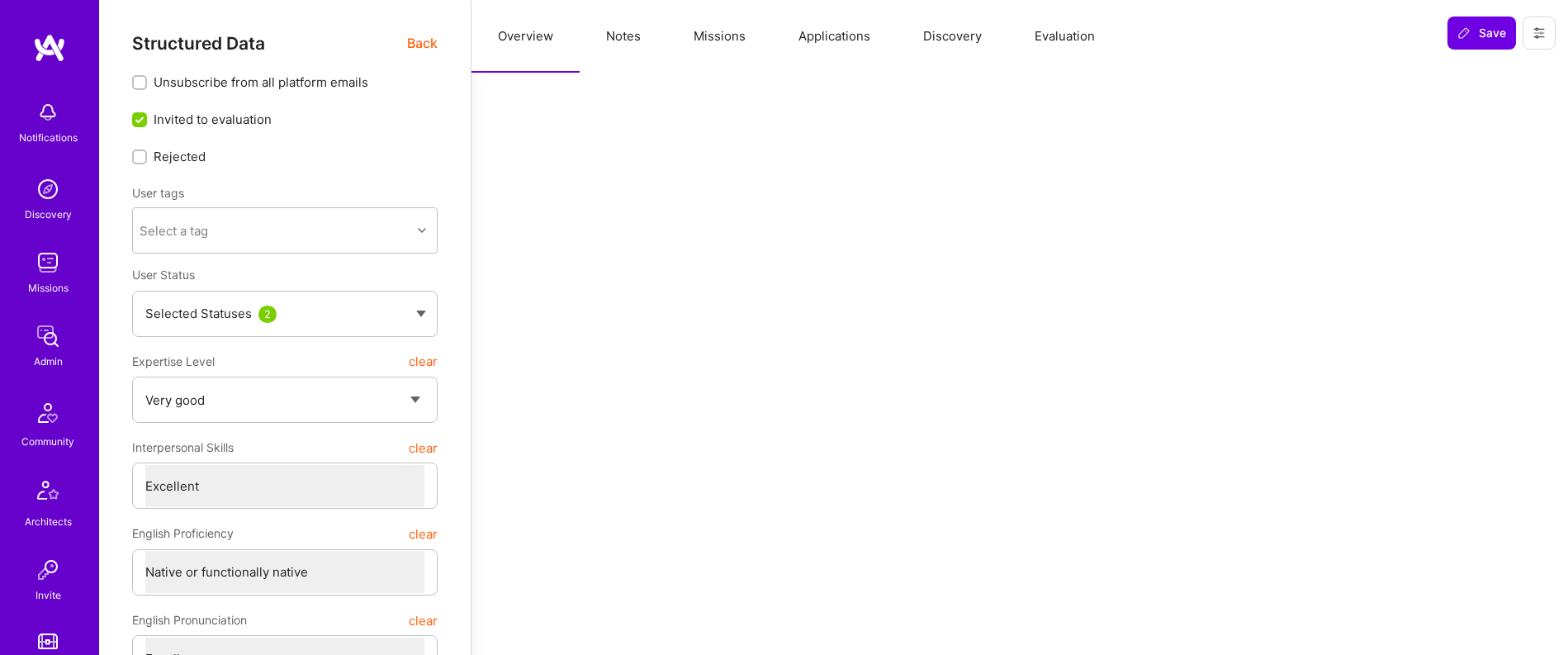 click on "Notes" at bounding box center [623, 36] 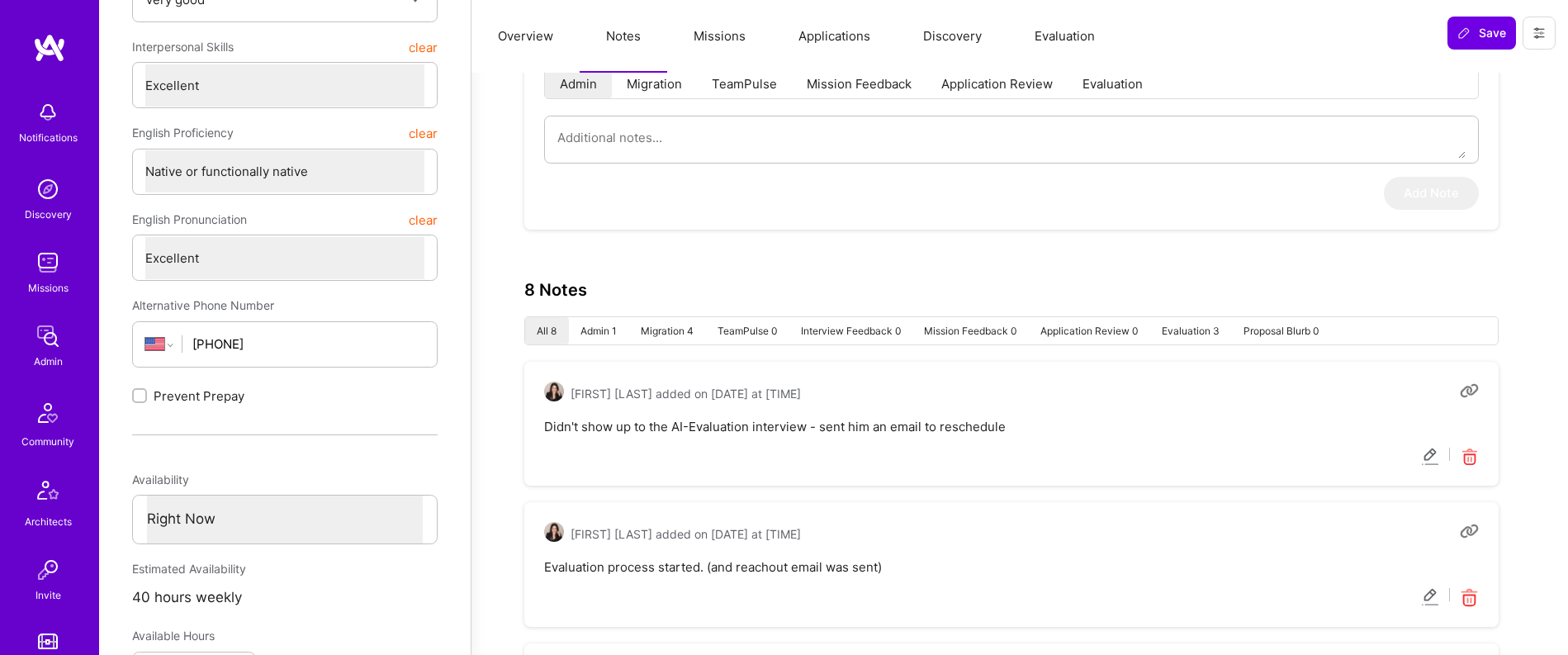 scroll, scrollTop: 0, scrollLeft: 0, axis: both 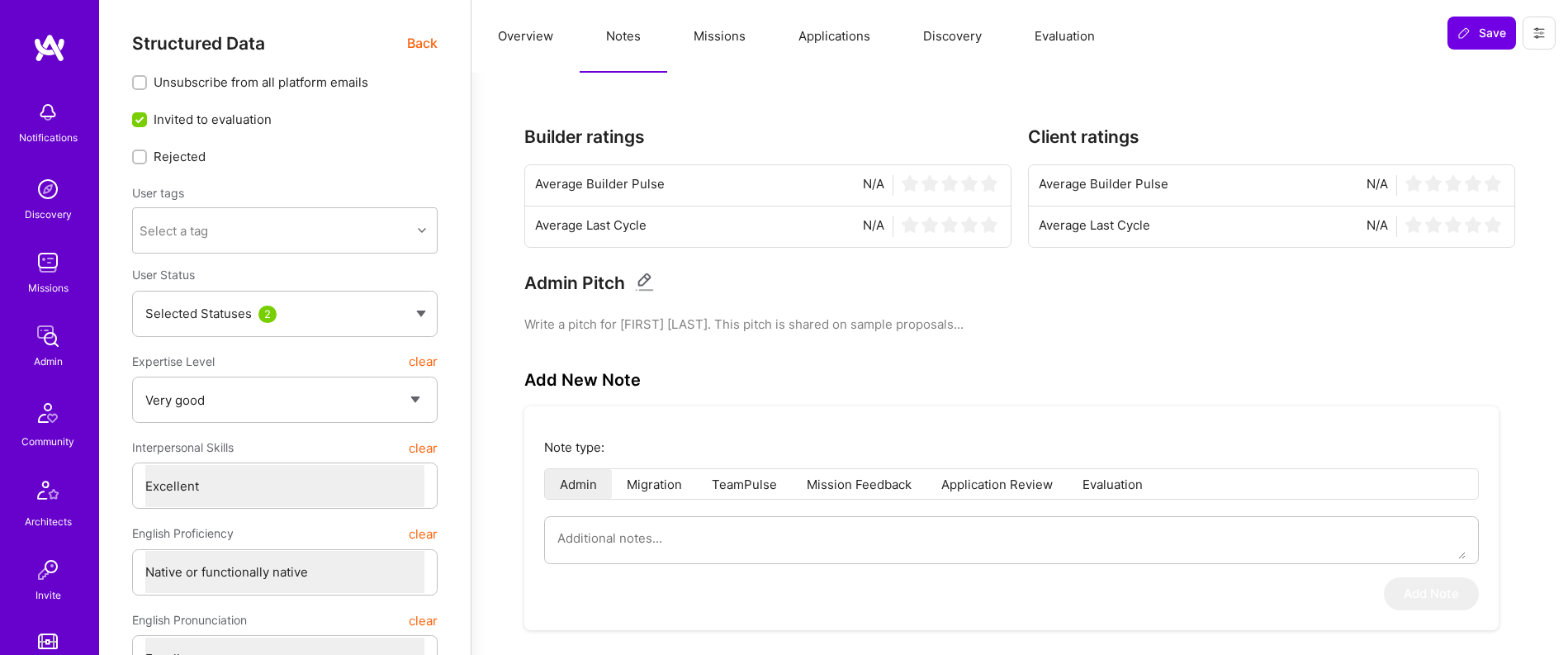 click on "Back" at bounding box center (422, 43) 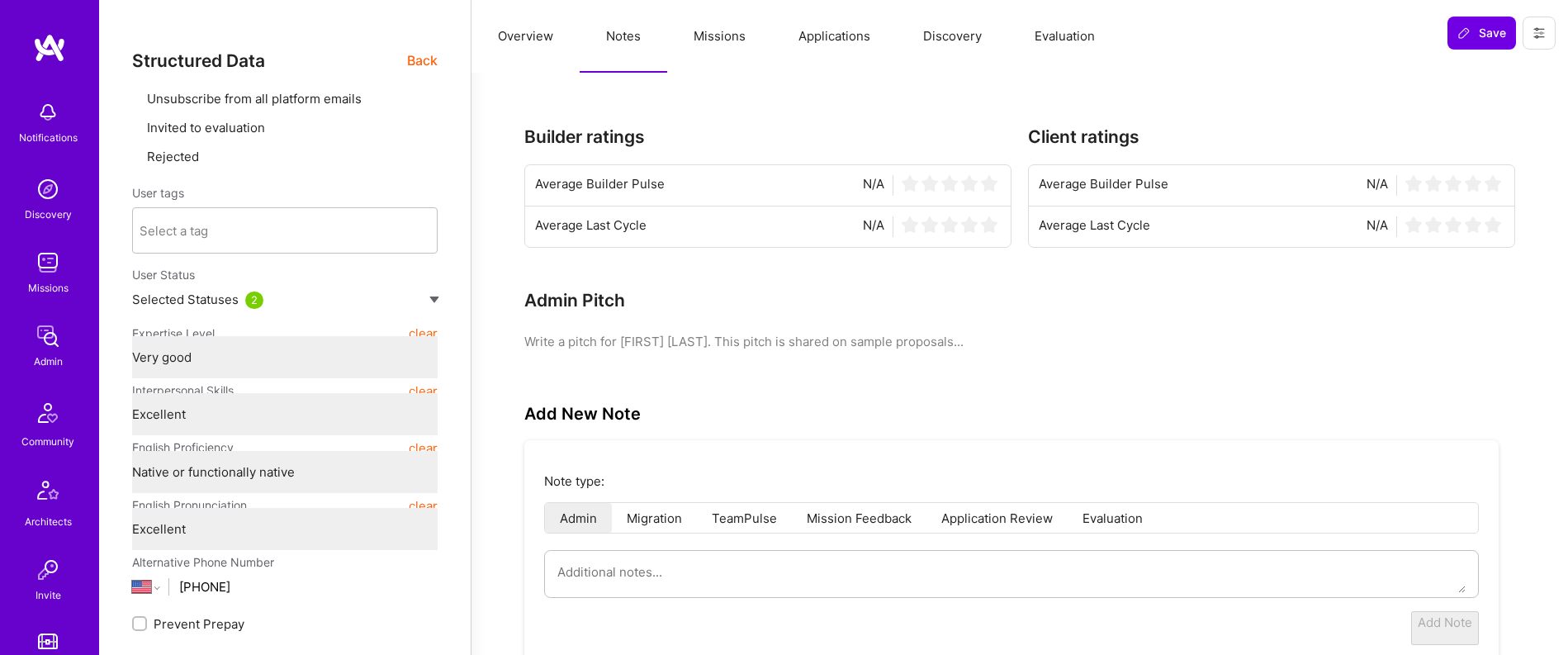 type on "x" 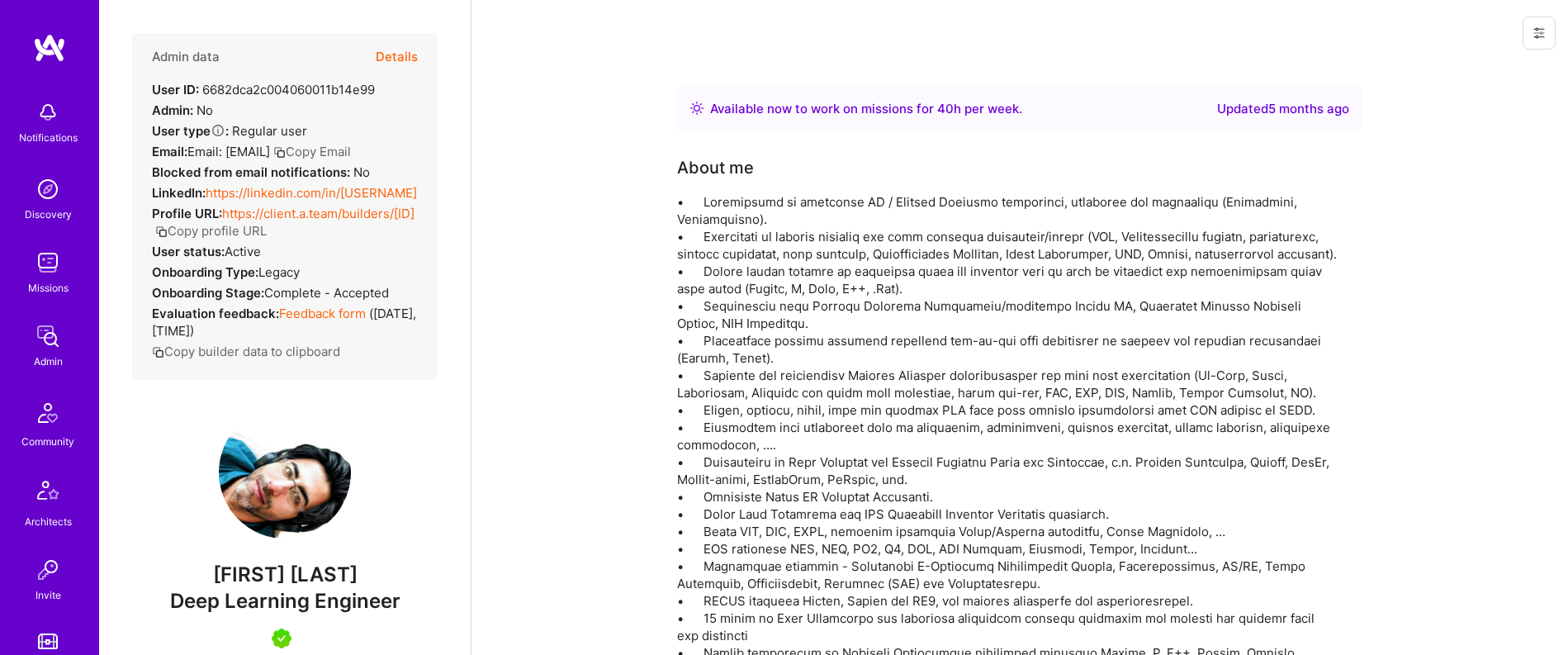 click on "arsalan.ramin@gmail.com" at bounding box center (229, 151) 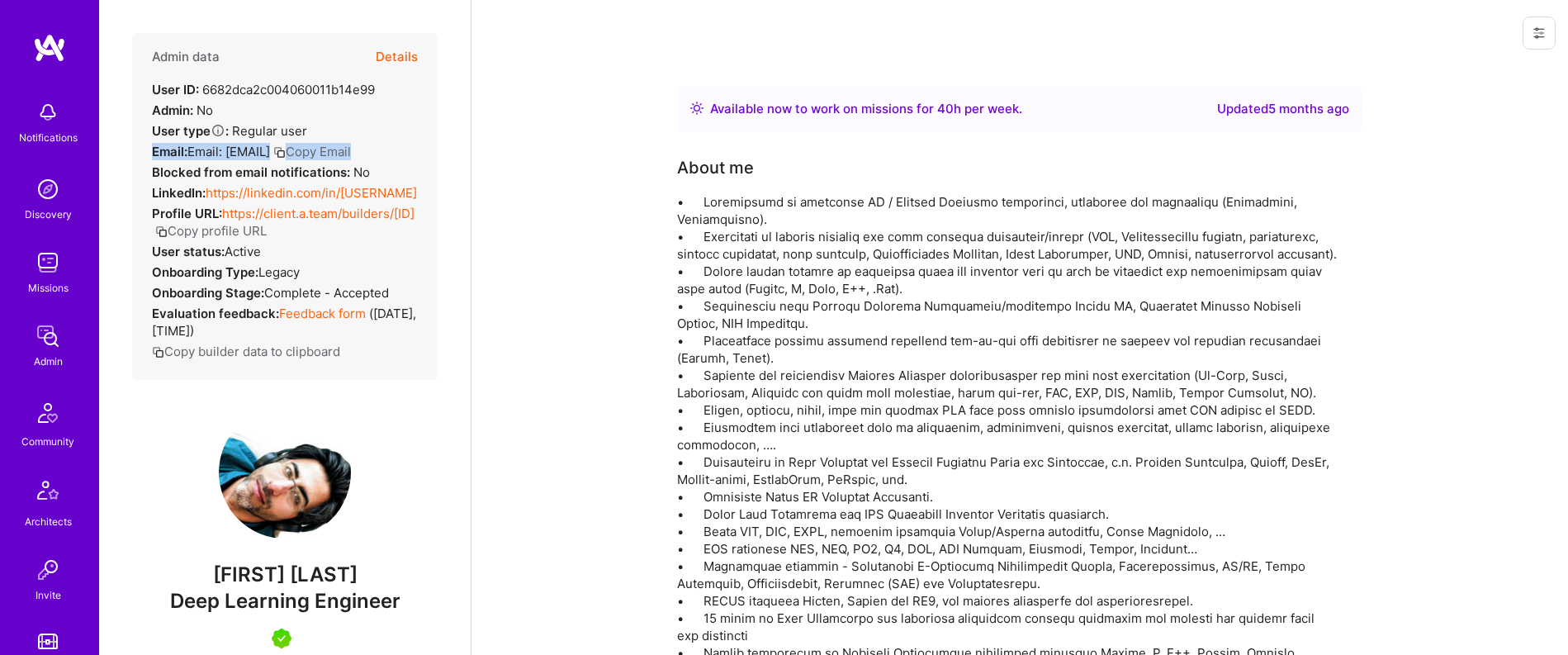 click on "arsalan.ramin@gmail.com" at bounding box center [229, 151] 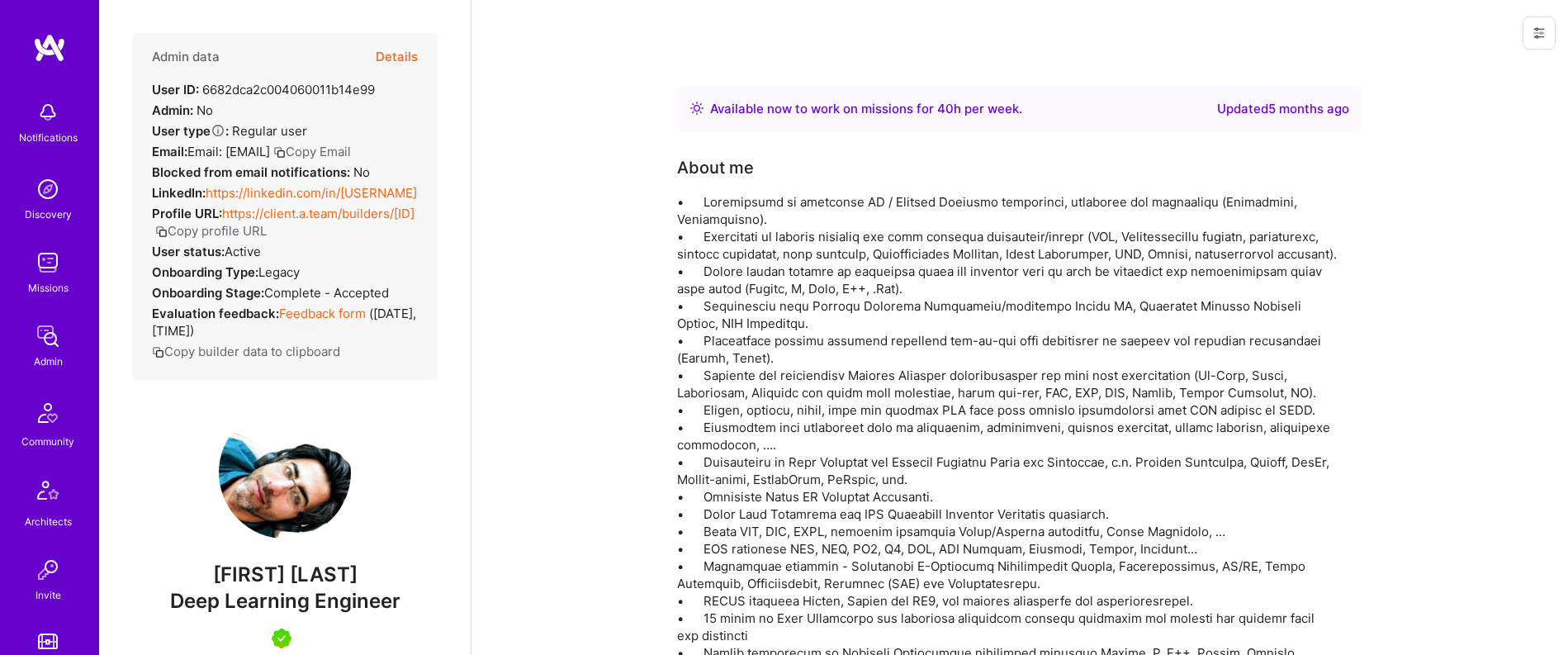 click on "Email:  arsalan.ramin@gmail.com  Copy Email" at bounding box center (251, 151) 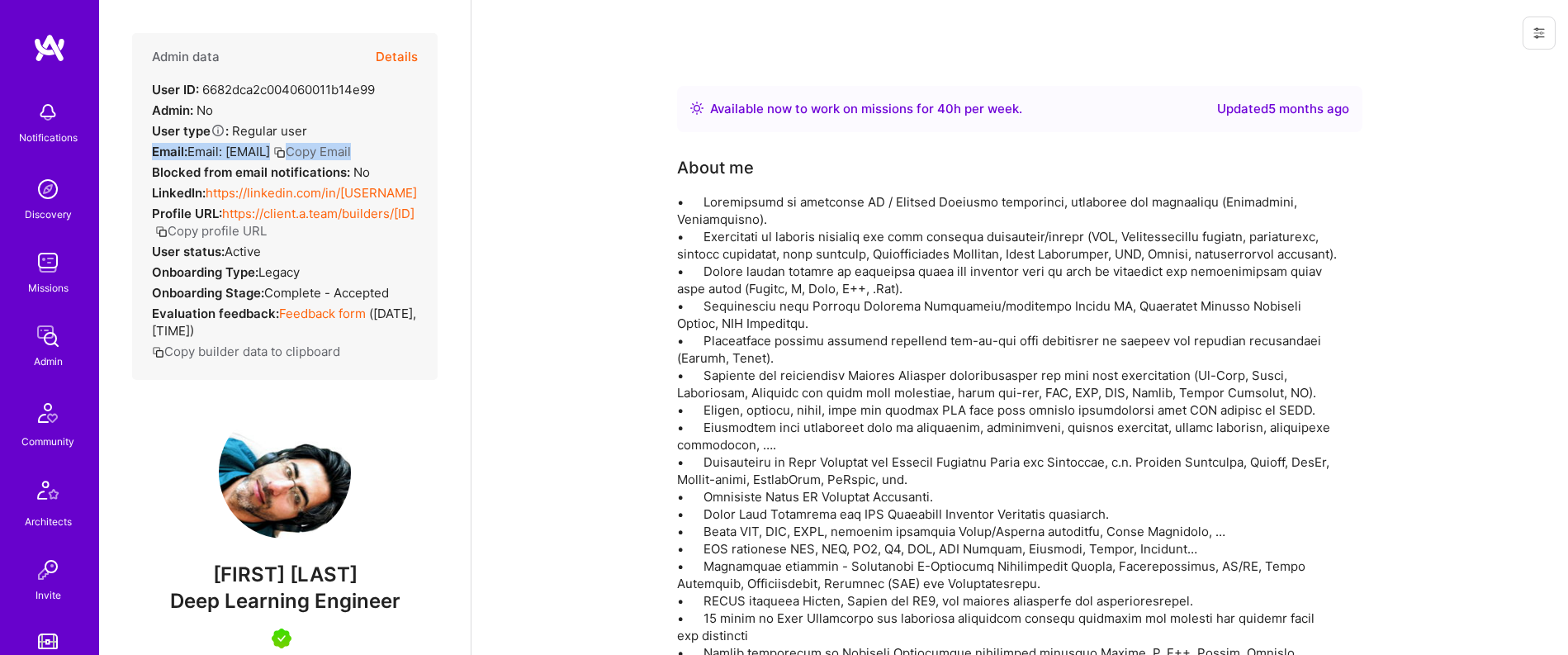 drag, startPoint x: 370, startPoint y: 154, endPoint x: 229, endPoint y: 146, distance: 141.22677 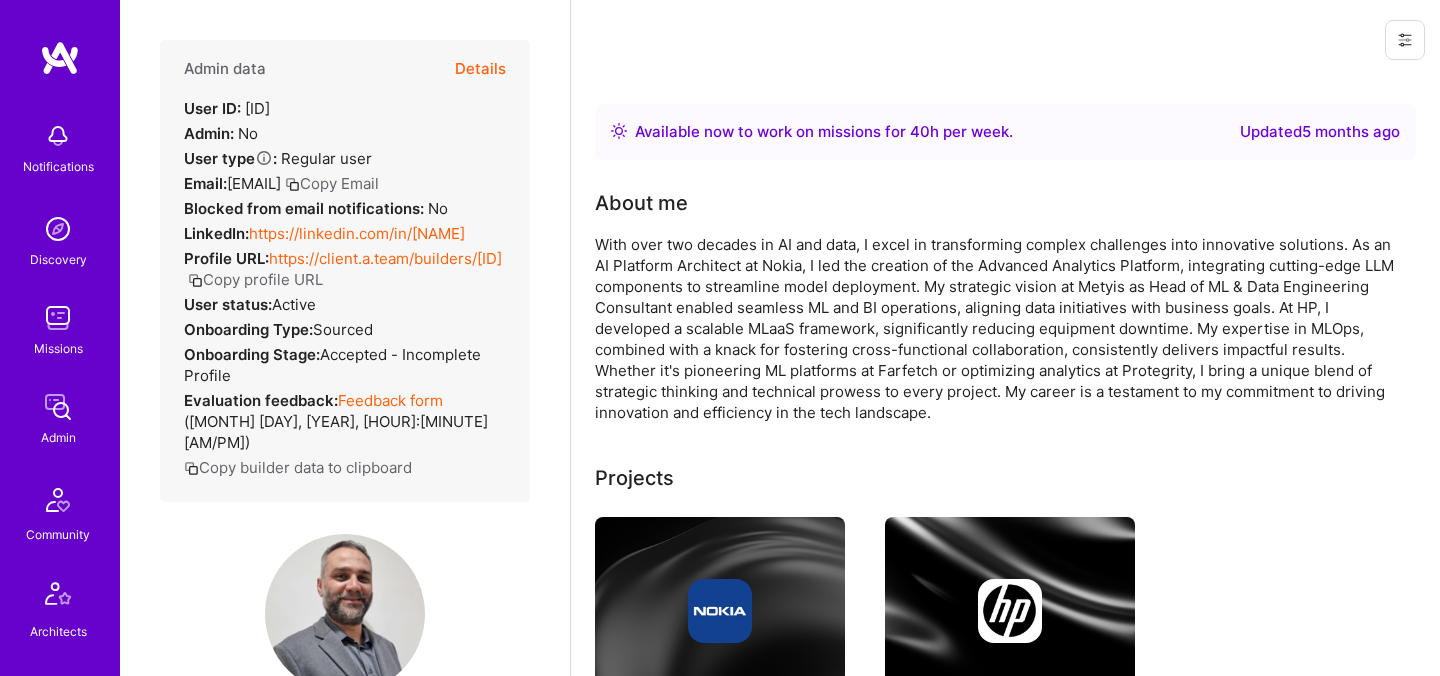 scroll, scrollTop: 0, scrollLeft: 0, axis: both 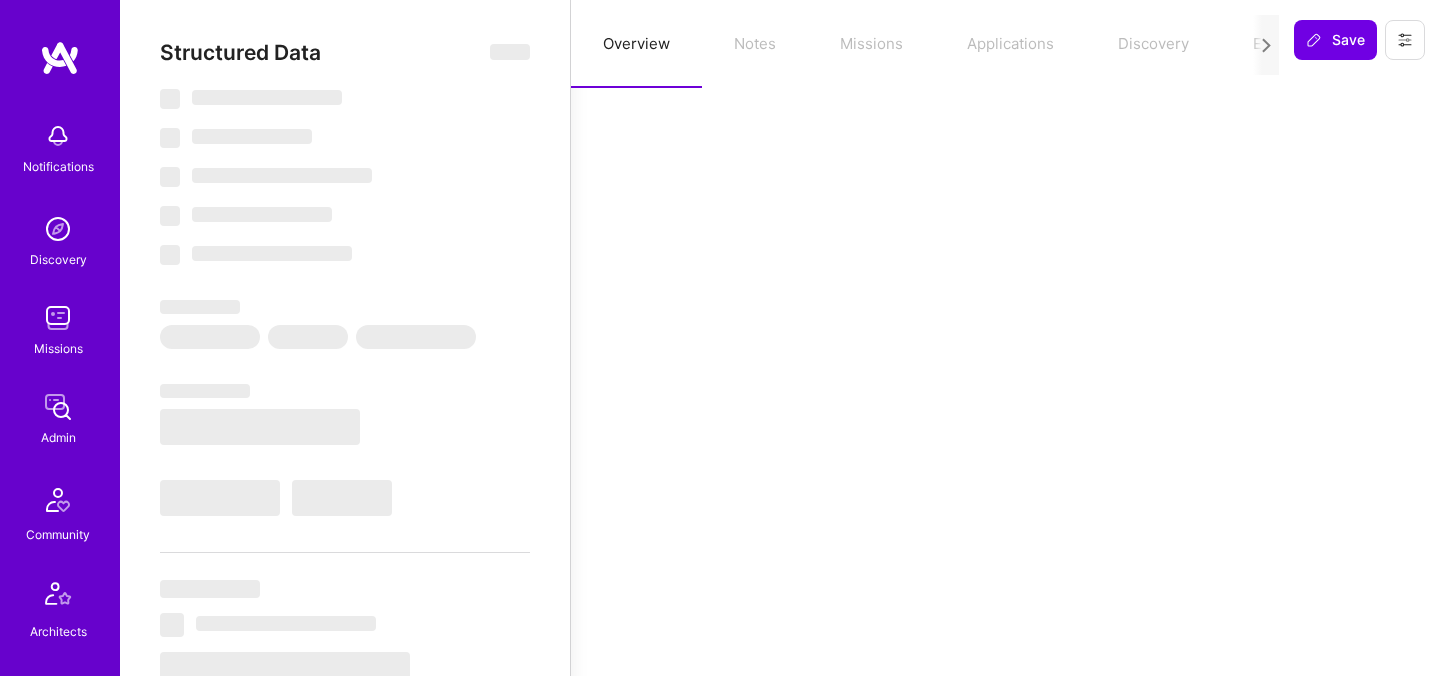 click on "Overview Notes Missions Applications Discovery Evaluation" at bounding box center [925, 44] 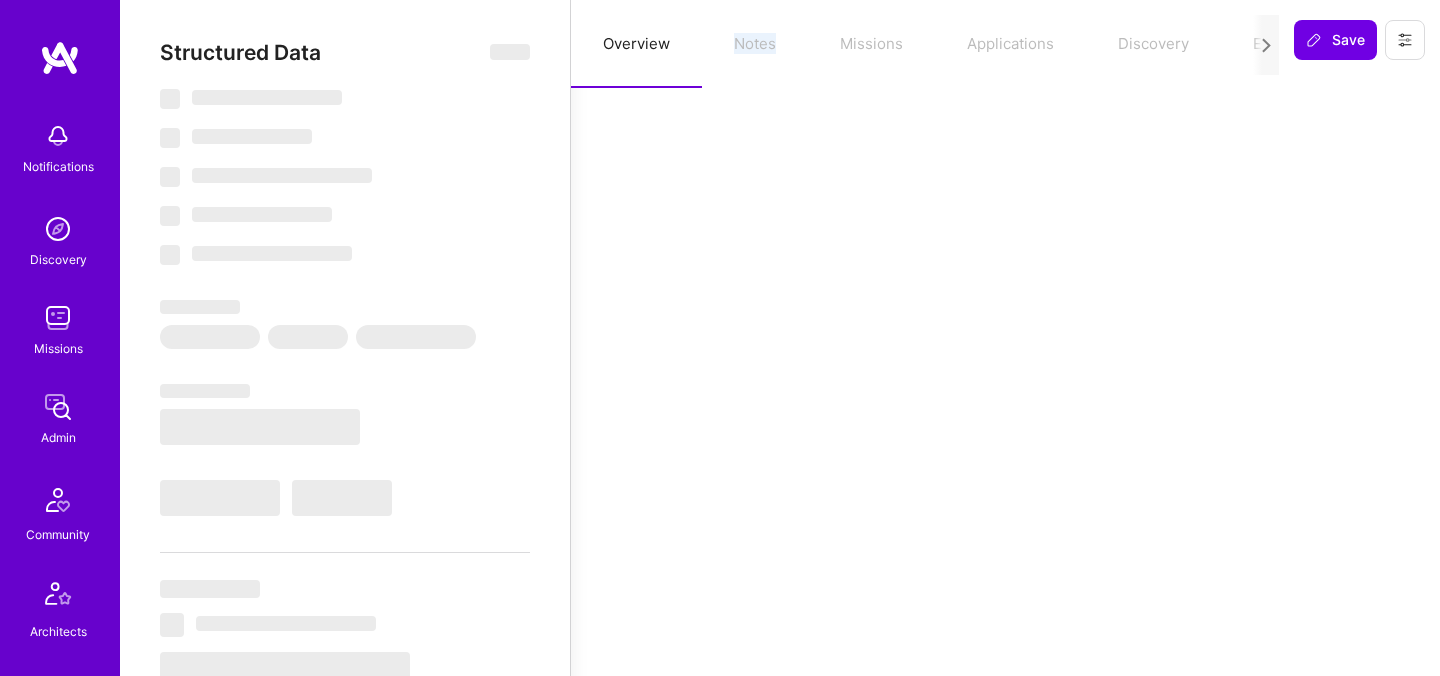 select on "Right Now" 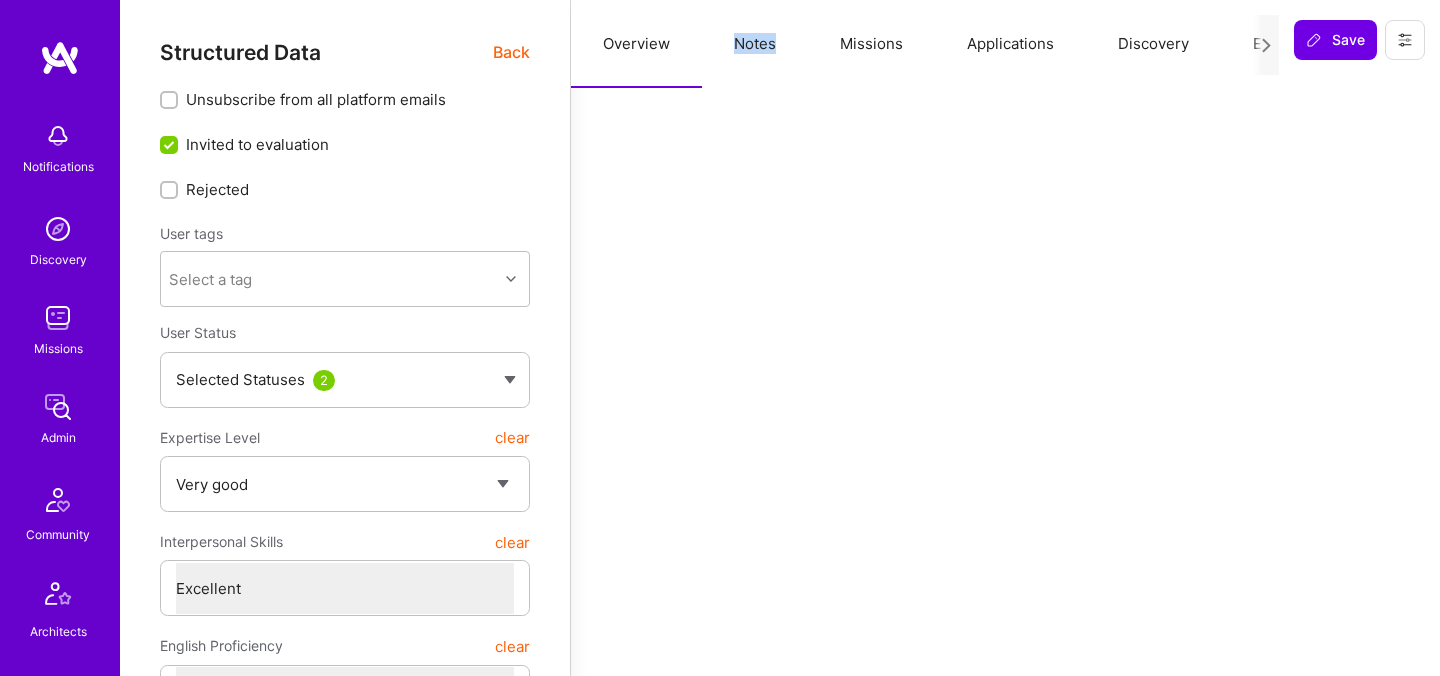click on "Notes" at bounding box center (755, 44) 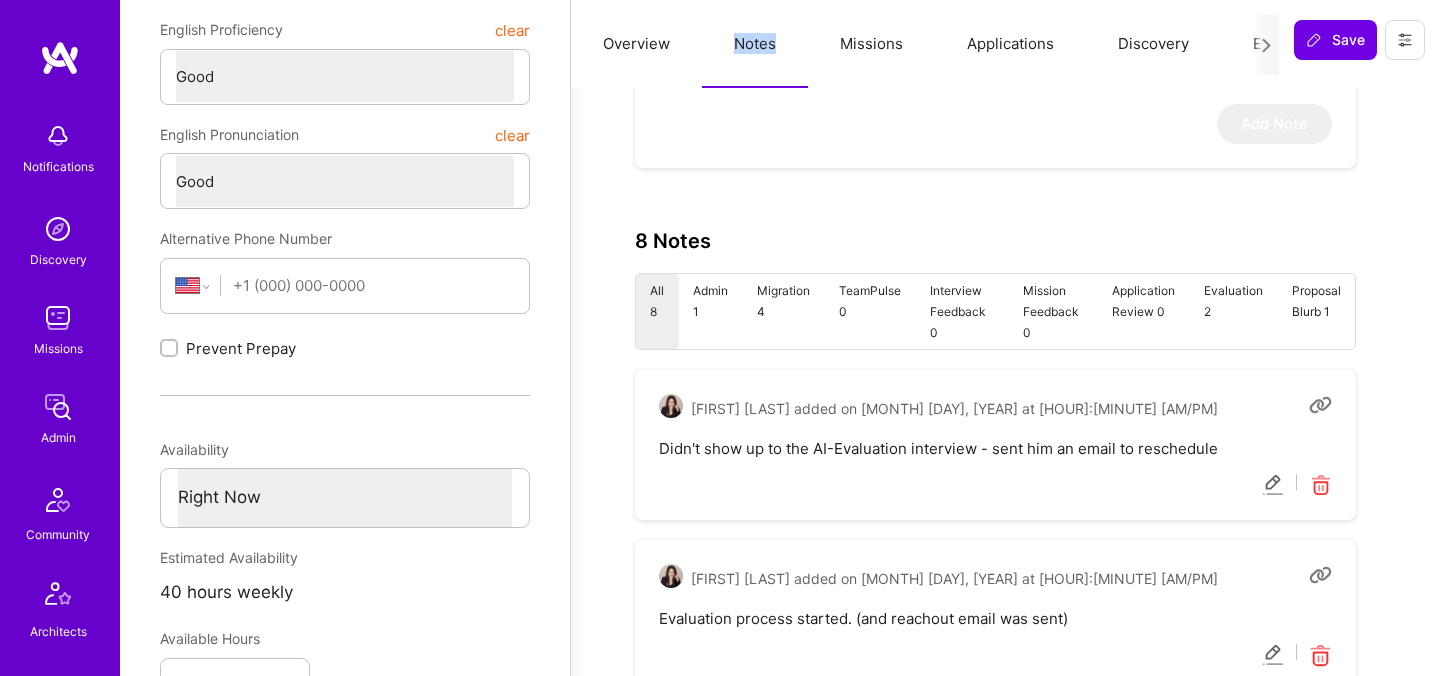 scroll, scrollTop: 618, scrollLeft: 0, axis: vertical 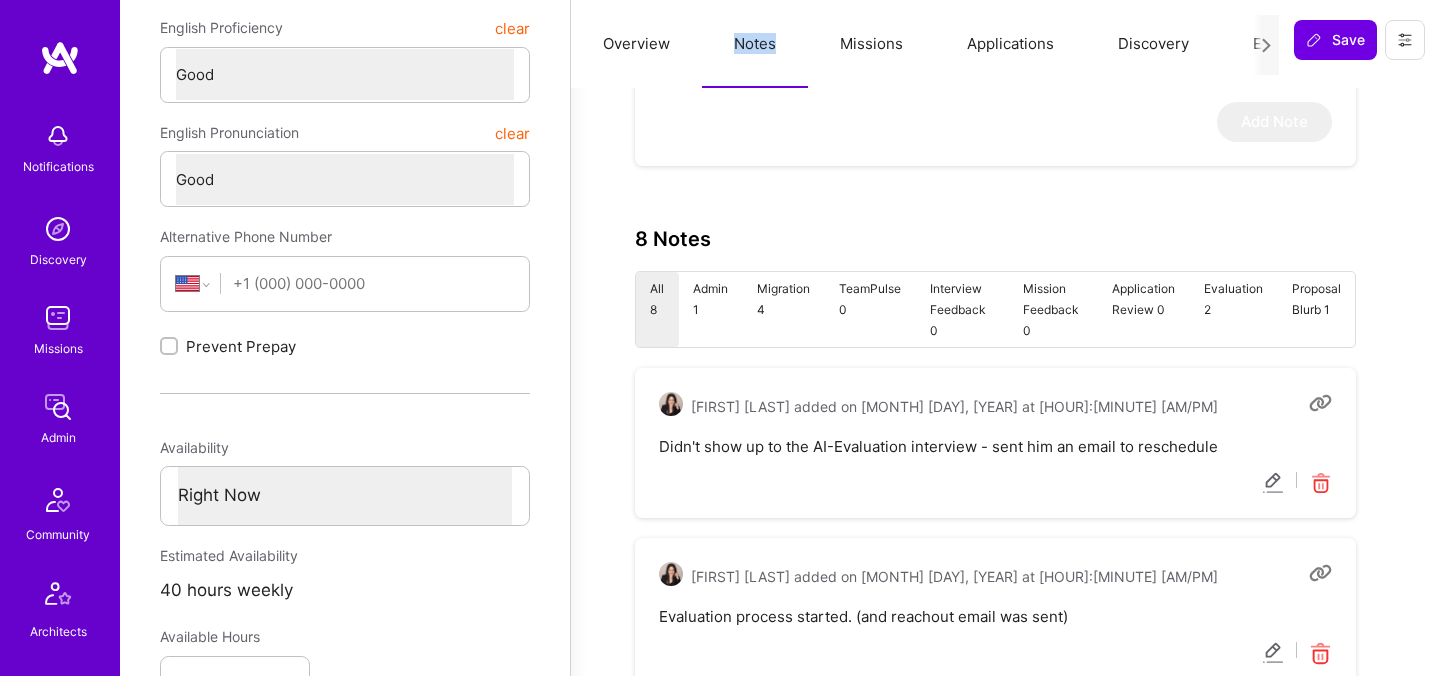 click on "Didn't show up to the AI-Evaluation interview - sent him an email to reschedule" at bounding box center (995, 446) 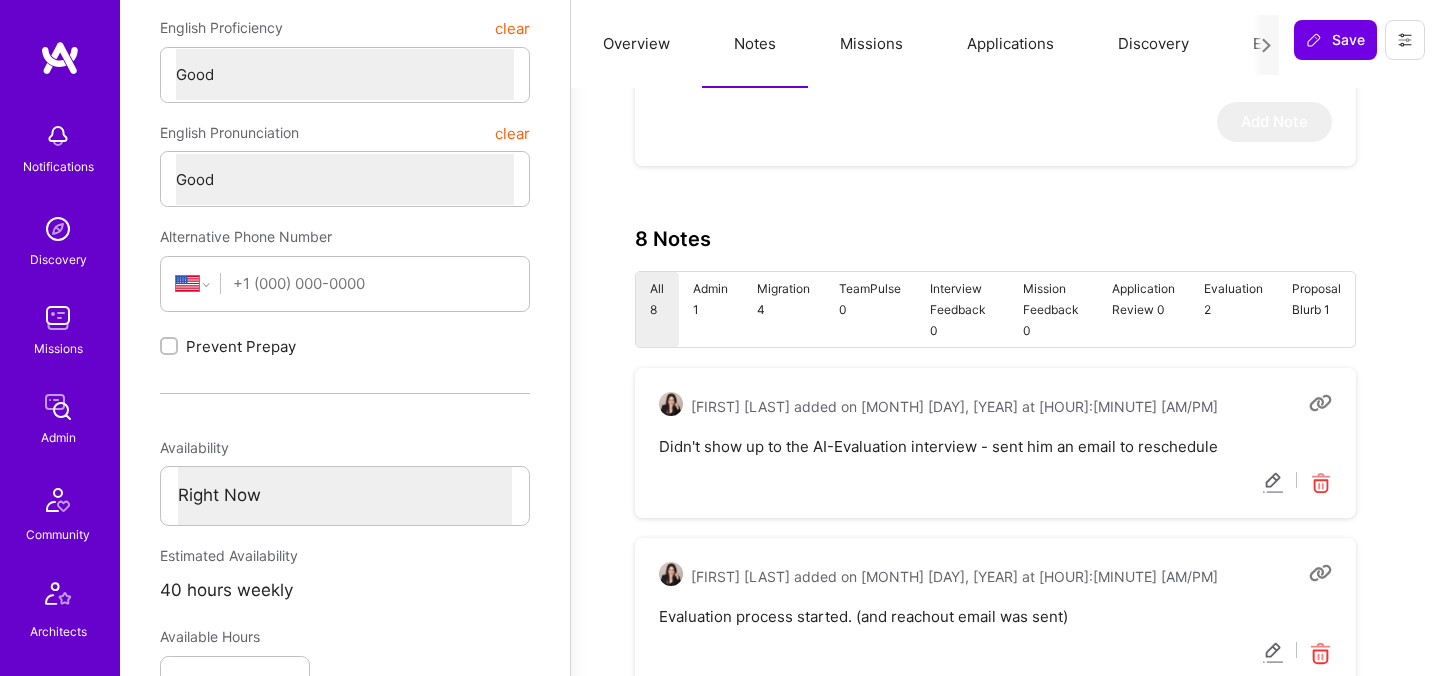 click on "Didn't show up to the AI-Evaluation interview - sent him an email to reschedule" at bounding box center (995, 446) 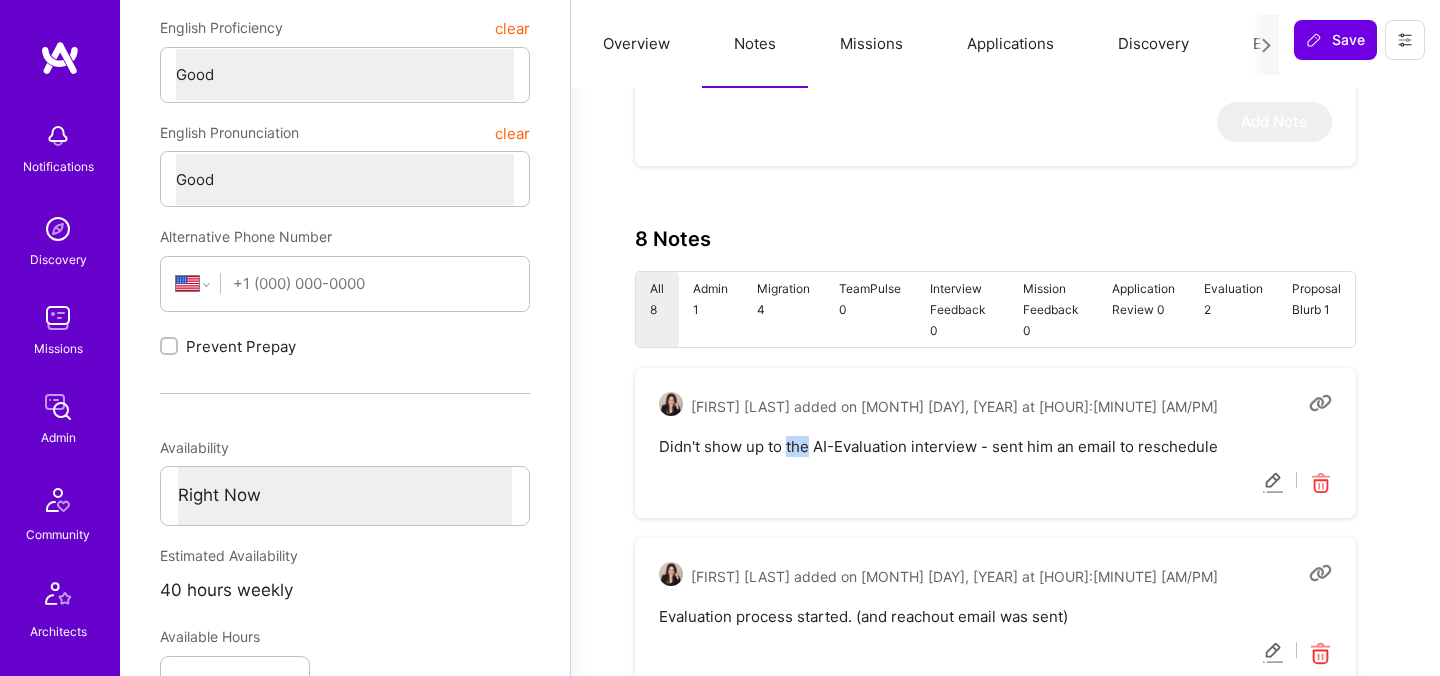 click on "Didn't show up to the AI-Evaluation interview - sent him an email to reschedule" at bounding box center (995, 446) 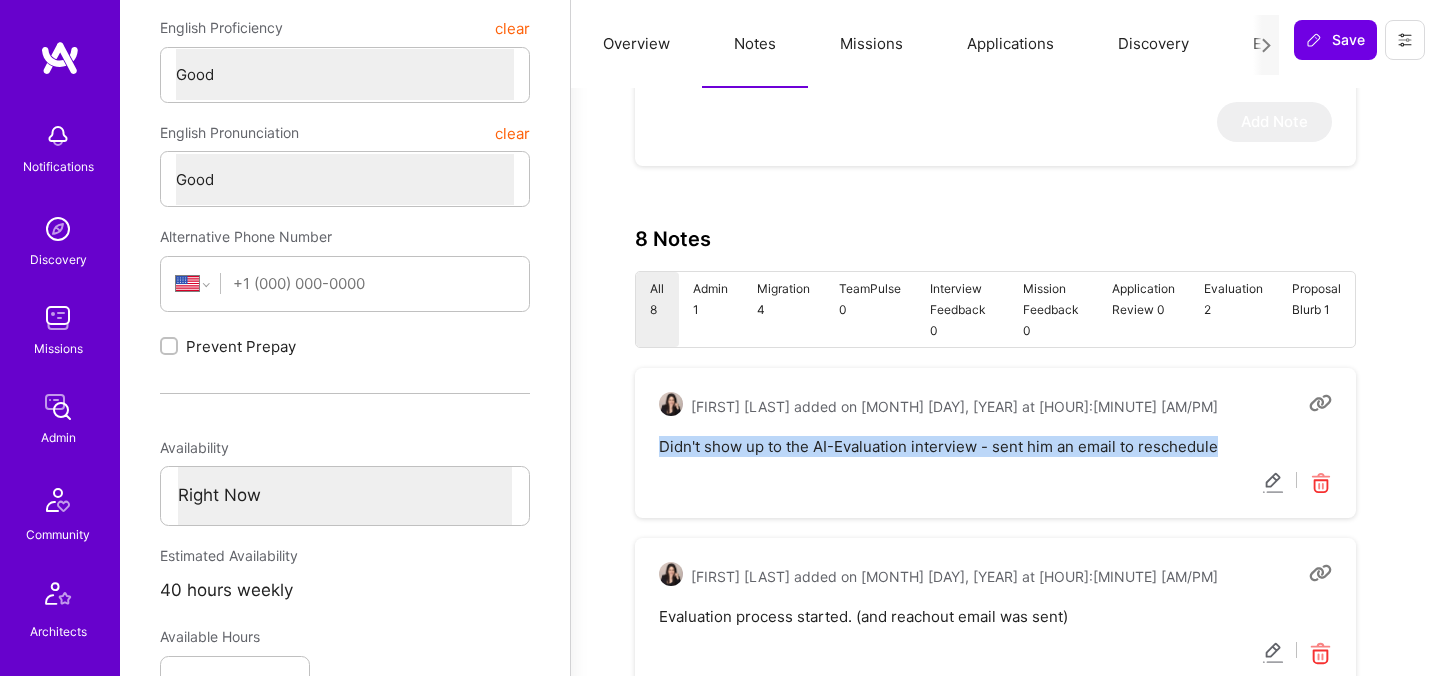 copy on "Didn't show up to the AI-Evaluation interview - sent him an email to reschedule" 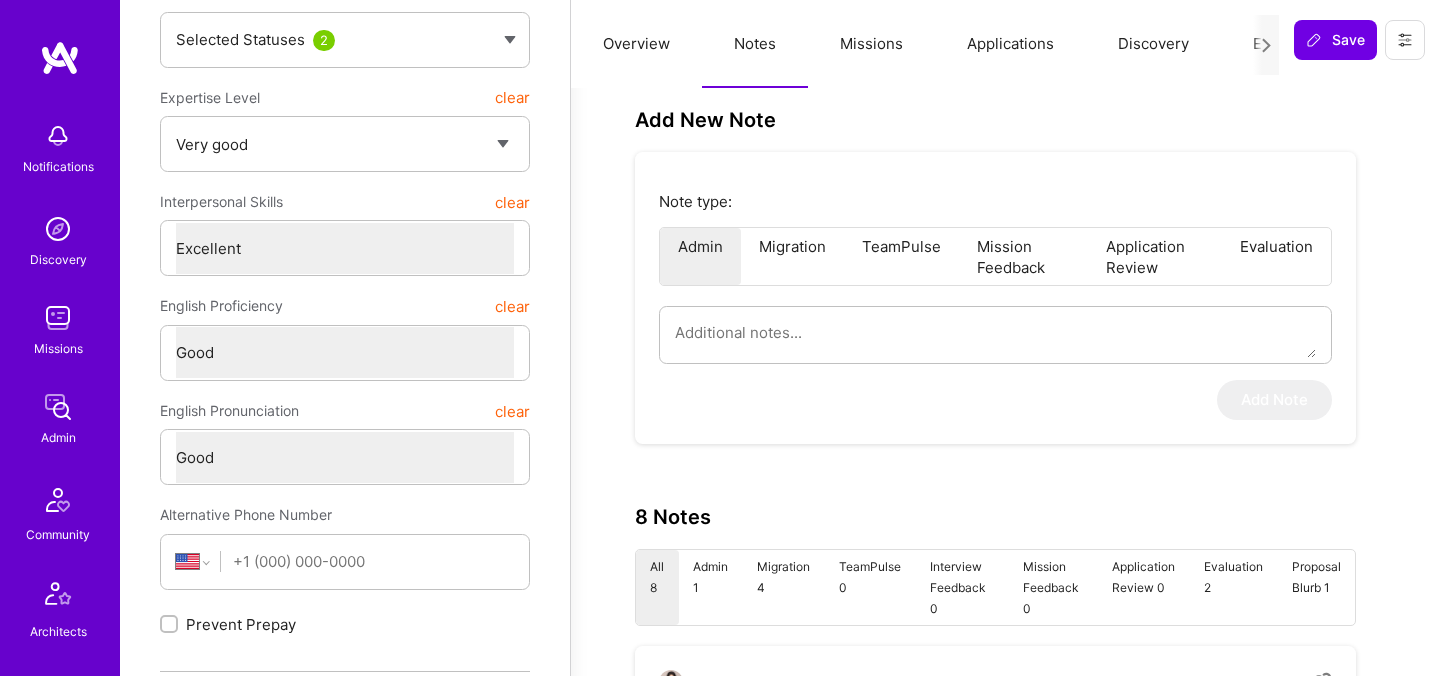 scroll, scrollTop: 0, scrollLeft: 0, axis: both 